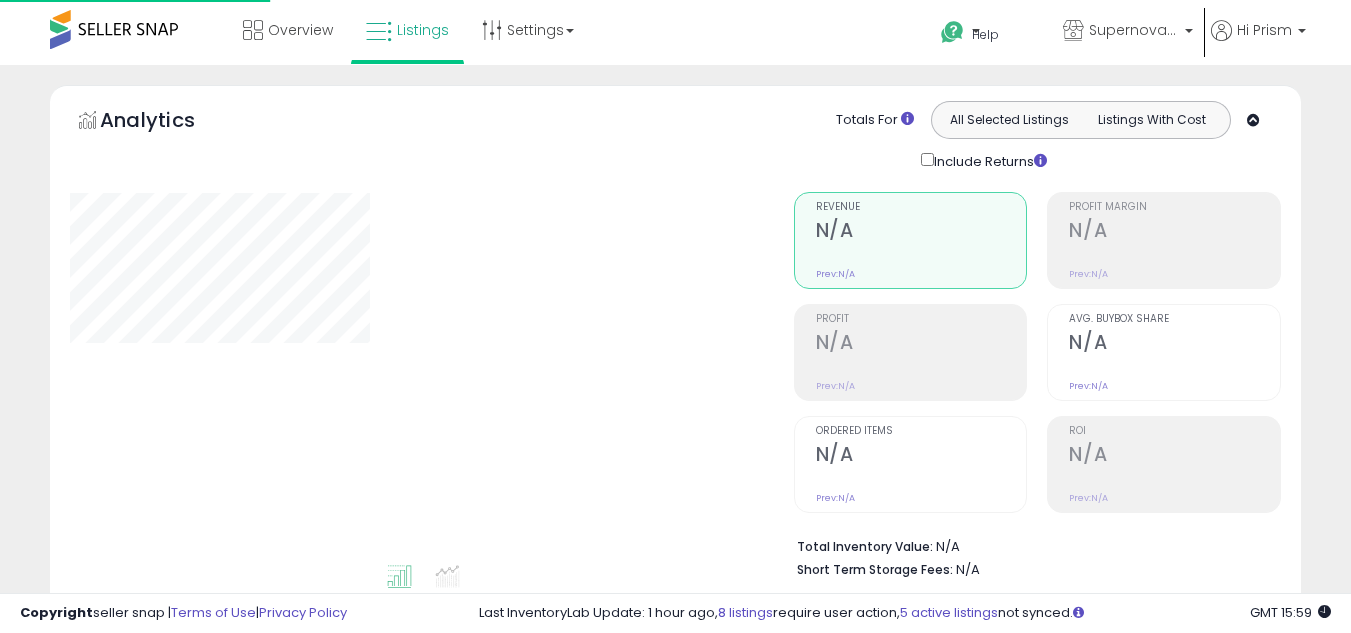 select on "**" 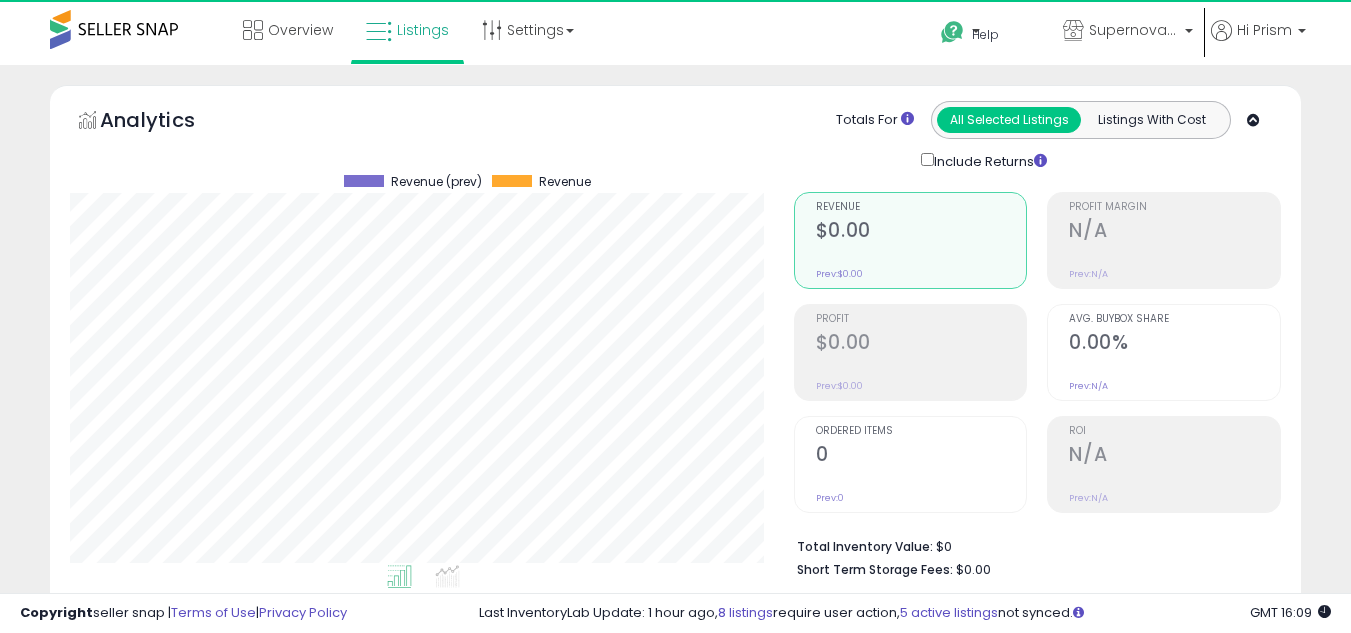 scroll, scrollTop: 0, scrollLeft: 0, axis: both 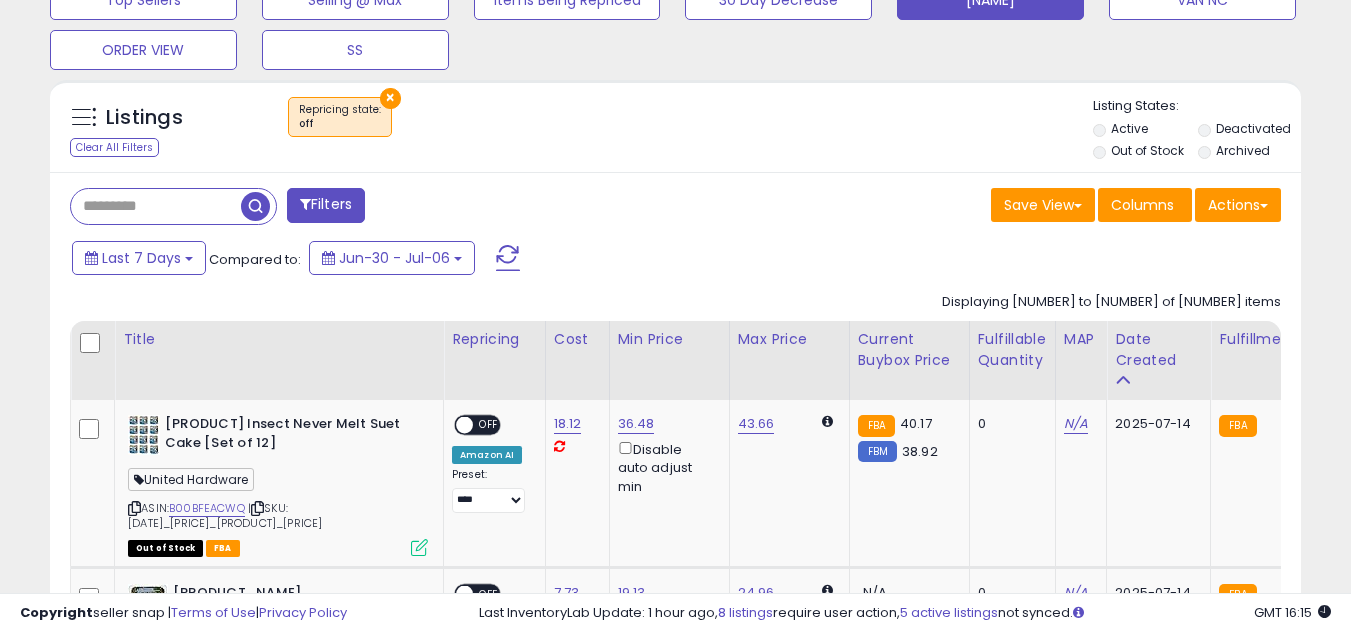 click on "Default
Inventory Age
BB Drop in 7d
Needs to Reprice
BB Price Below Min
Non Competitive
Top Sellers
Selling @ Max
Items Being Repriced
30 Day Decrease
[FIRST]
VAN NC
ORDER VIEW" at bounding box center [675, -5] 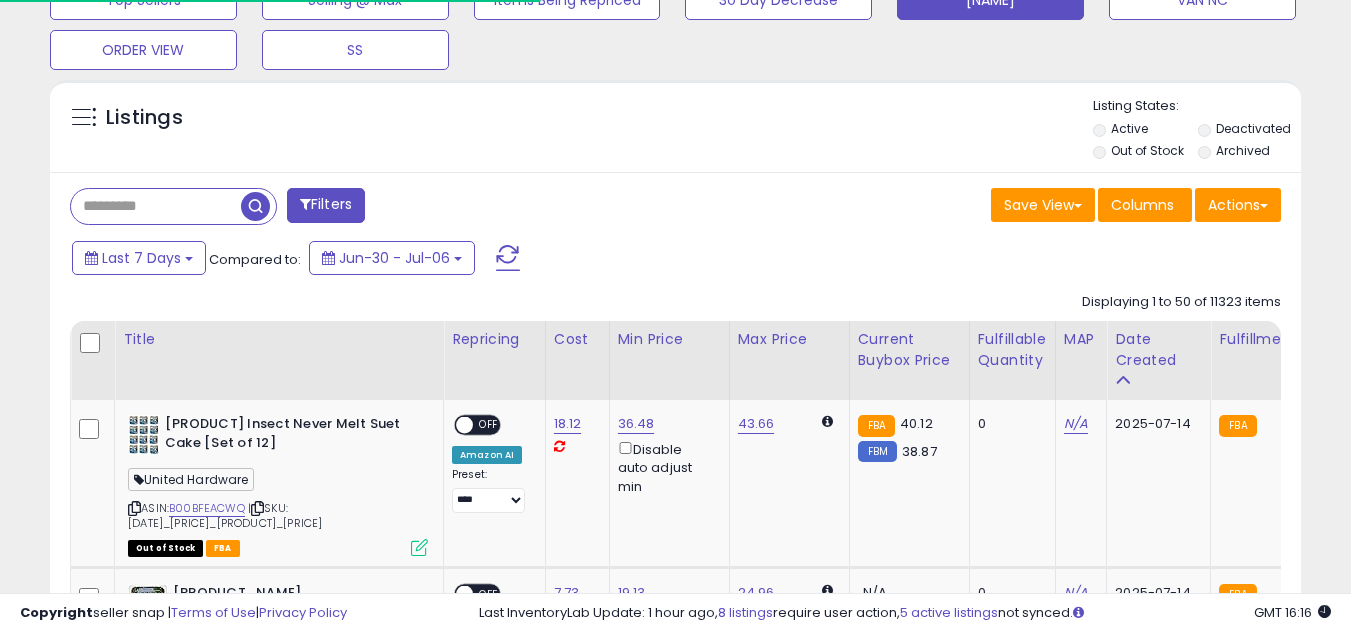 scroll, scrollTop: 657, scrollLeft: 0, axis: vertical 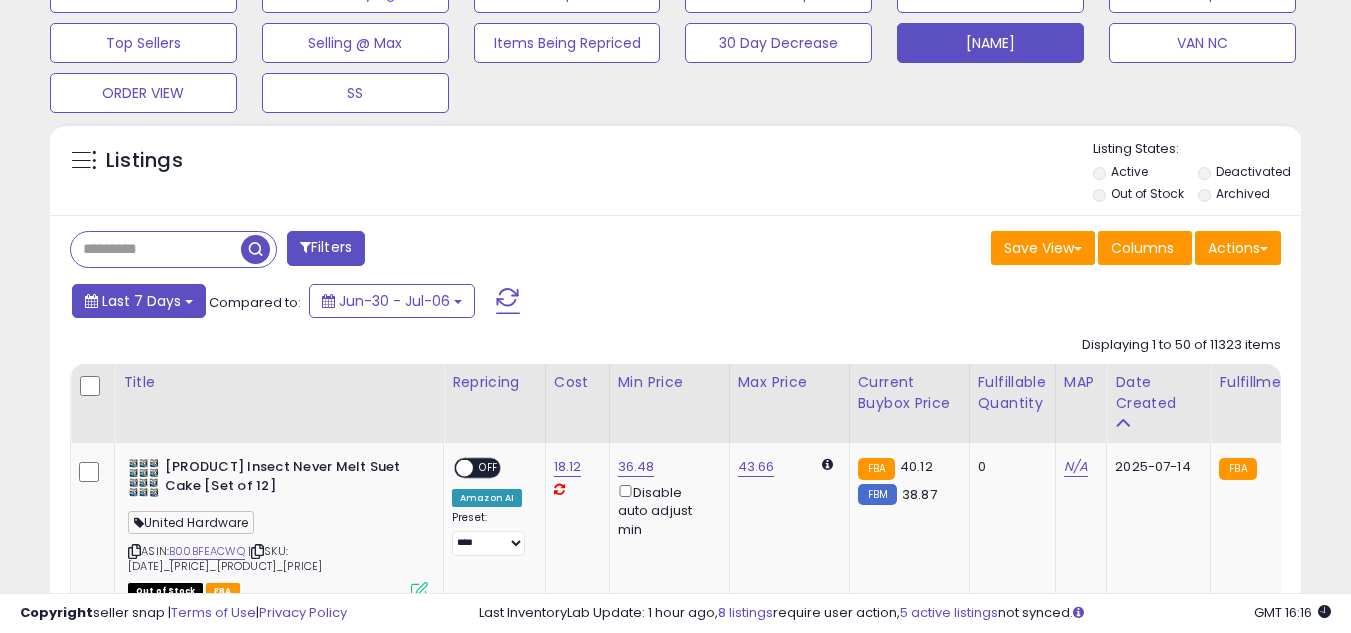 click on "Last 7 Days" at bounding box center (141, 301) 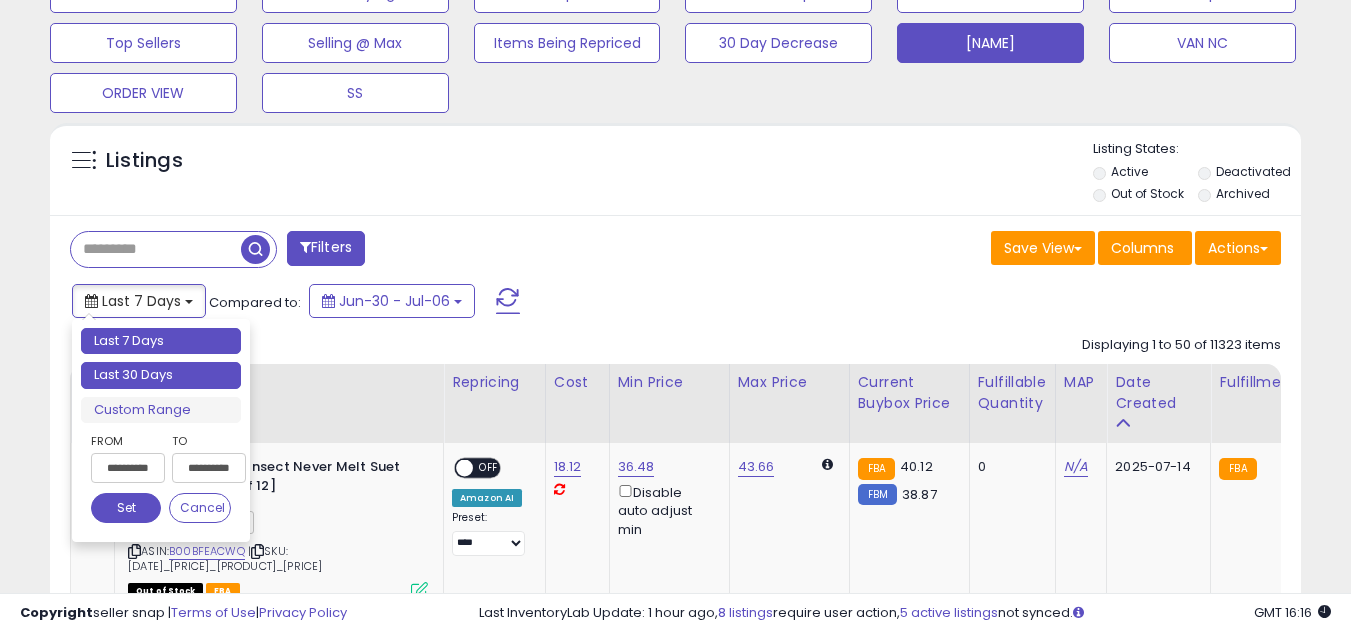 type on "**********" 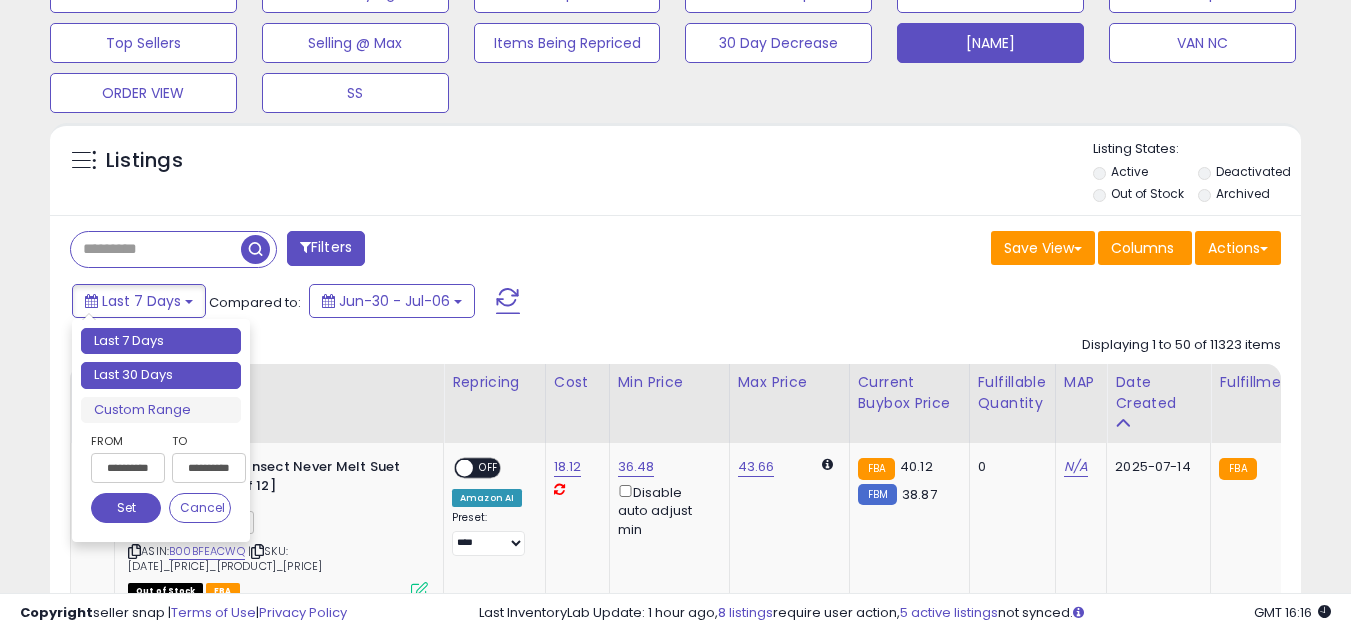 click on "Last 30 Days" at bounding box center (161, 375) 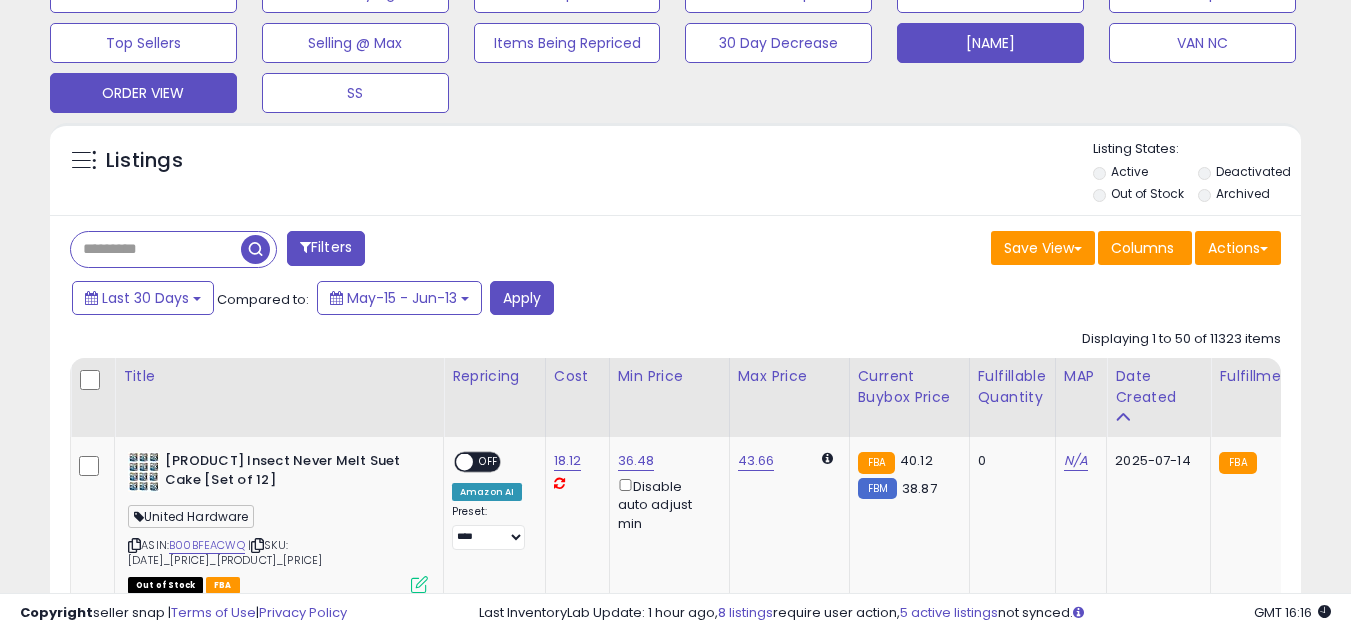 click on "ORDER VIEW" at bounding box center (143, -7) 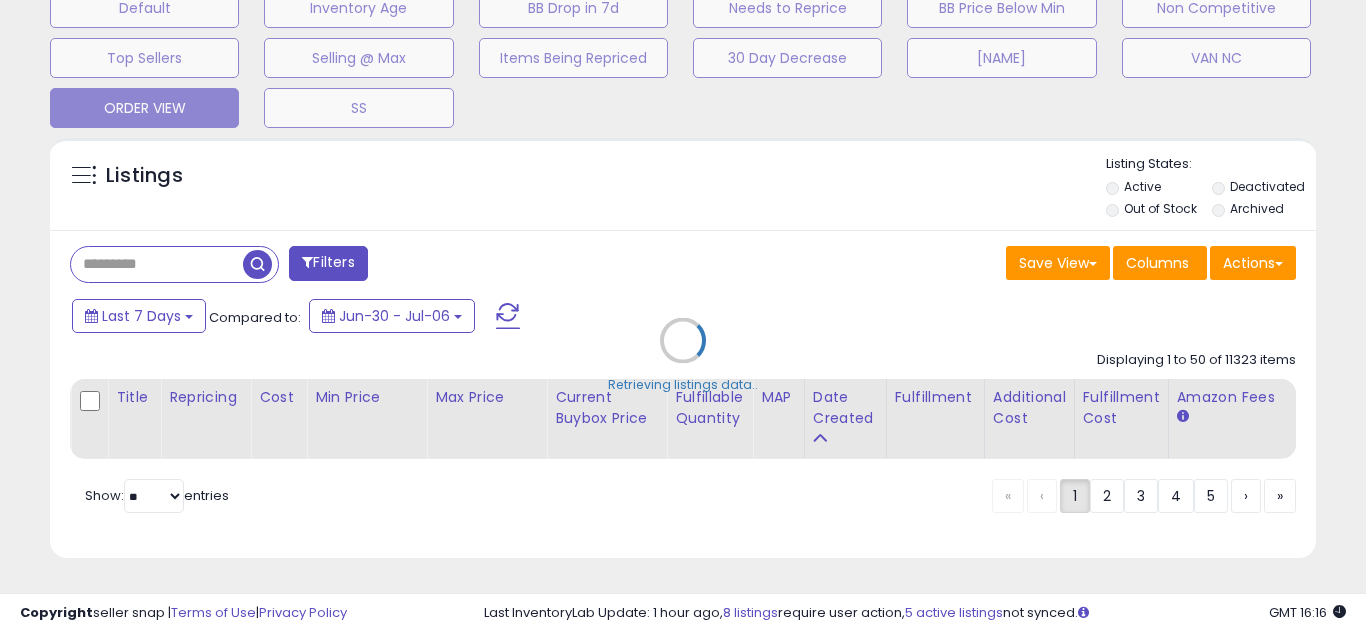 scroll, scrollTop: 999590, scrollLeft: 999267, axis: both 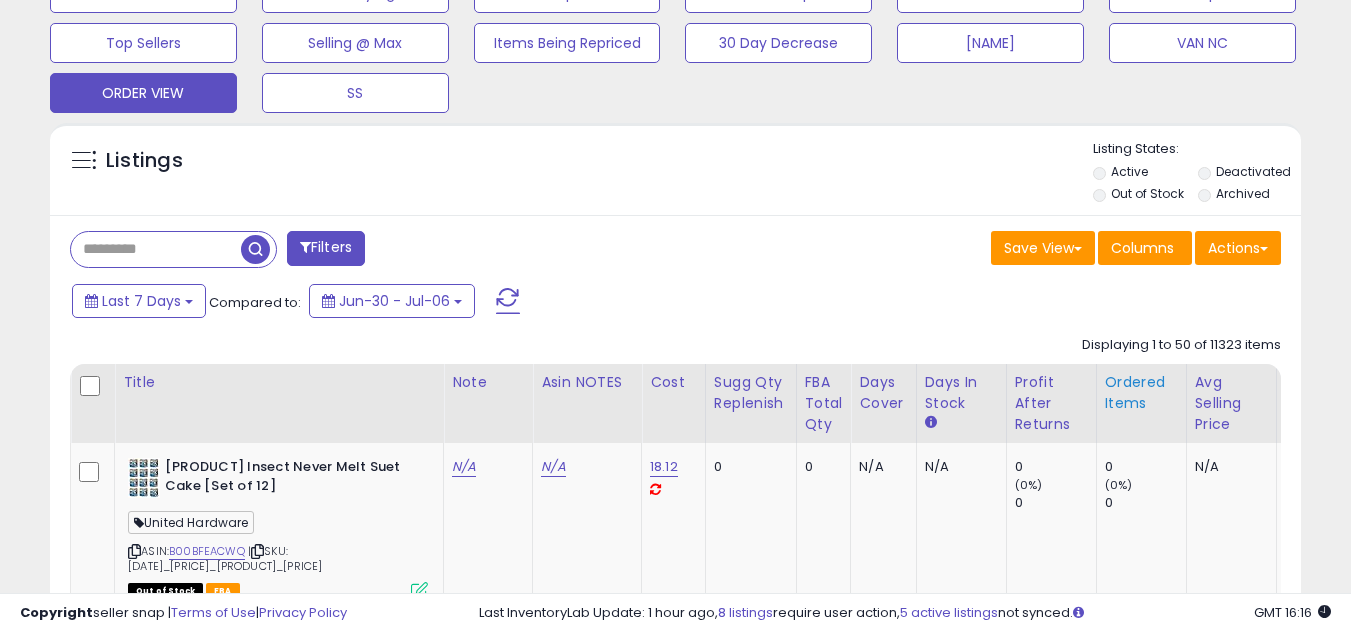 click on "Ordered Items" 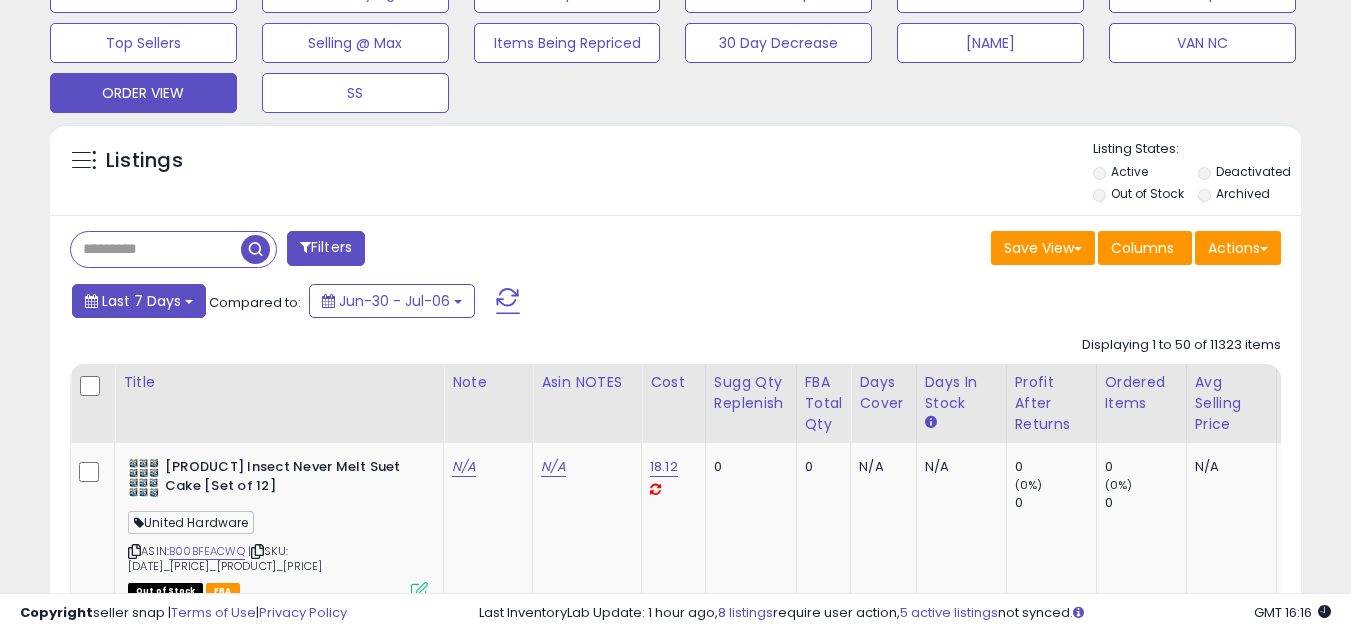 click on "Last 7 Days" at bounding box center [139, 301] 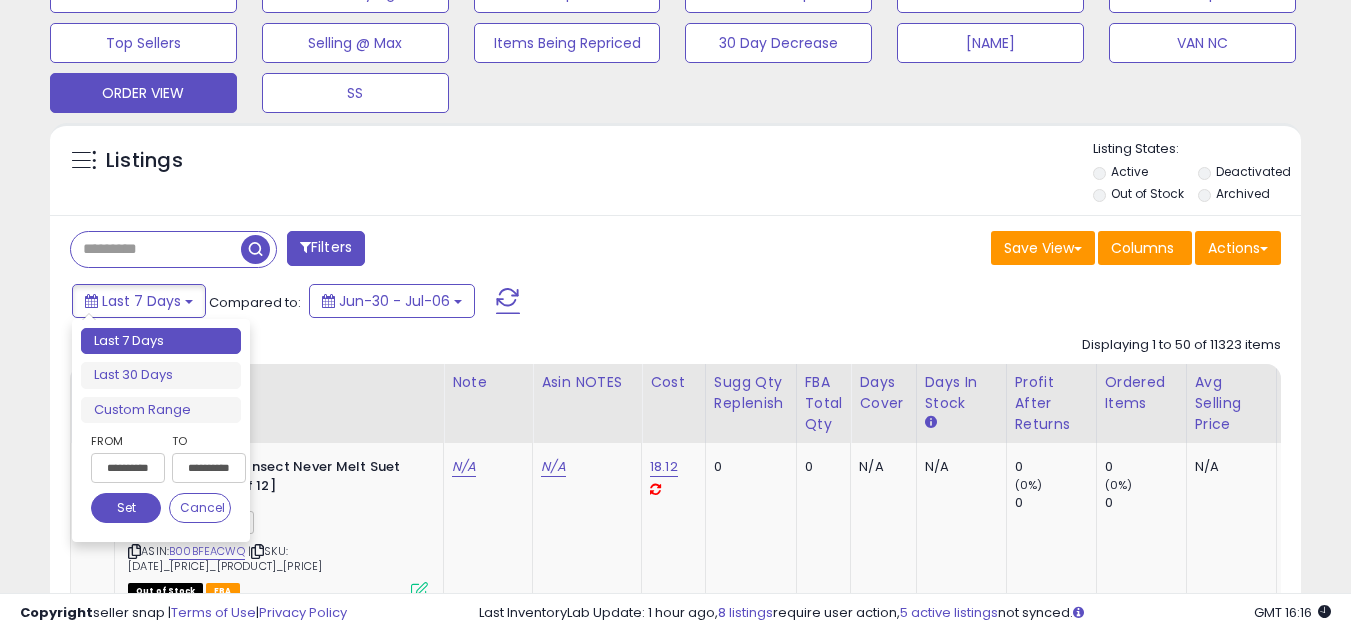 click on "Last 30 Days" at bounding box center (161, 375) 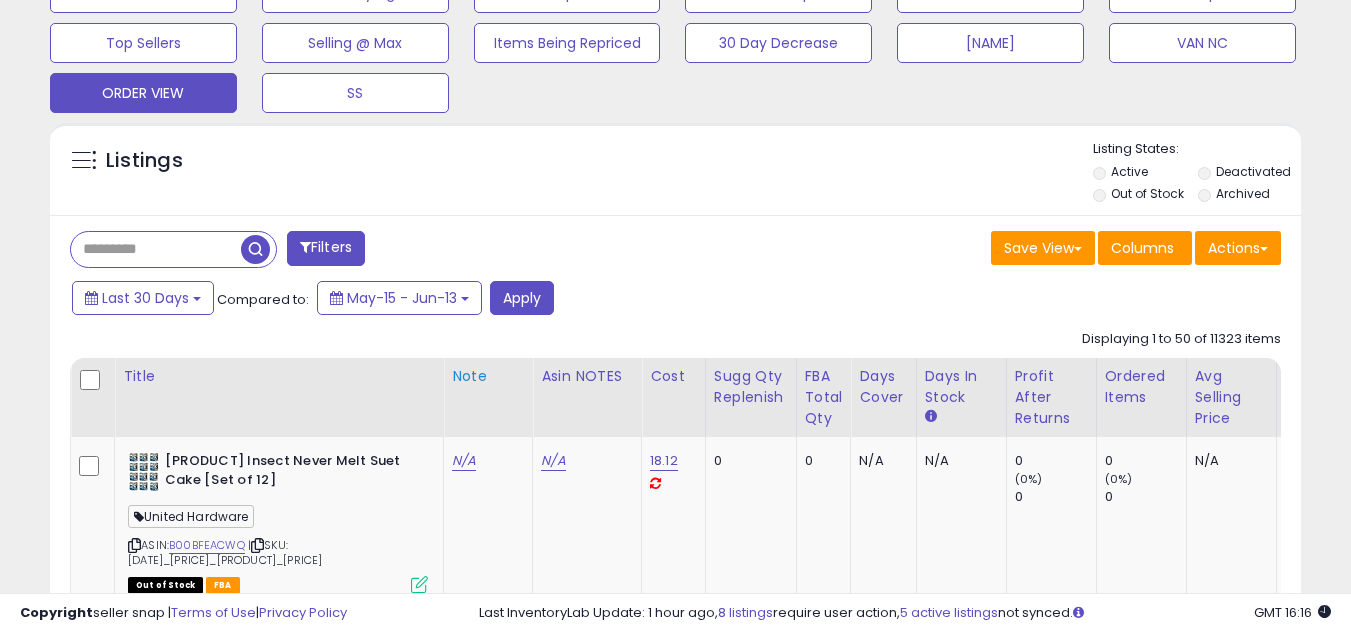 click on "Title" at bounding box center [279, 376] 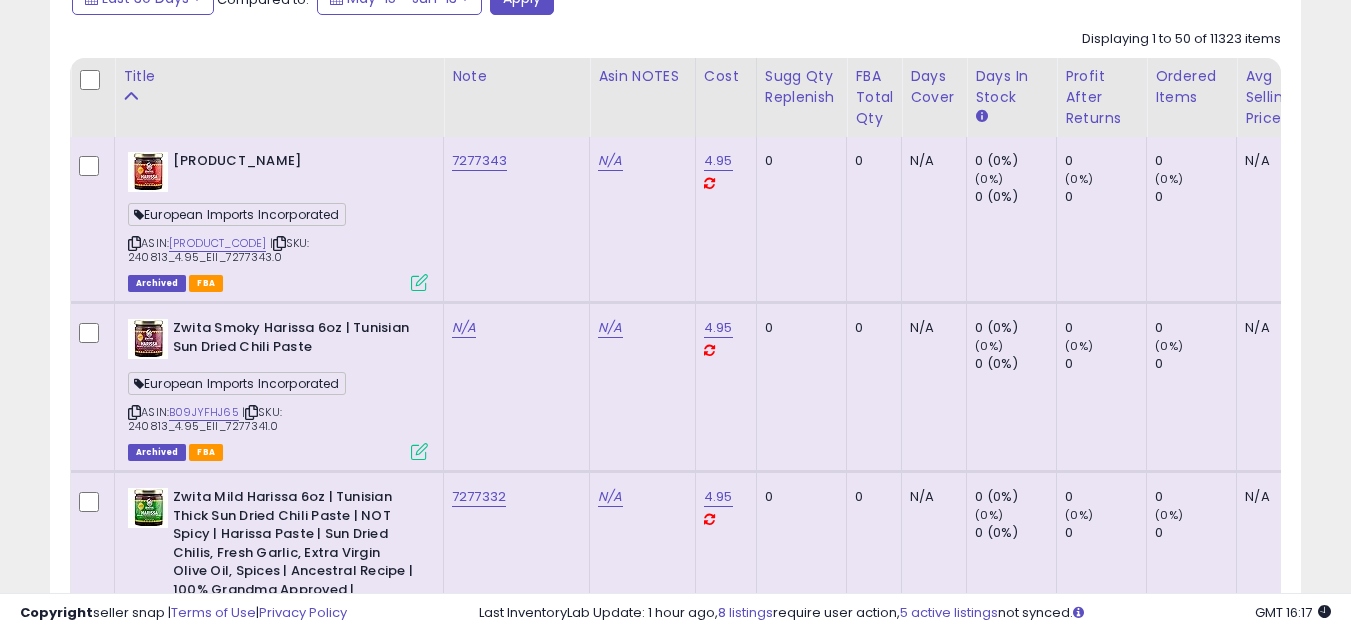 scroll, scrollTop: 557, scrollLeft: 0, axis: vertical 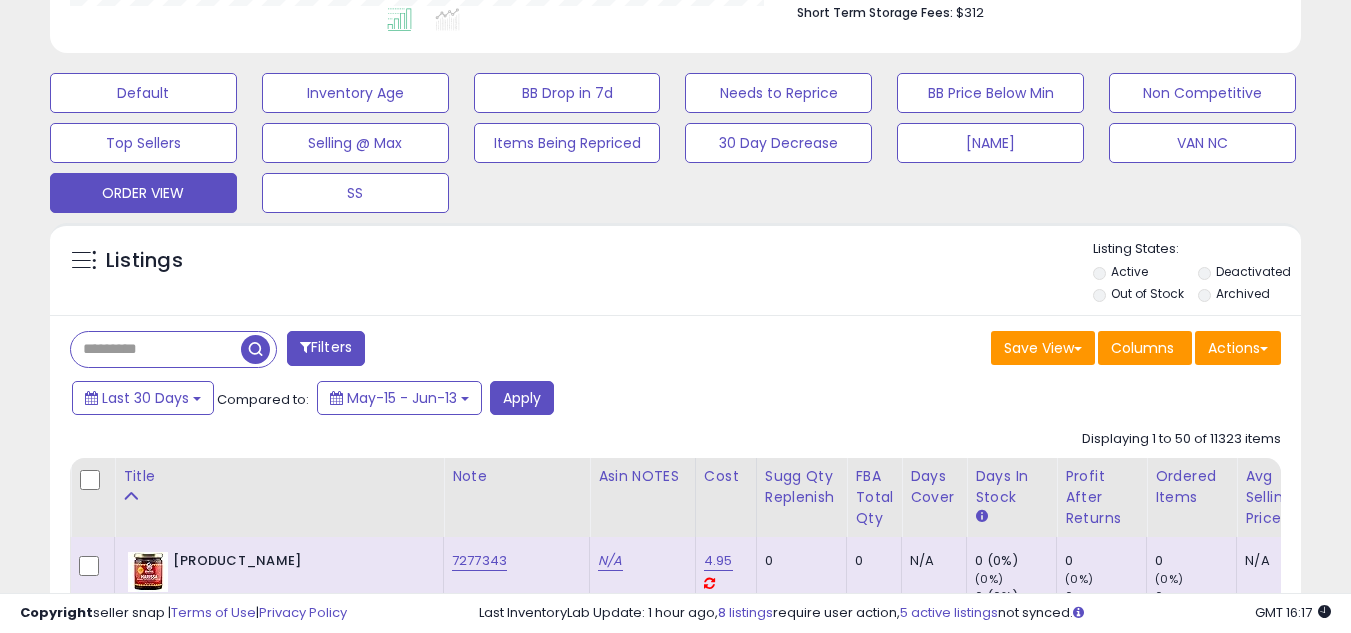 click on "Ordered Items" at bounding box center (1191, 487) 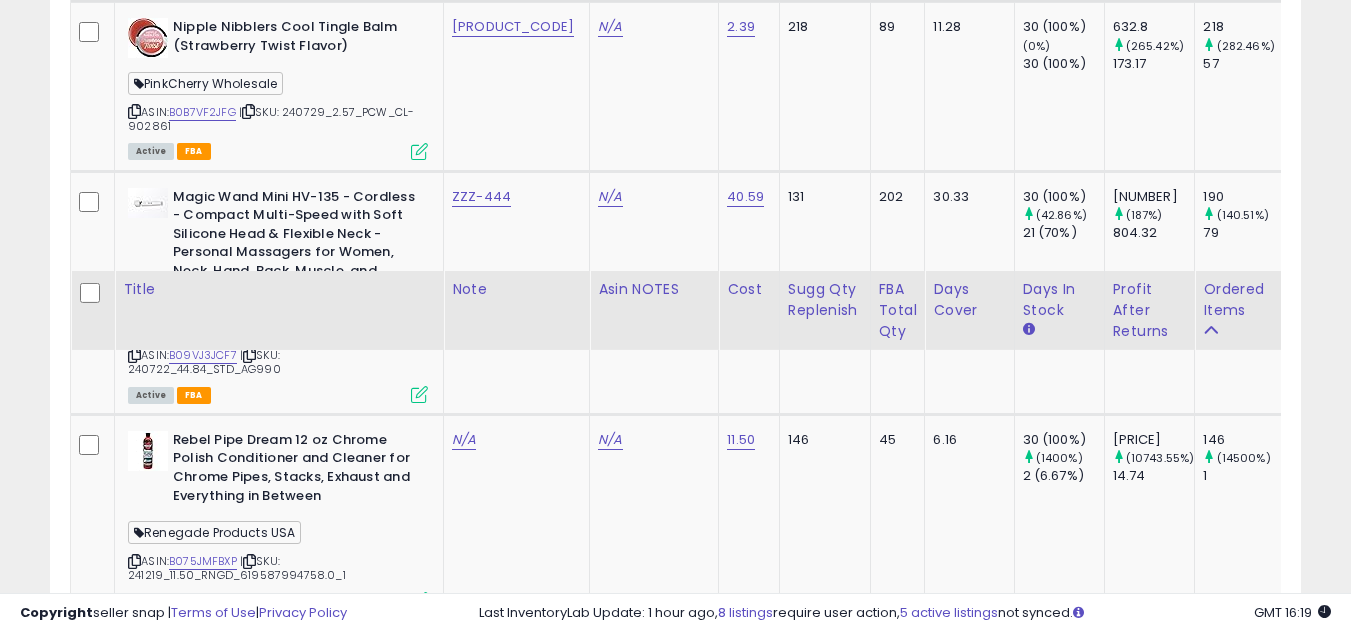 scroll, scrollTop: 2957, scrollLeft: 0, axis: vertical 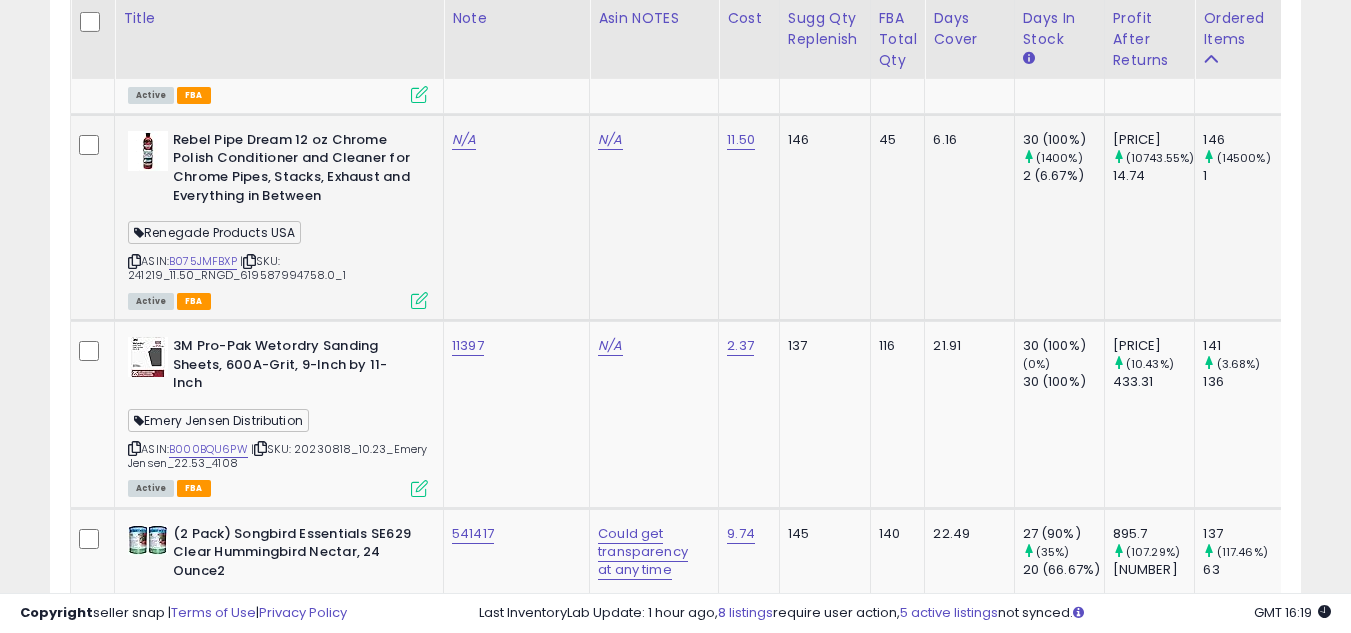 click on "Renegade Products USA" at bounding box center [214, 232] 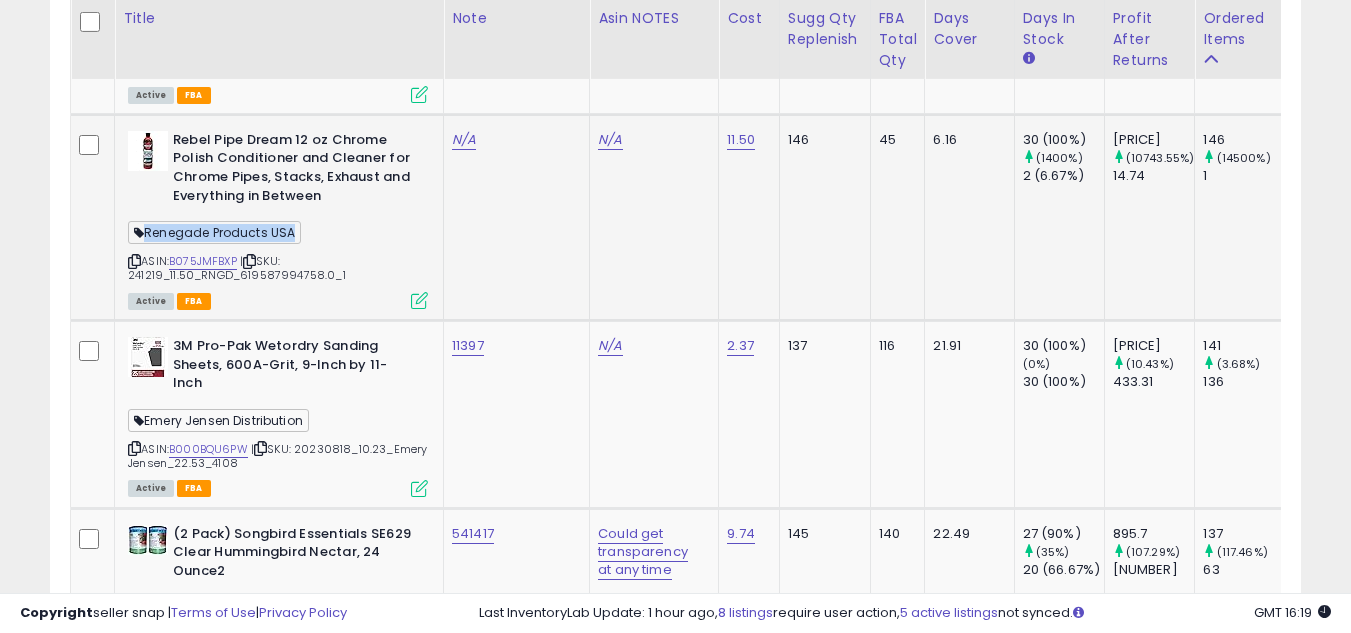 drag, startPoint x: 201, startPoint y: 324, endPoint x: 223, endPoint y: 332, distance: 23.409399 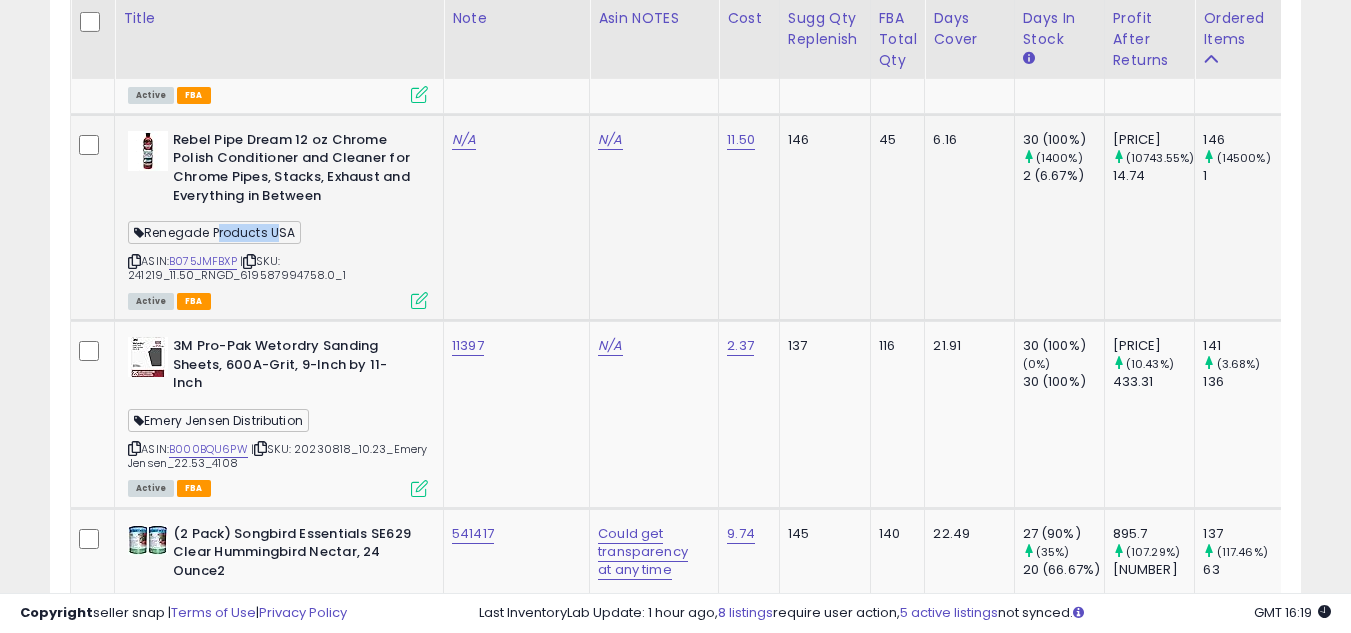 click on "Renegade Products USA" at bounding box center (214, 232) 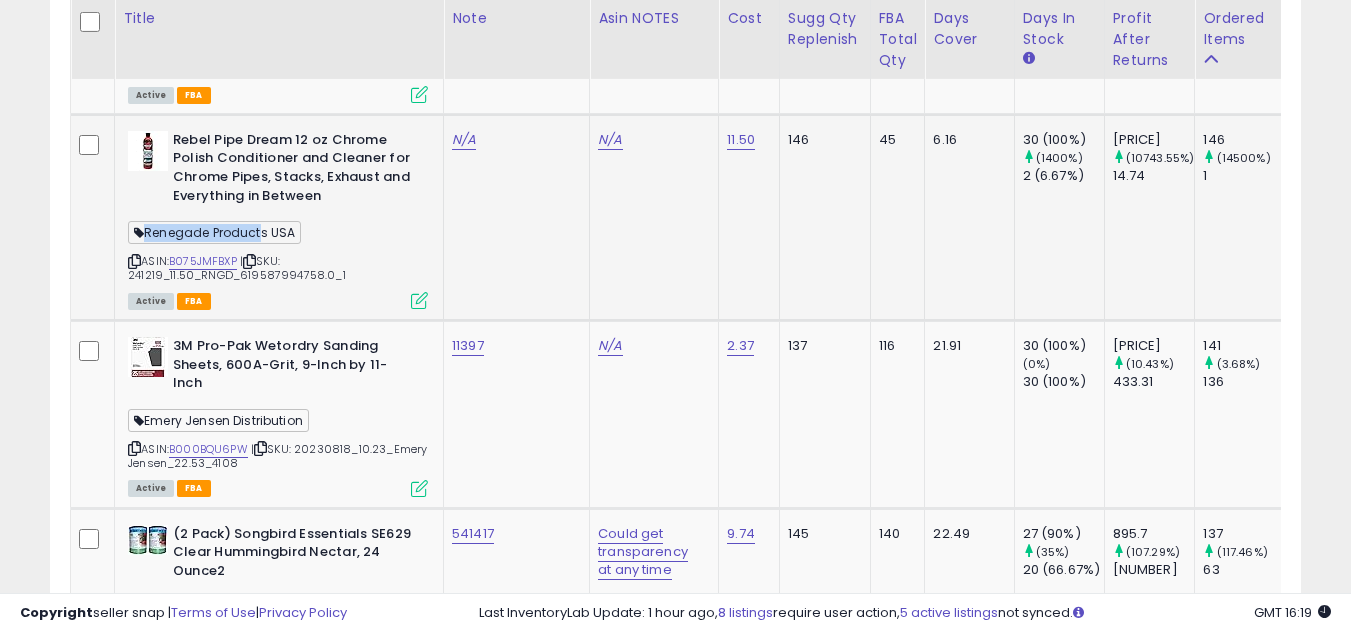 drag, startPoint x: 146, startPoint y: 329, endPoint x: 268, endPoint y: 333, distance: 122.06556 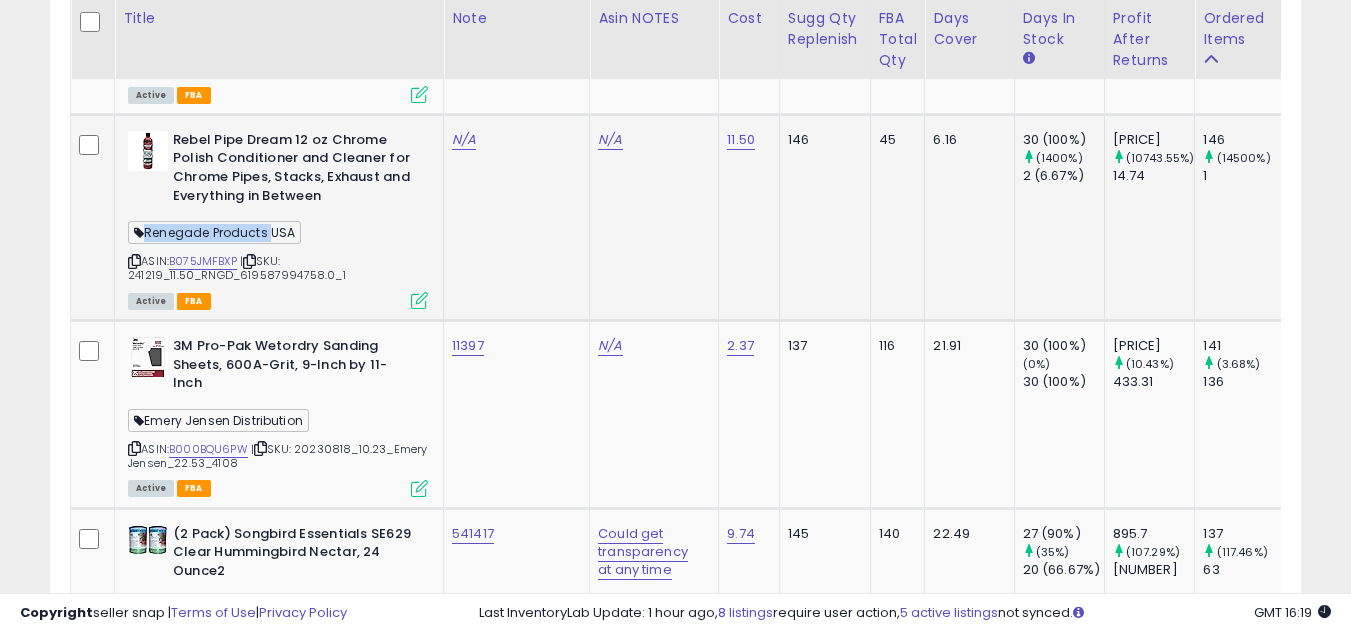 drag, startPoint x: 268, startPoint y: 333, endPoint x: 252, endPoint y: 333, distance: 16 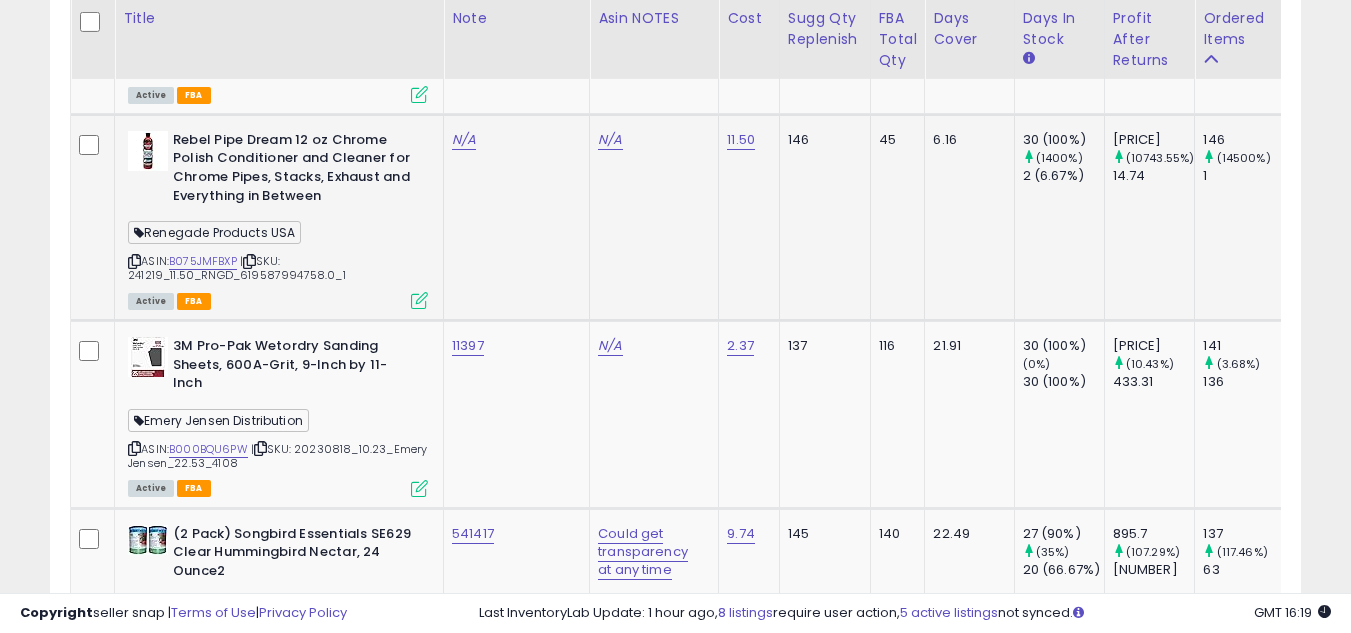 drag, startPoint x: 149, startPoint y: 329, endPoint x: 291, endPoint y: 330, distance: 142.00352 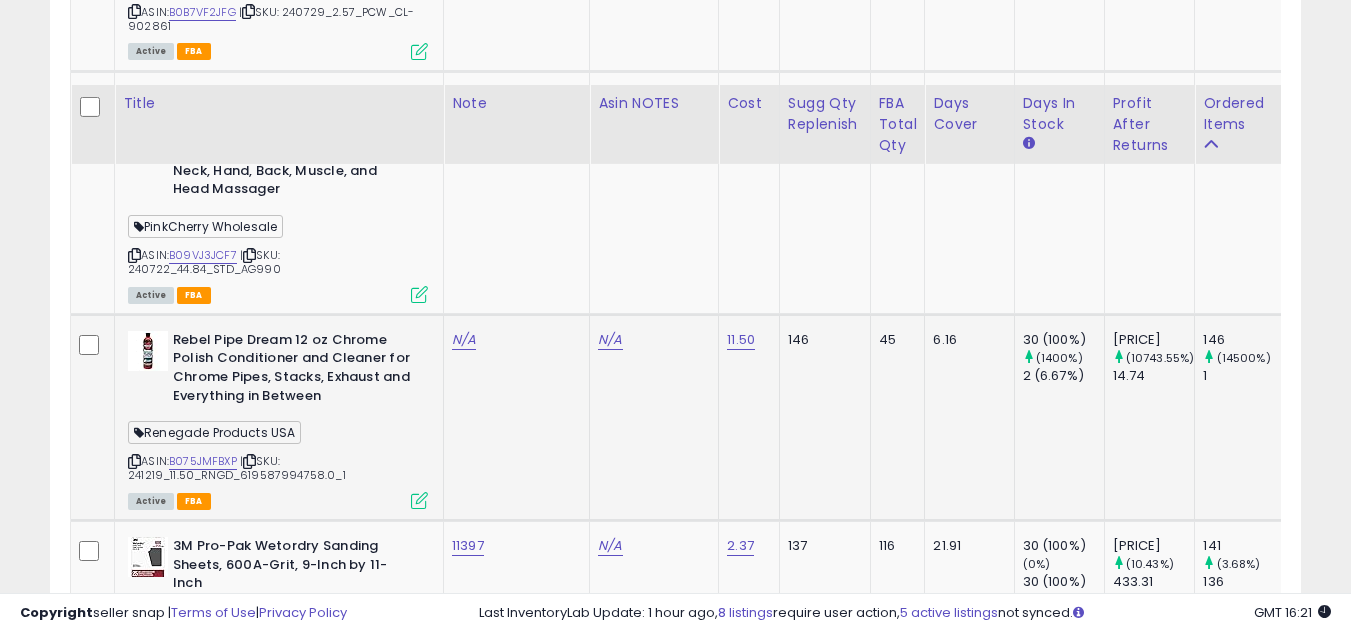 scroll, scrollTop: 2957, scrollLeft: 0, axis: vertical 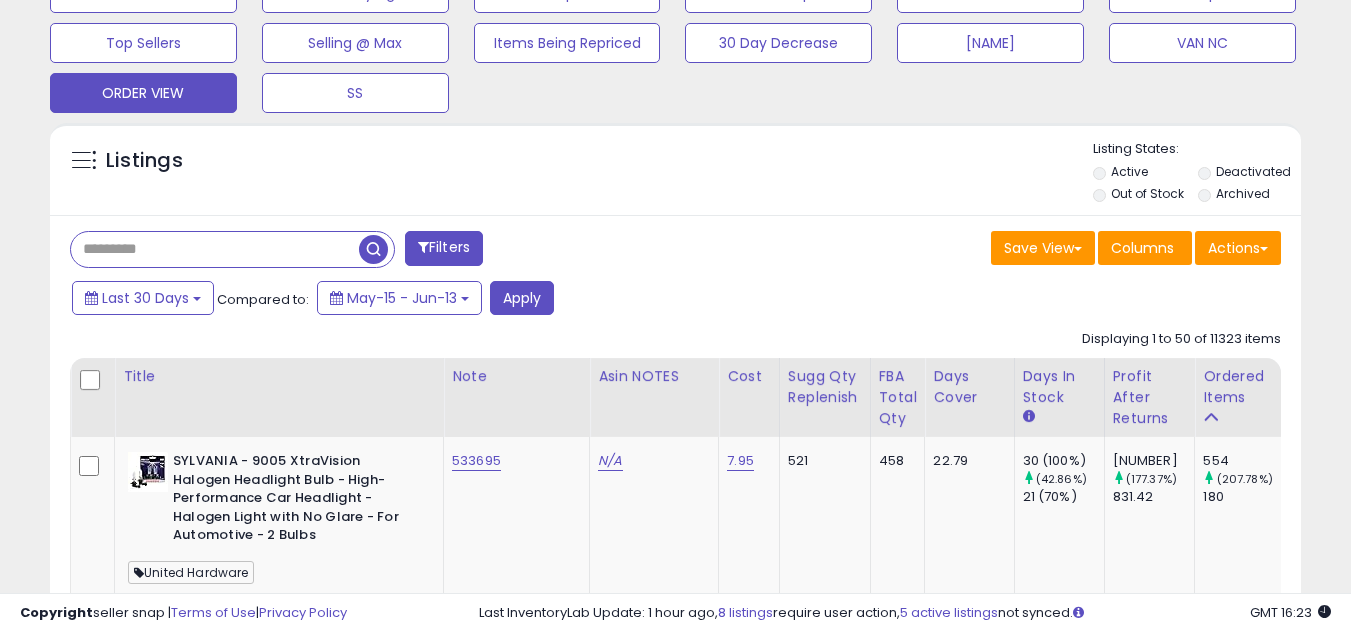 paste on "**********" 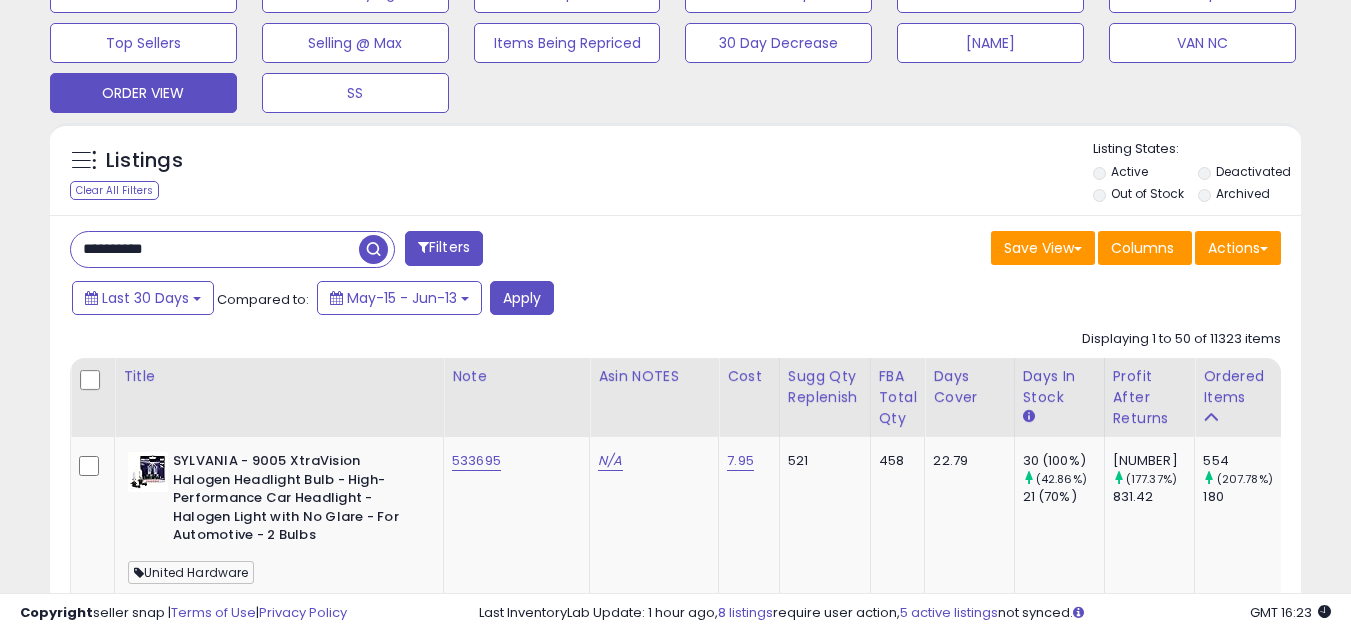 type on "**********" 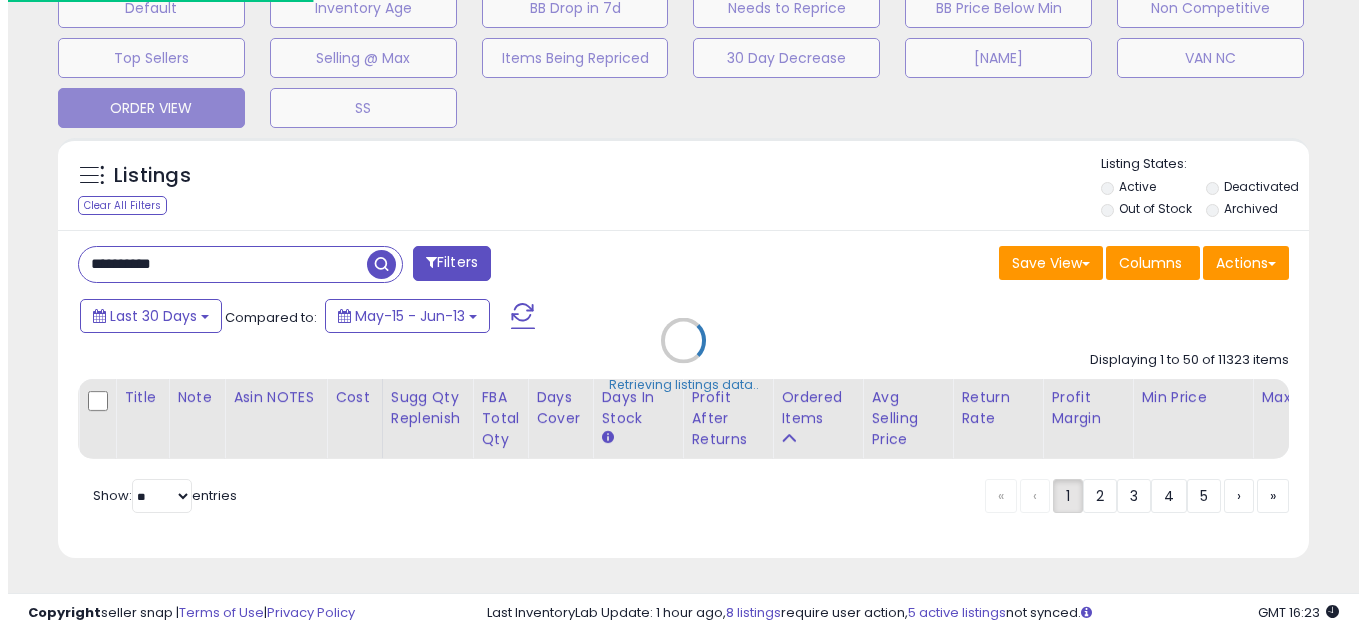scroll, scrollTop: 999590, scrollLeft: 999267, axis: both 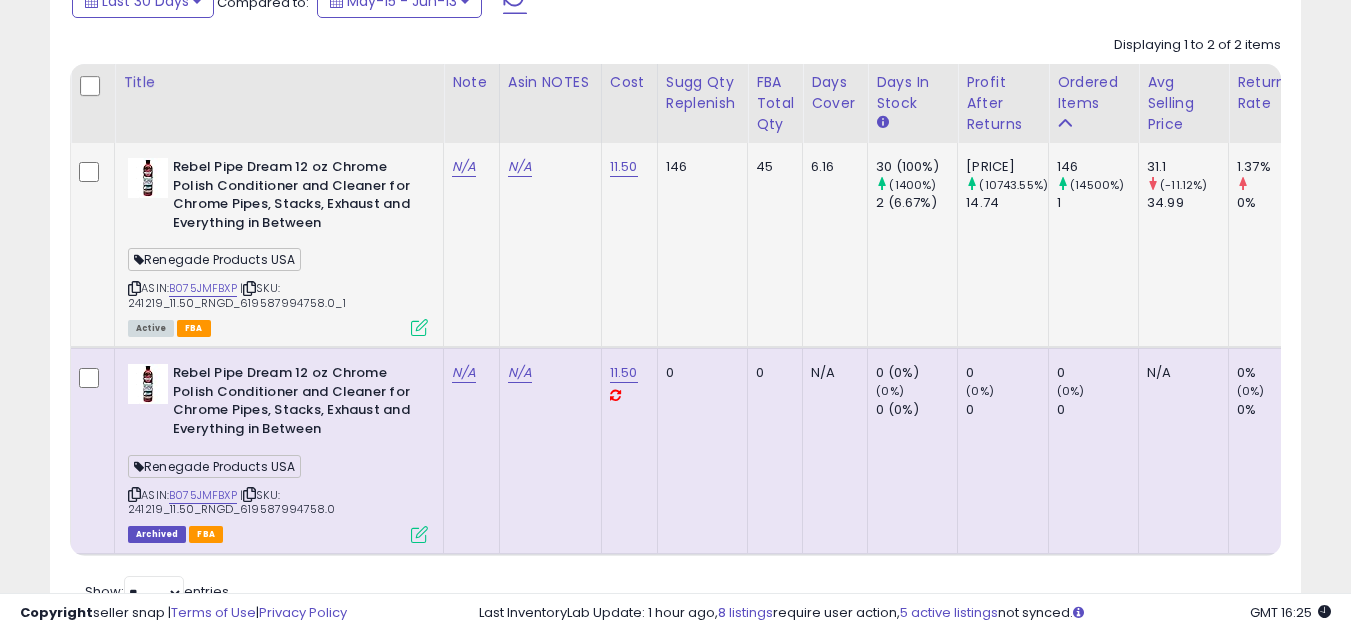 click at bounding box center [134, 288] 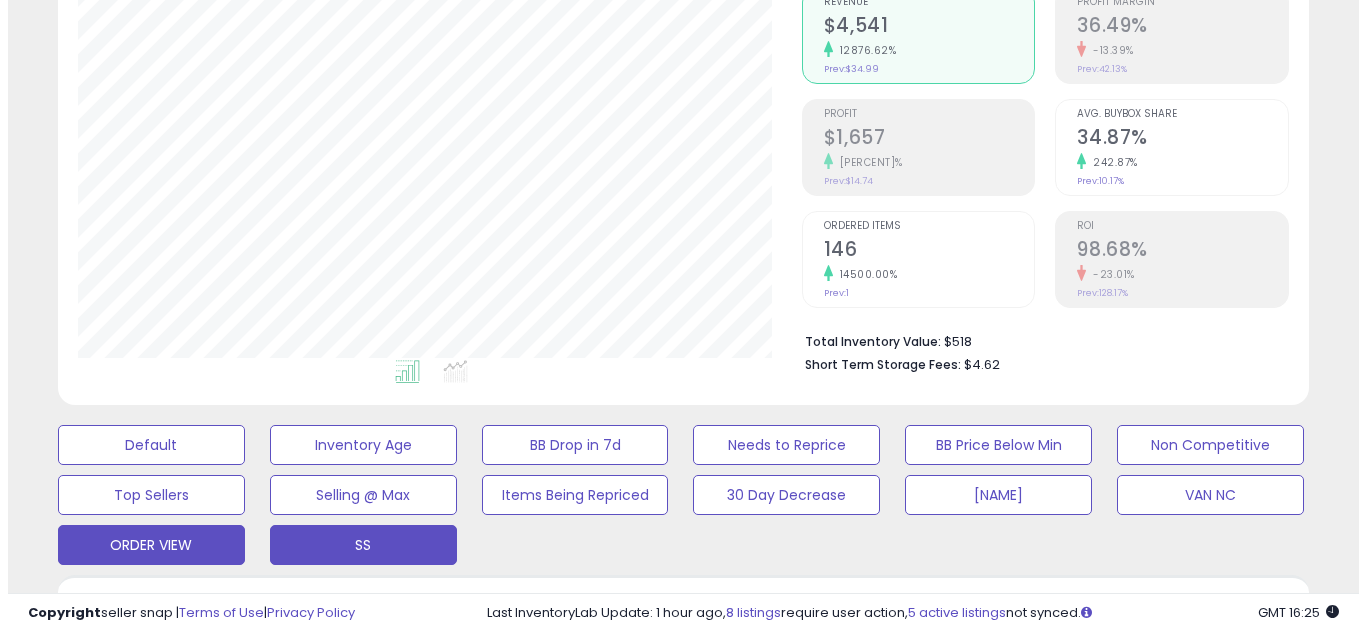 scroll, scrollTop: 57, scrollLeft: 0, axis: vertical 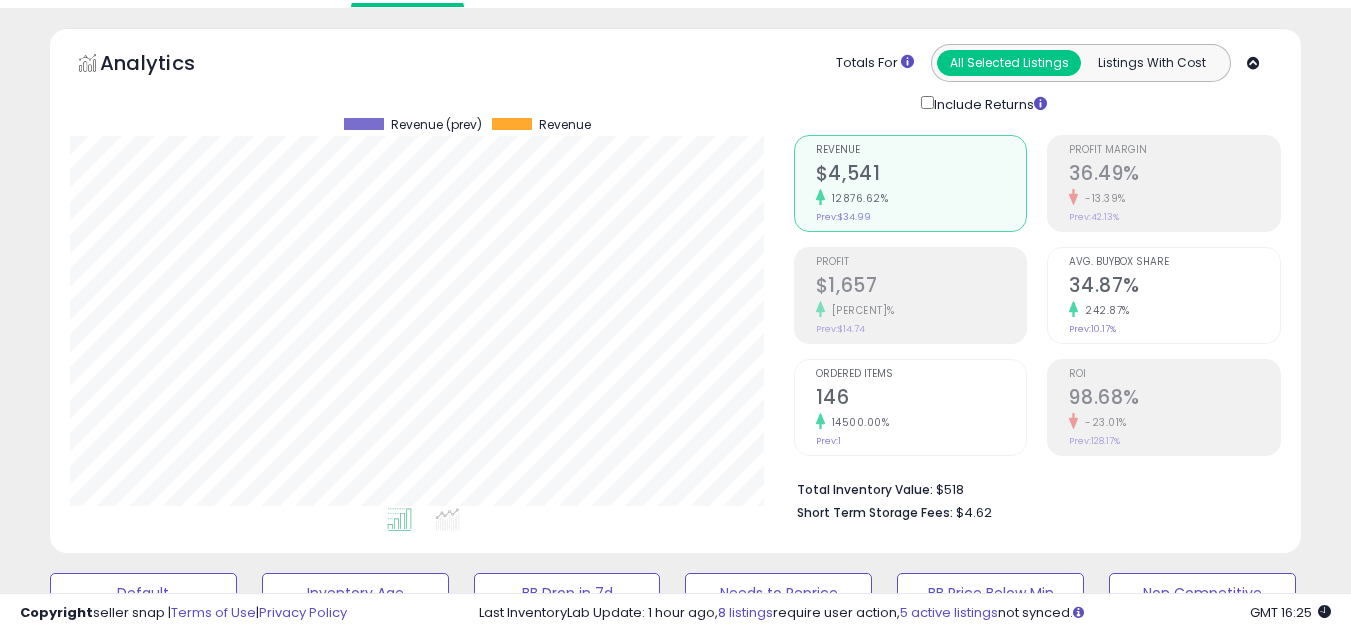 click on "146" at bounding box center (921, 399) 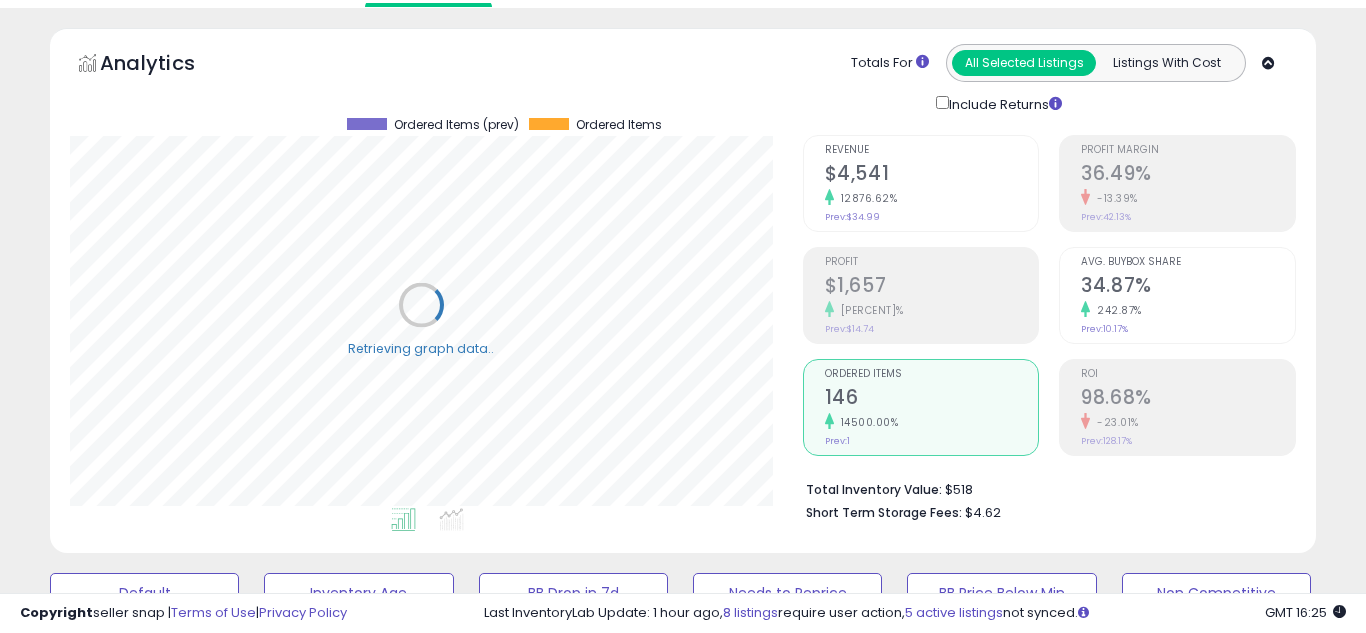 scroll, scrollTop: 999590, scrollLeft: 999267, axis: both 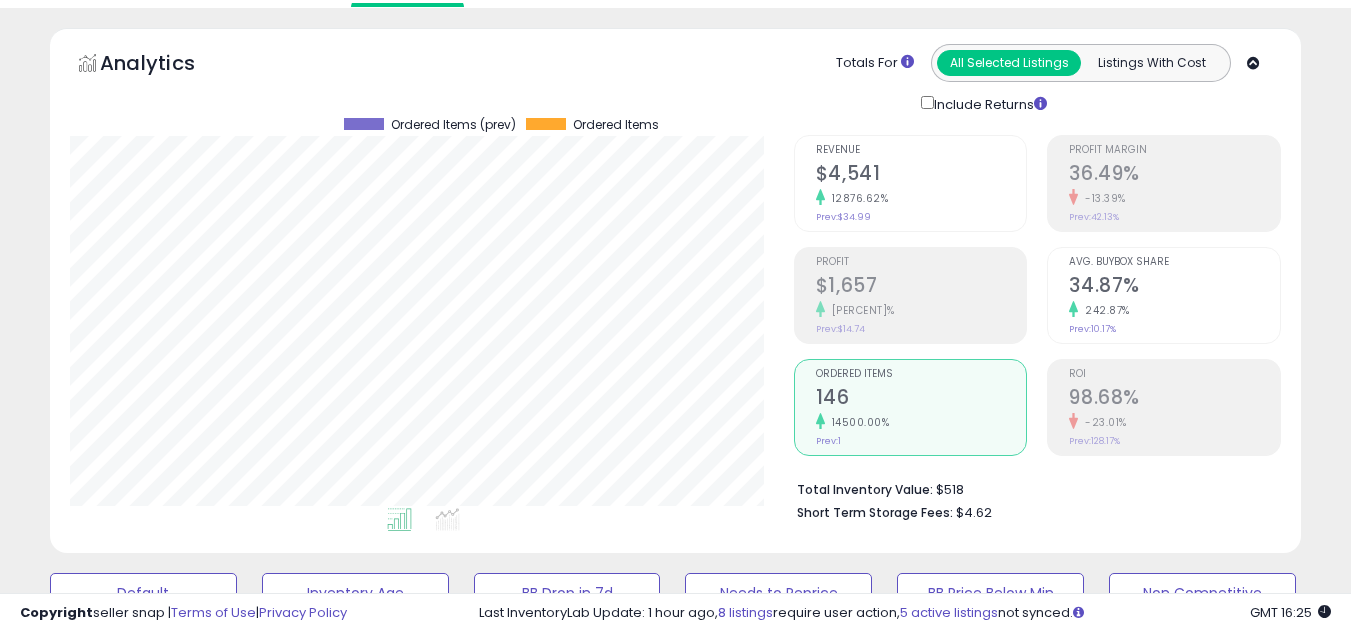 drag, startPoint x: 599, startPoint y: 530, endPoint x: 769, endPoint y: 458, distance: 184.61853 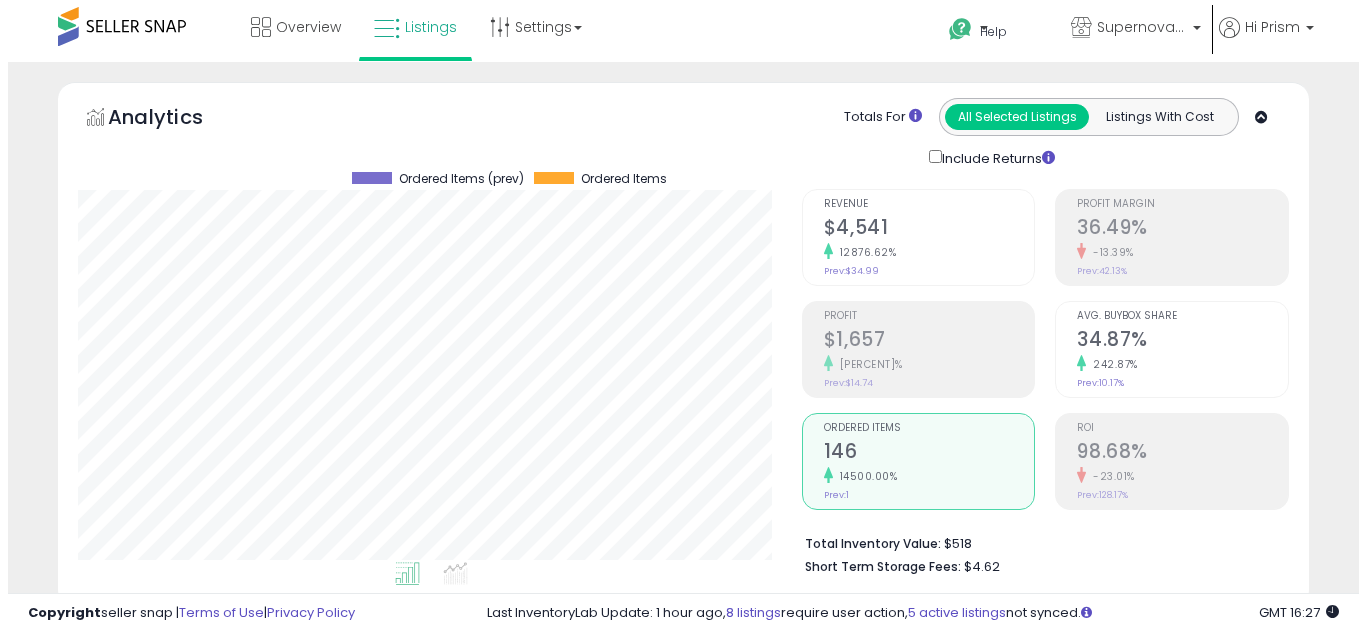 scroll, scrollTop: 0, scrollLeft: 0, axis: both 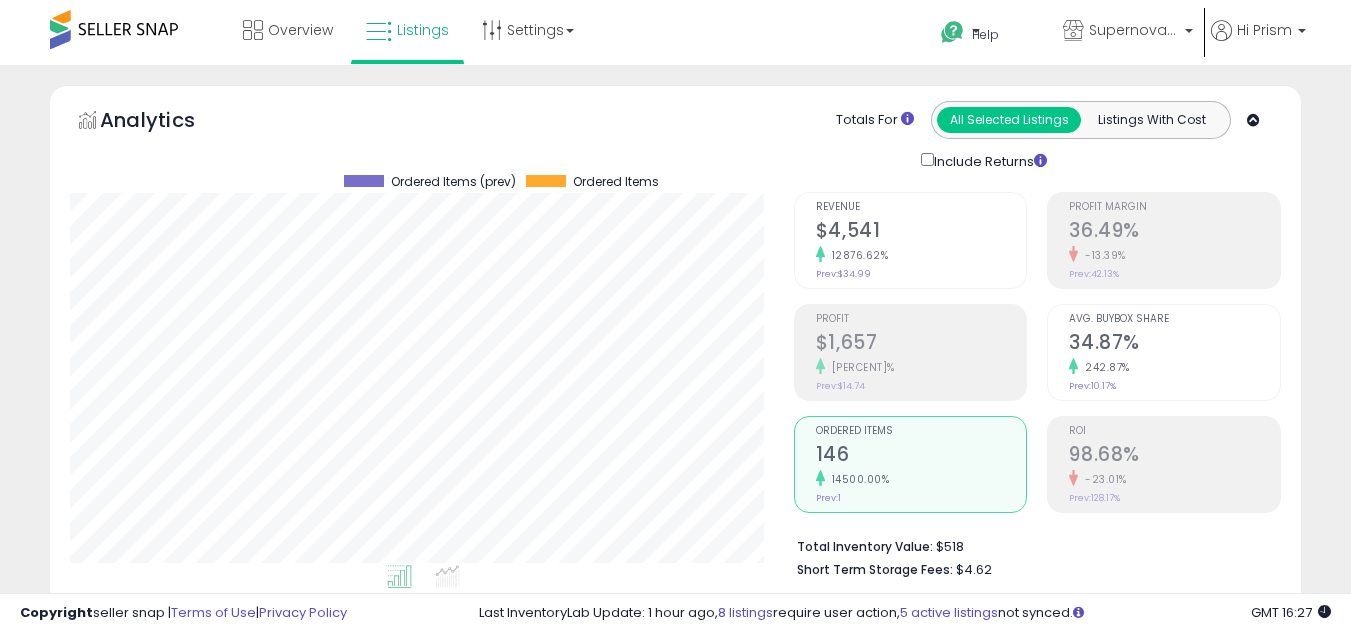 click on "Ordered Items
[NUMBER]
[PERCENT]
Prev:  [NUMBER]" at bounding box center [921, 462] 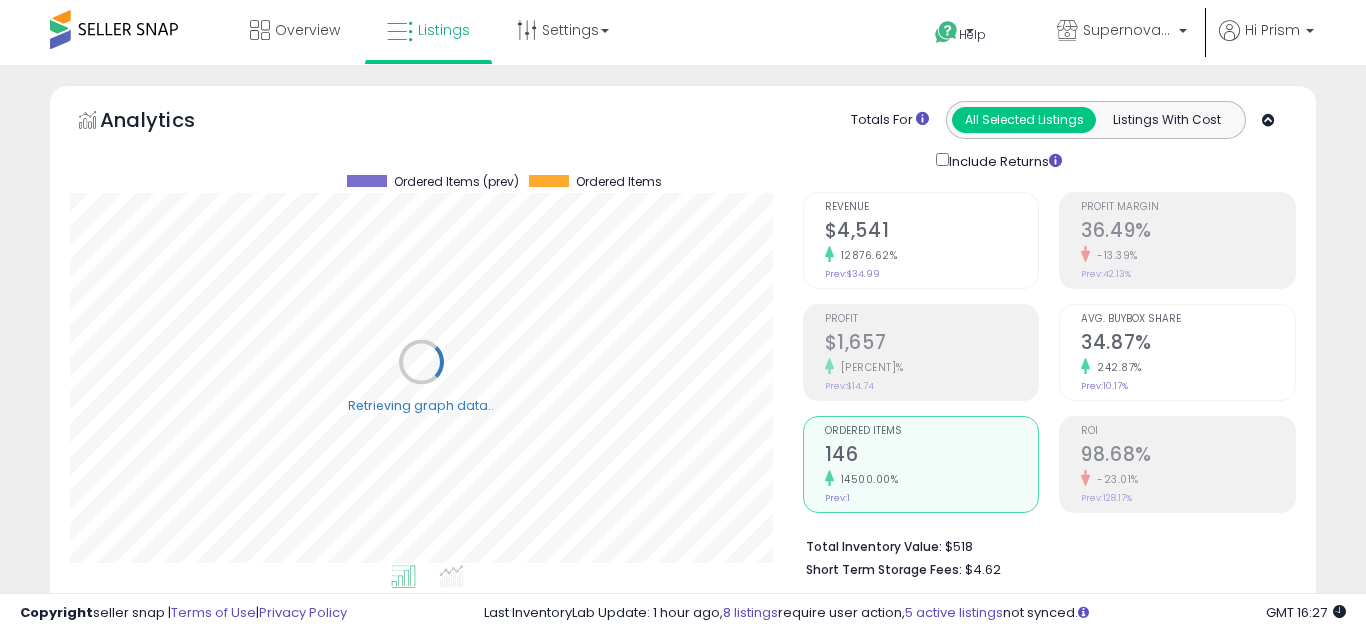 scroll, scrollTop: 999590, scrollLeft: 999267, axis: both 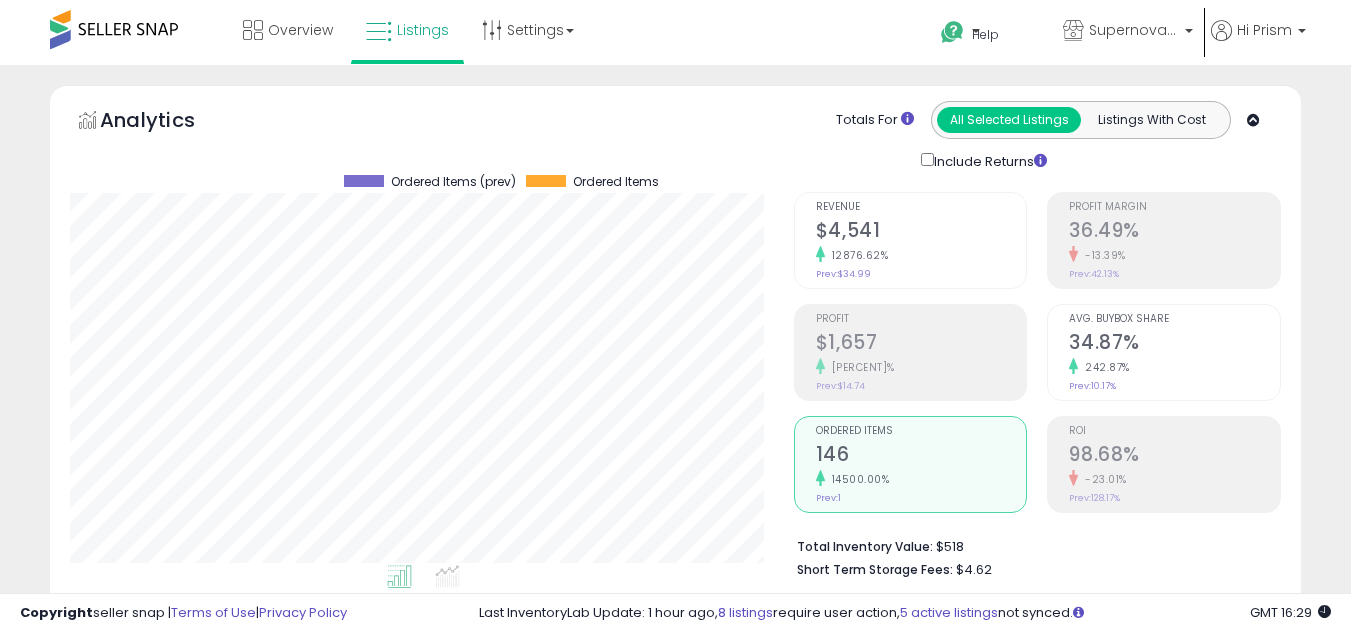 click on "146" at bounding box center (921, 456) 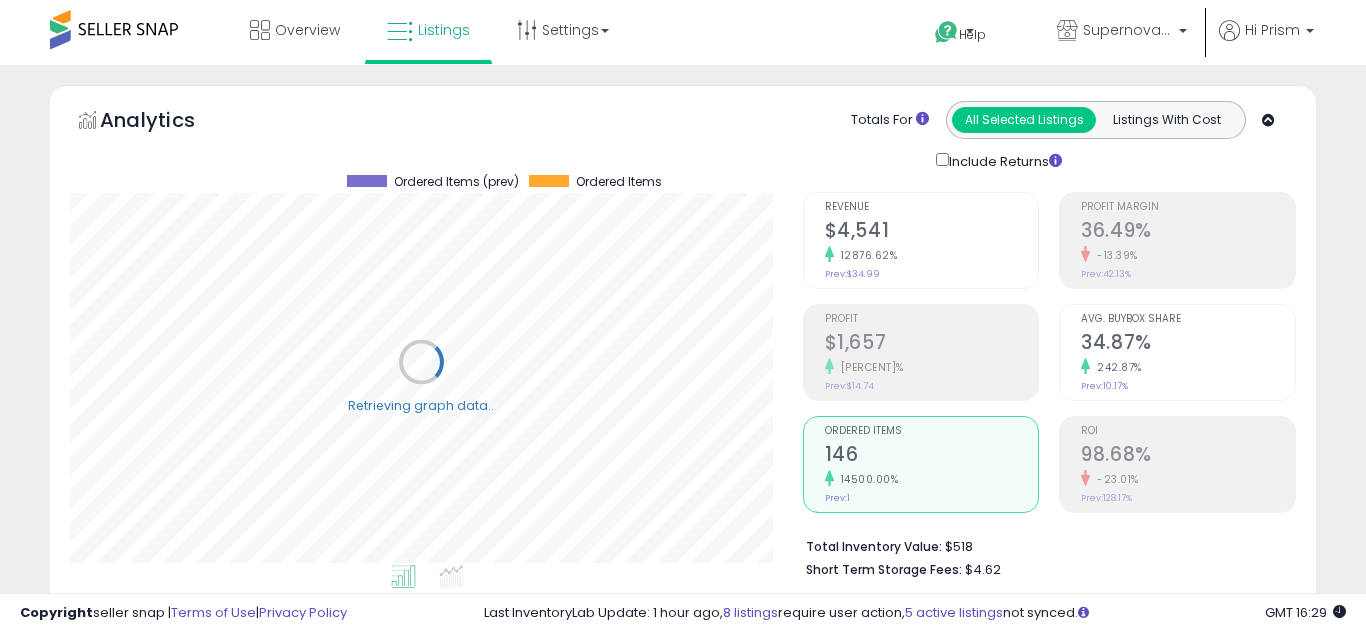 scroll, scrollTop: 999590, scrollLeft: 999267, axis: both 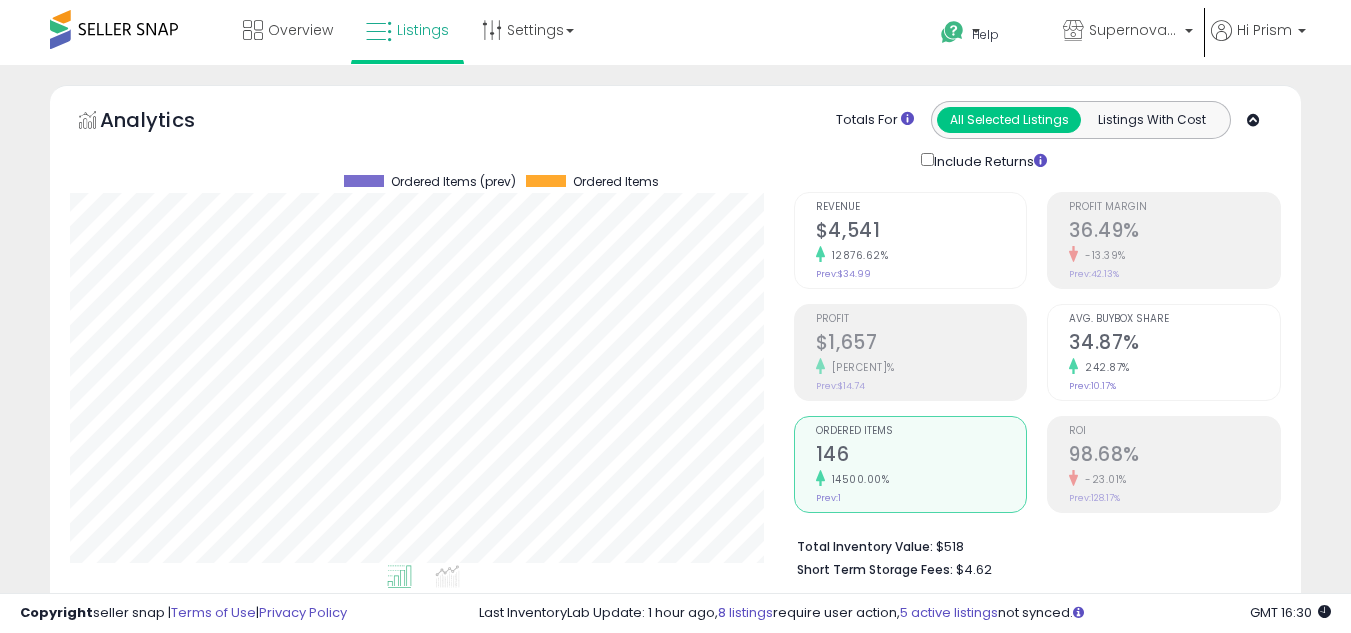 click on "Analytics
Totals For
All Selected Listings
Listings With Cost
Include Returns" at bounding box center (675, 136) 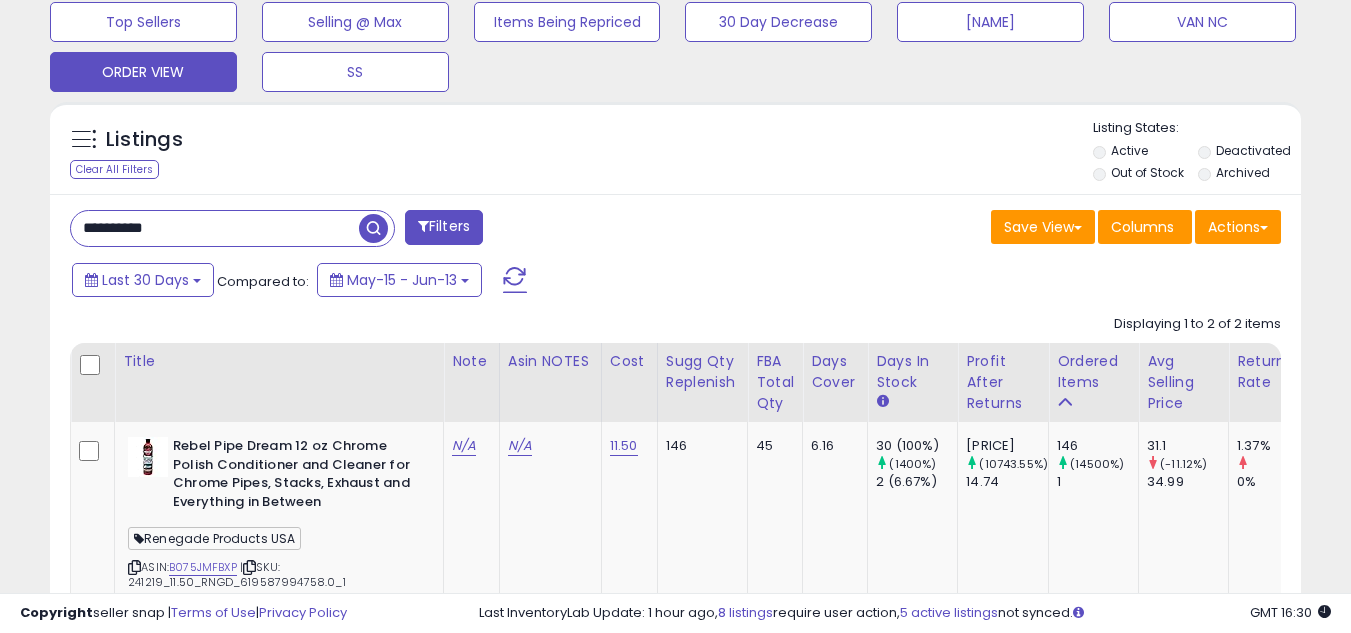 scroll, scrollTop: 700, scrollLeft: 0, axis: vertical 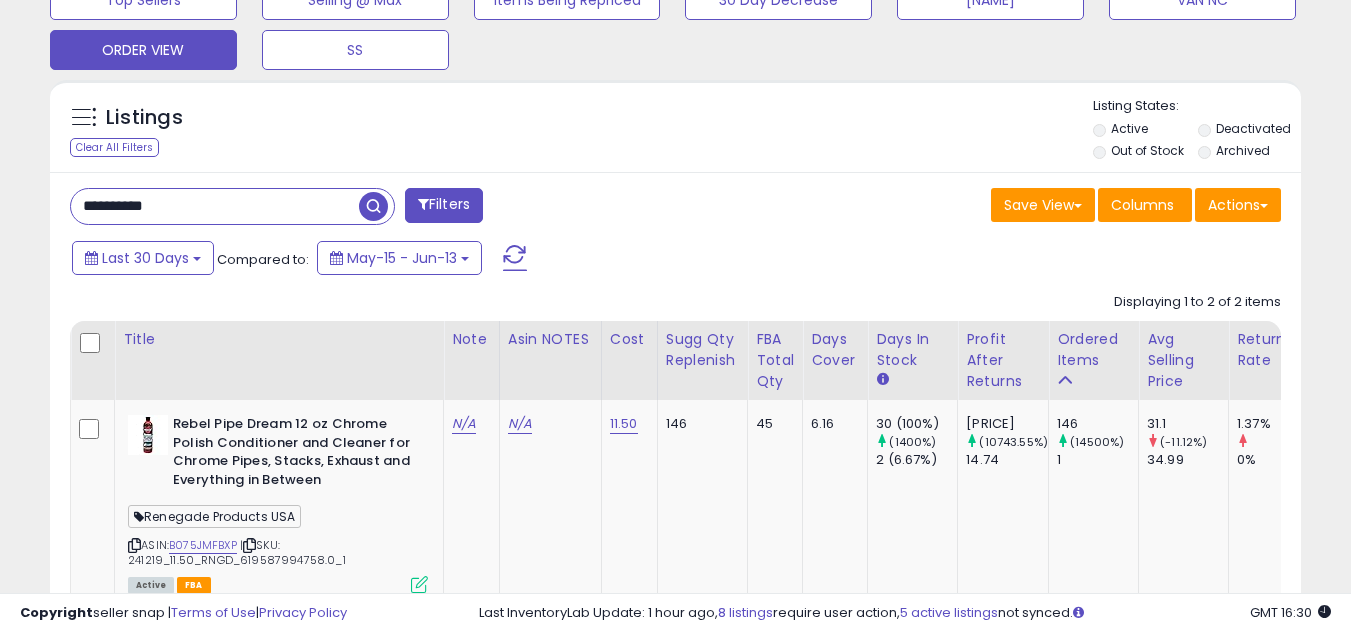click on "**********" at bounding box center (215, 206) 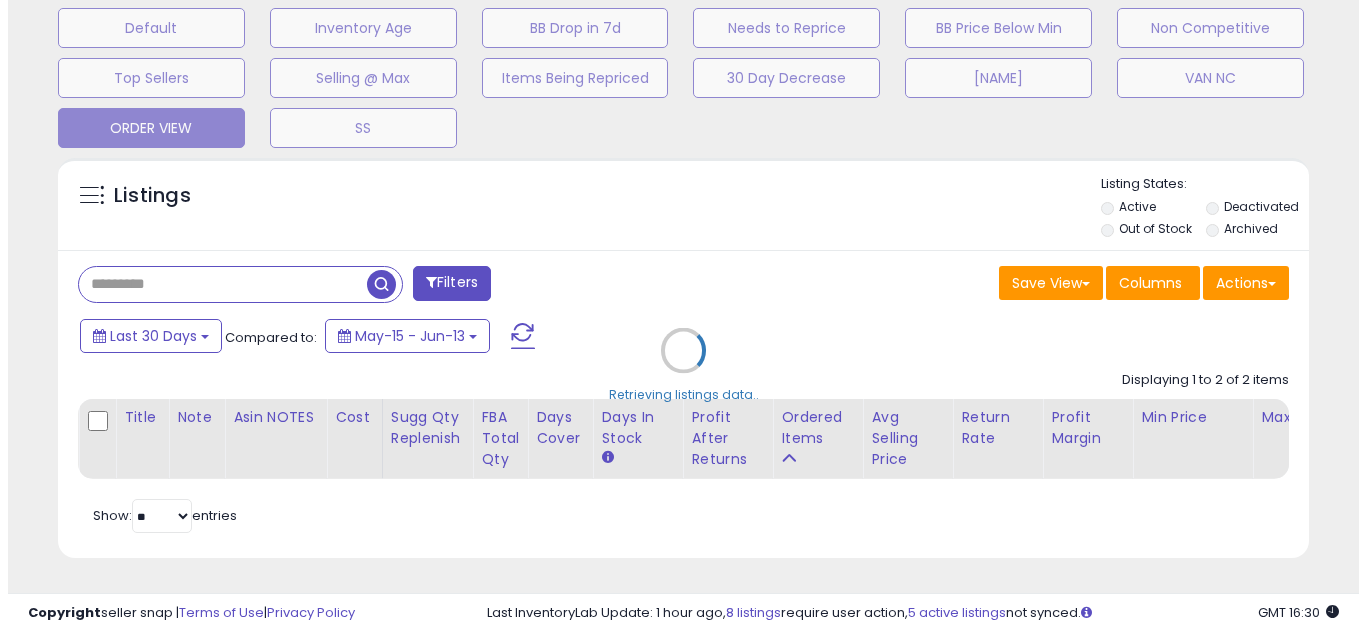 scroll, scrollTop: 637, scrollLeft: 0, axis: vertical 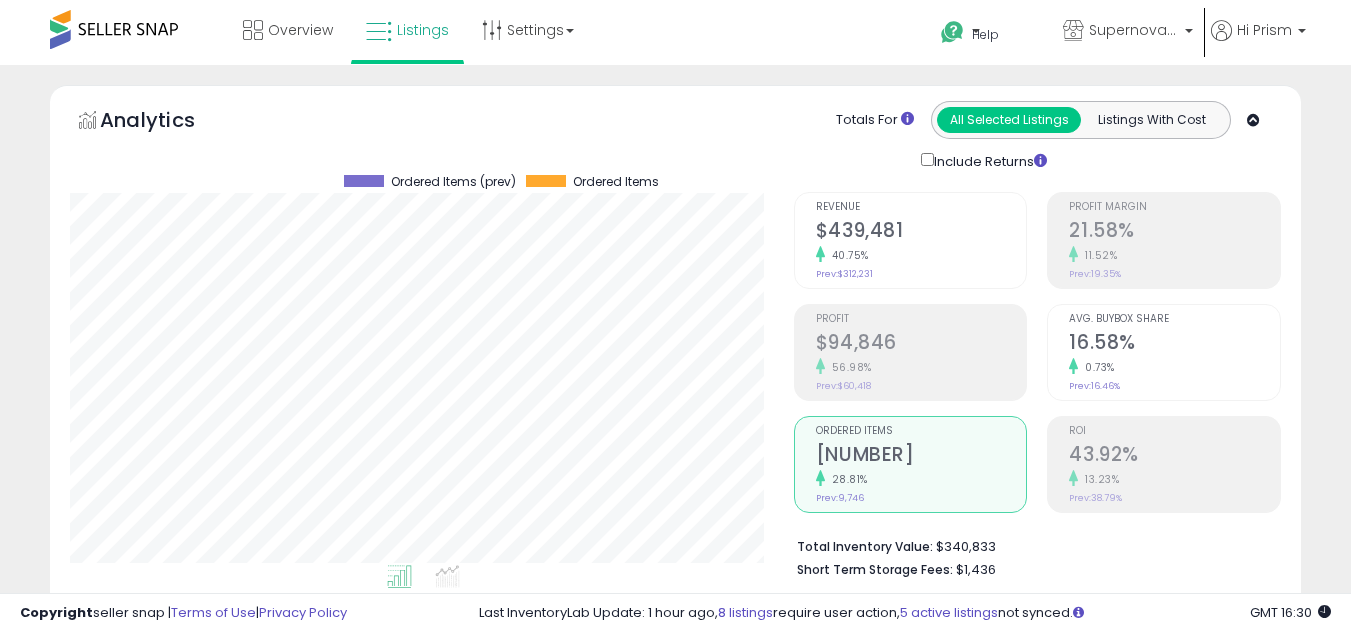 click on "Ordered Items" at bounding box center [921, 431] 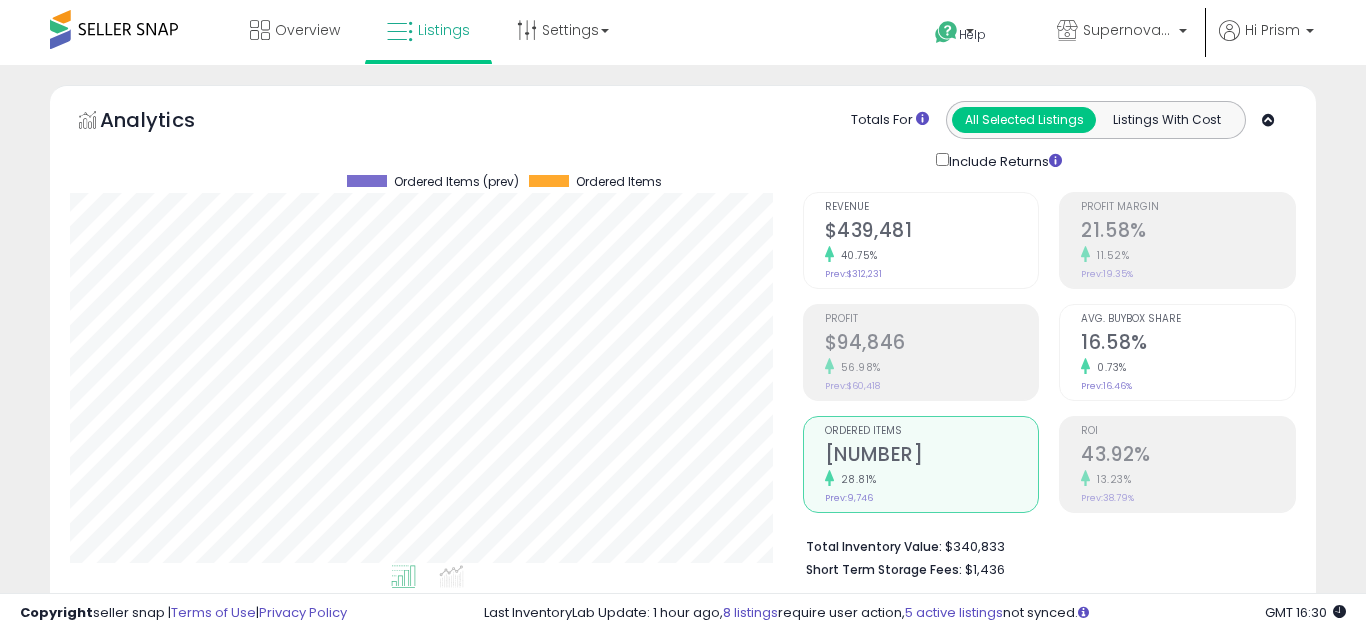 scroll, scrollTop: 999590, scrollLeft: 999276, axis: both 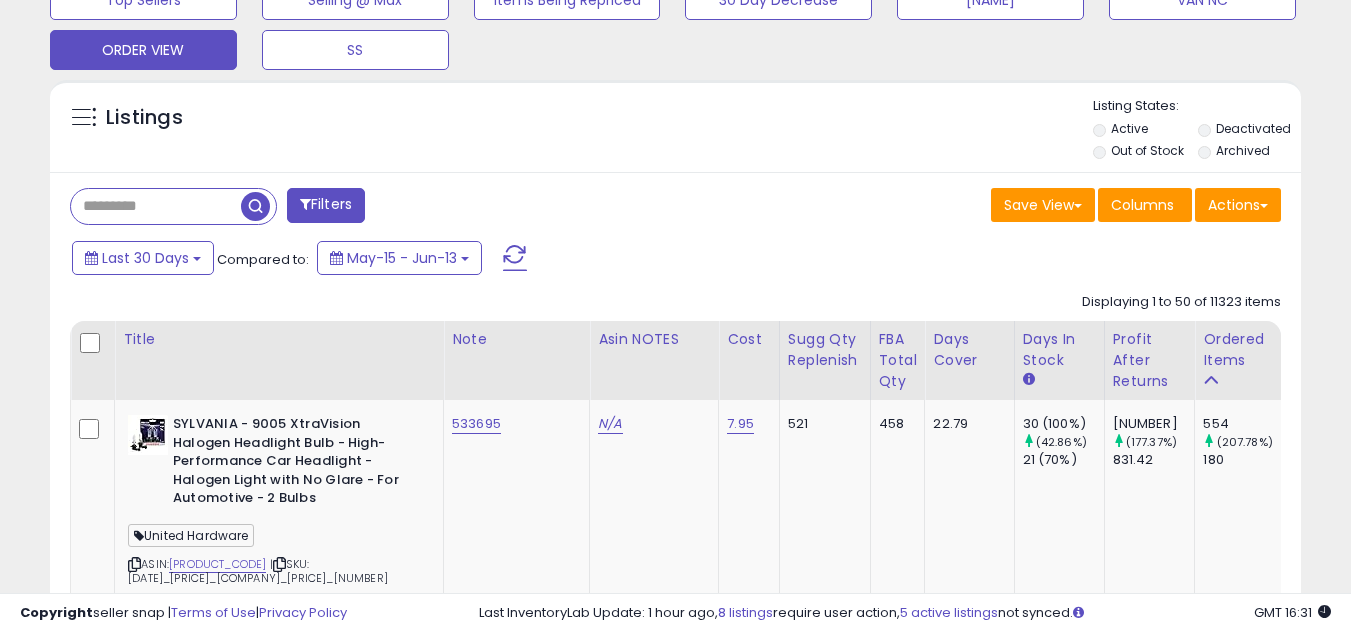 click at bounding box center [156, 206] 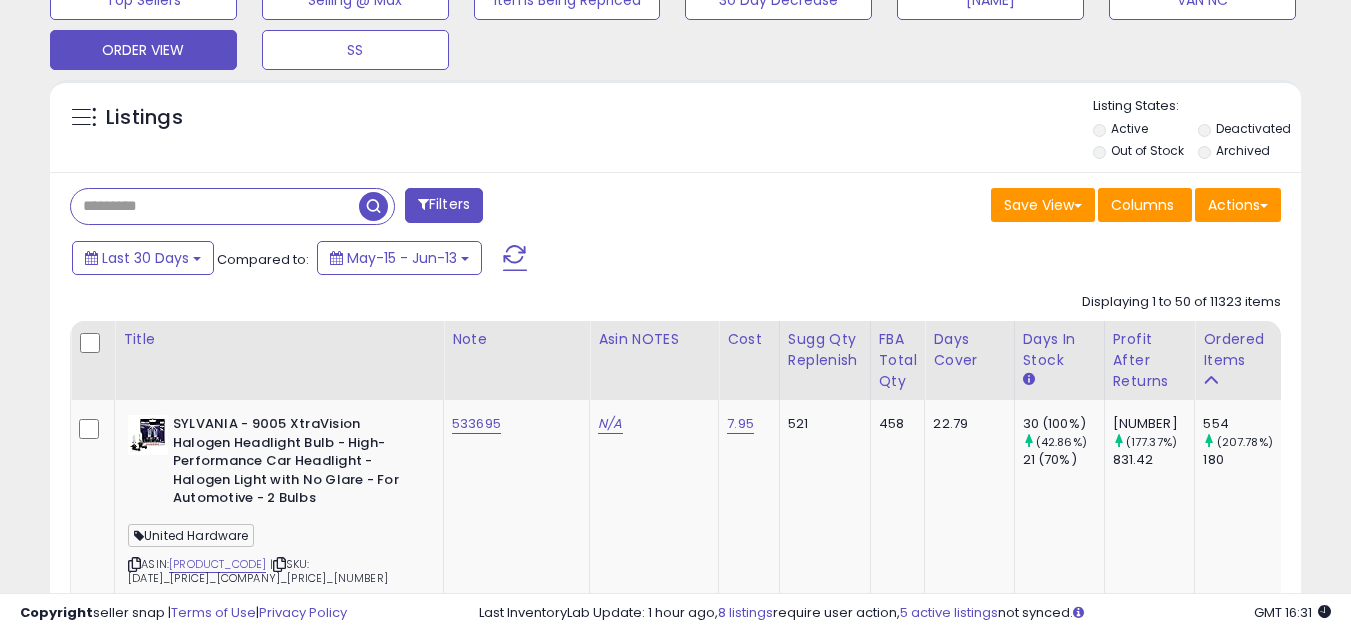 paste on "**********" 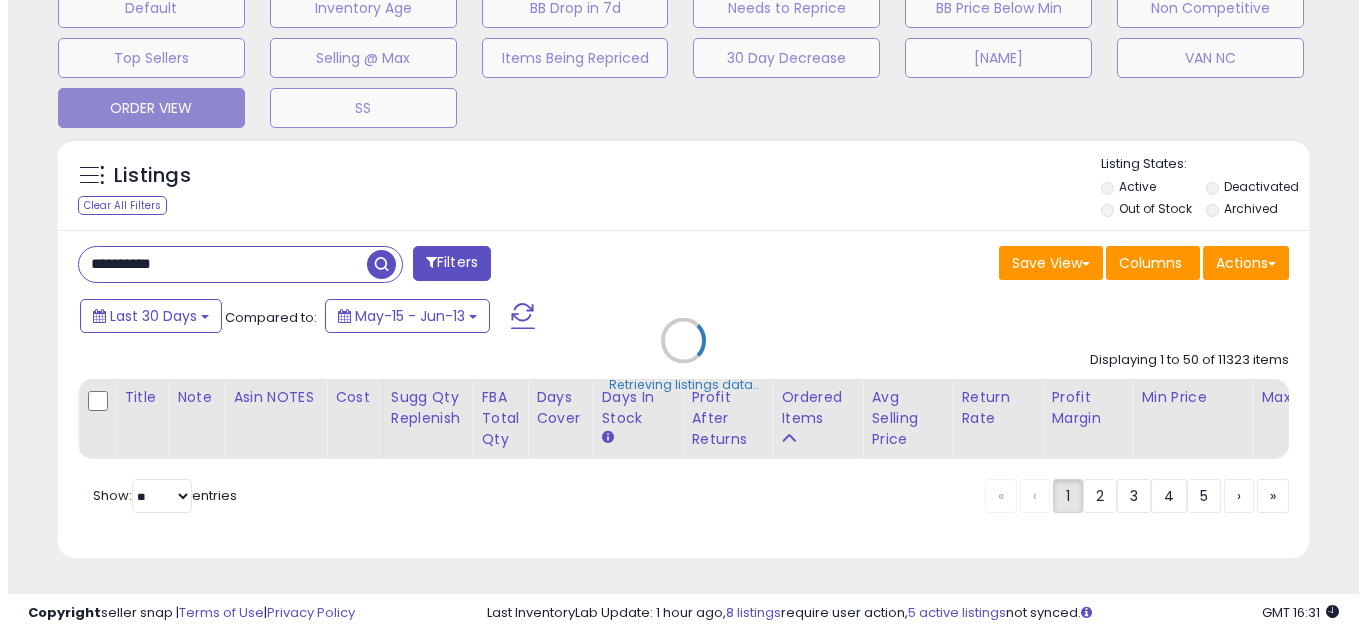 scroll, scrollTop: 0, scrollLeft: 0, axis: both 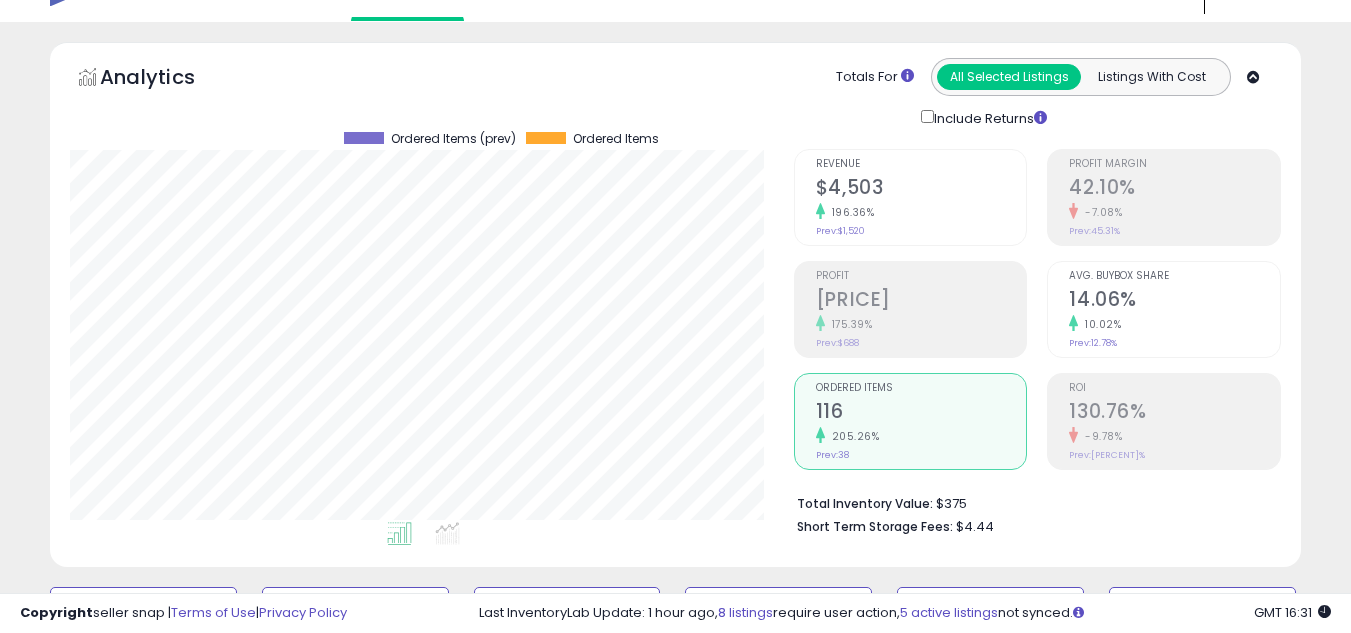 click on "116" at bounding box center (921, 413) 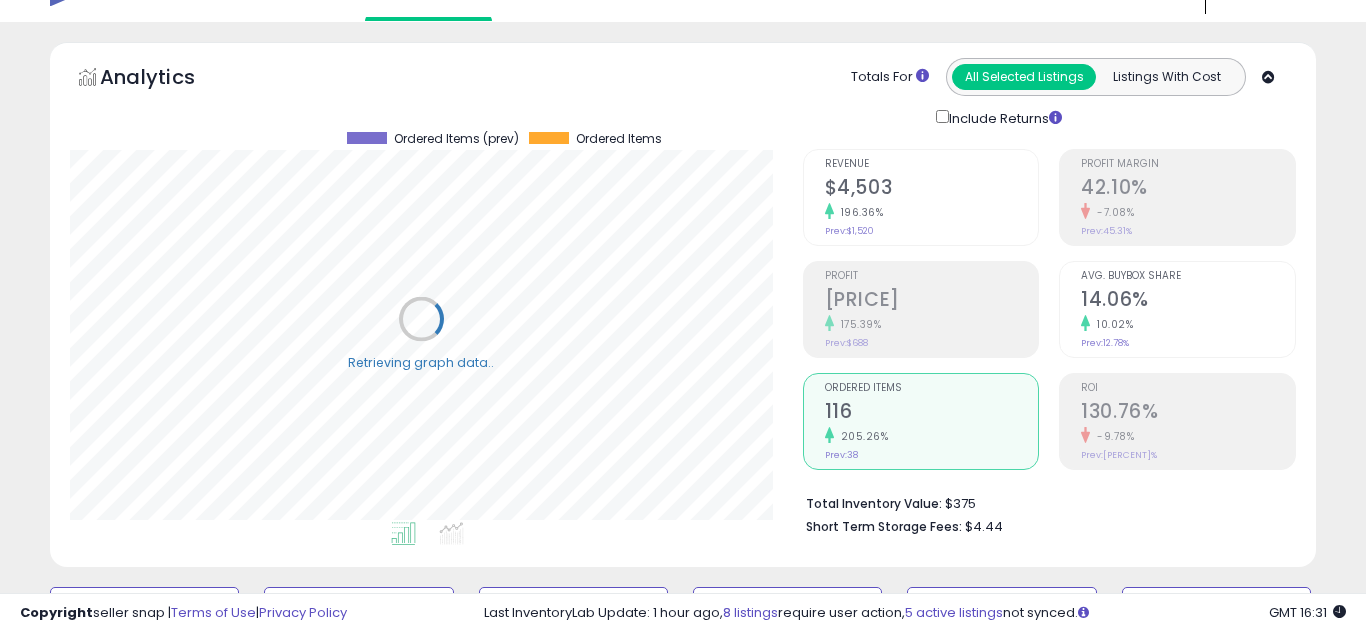 scroll, scrollTop: 999590, scrollLeft: 999267, axis: both 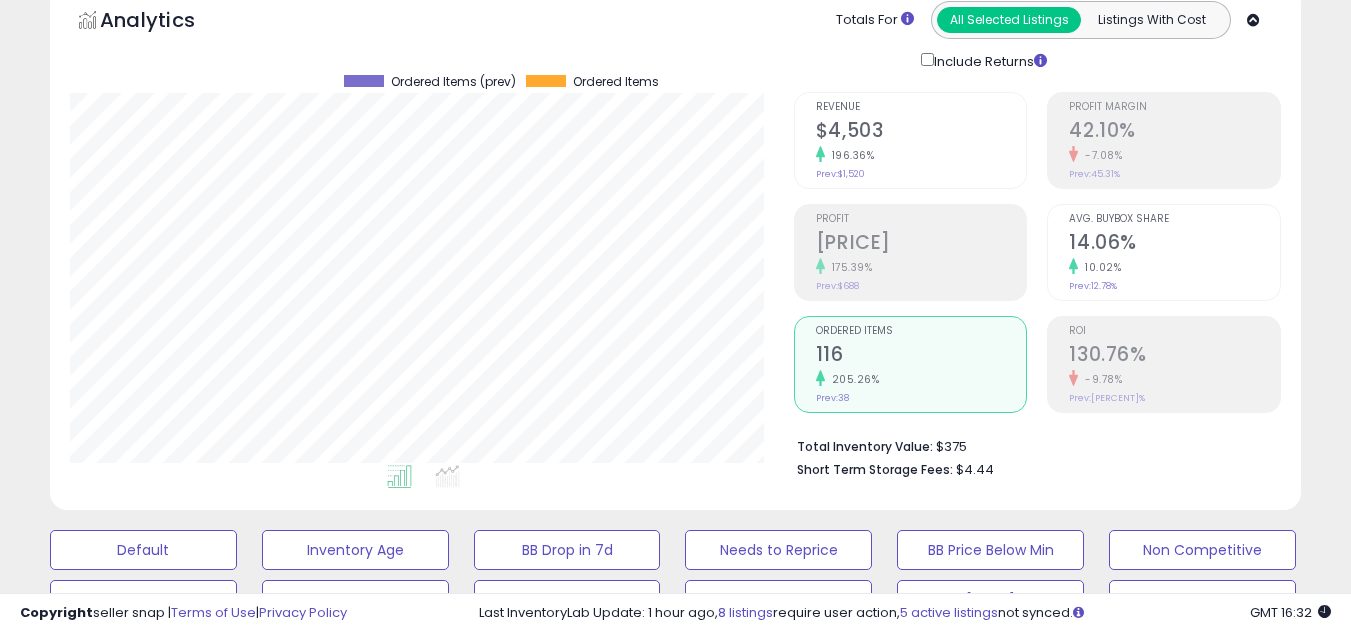 click on "116" at bounding box center [921, 356] 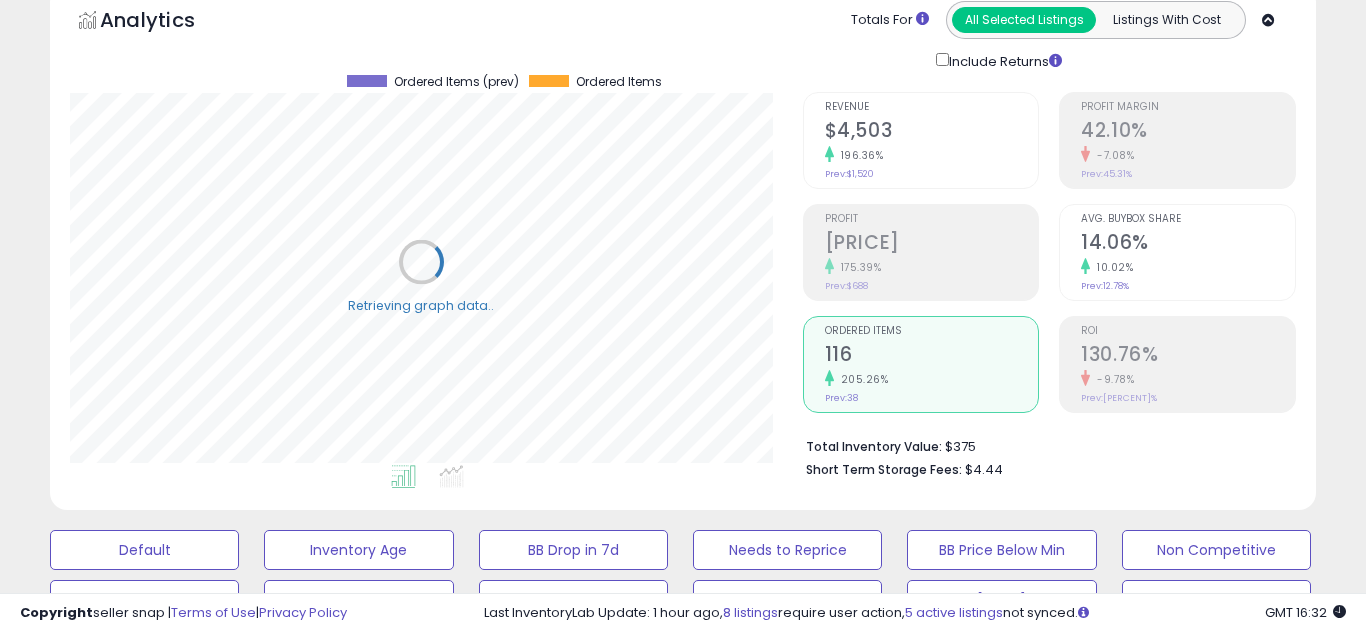 scroll, scrollTop: 999590, scrollLeft: 999267, axis: both 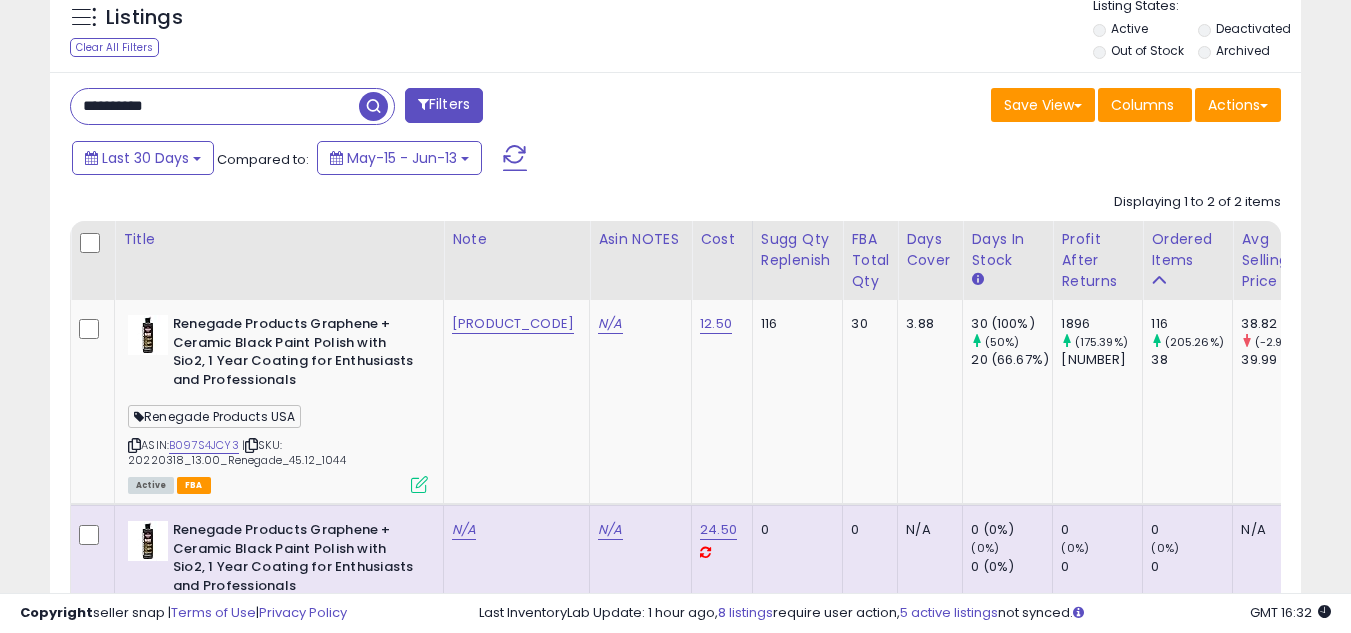 click on "**********" at bounding box center [675, 432] 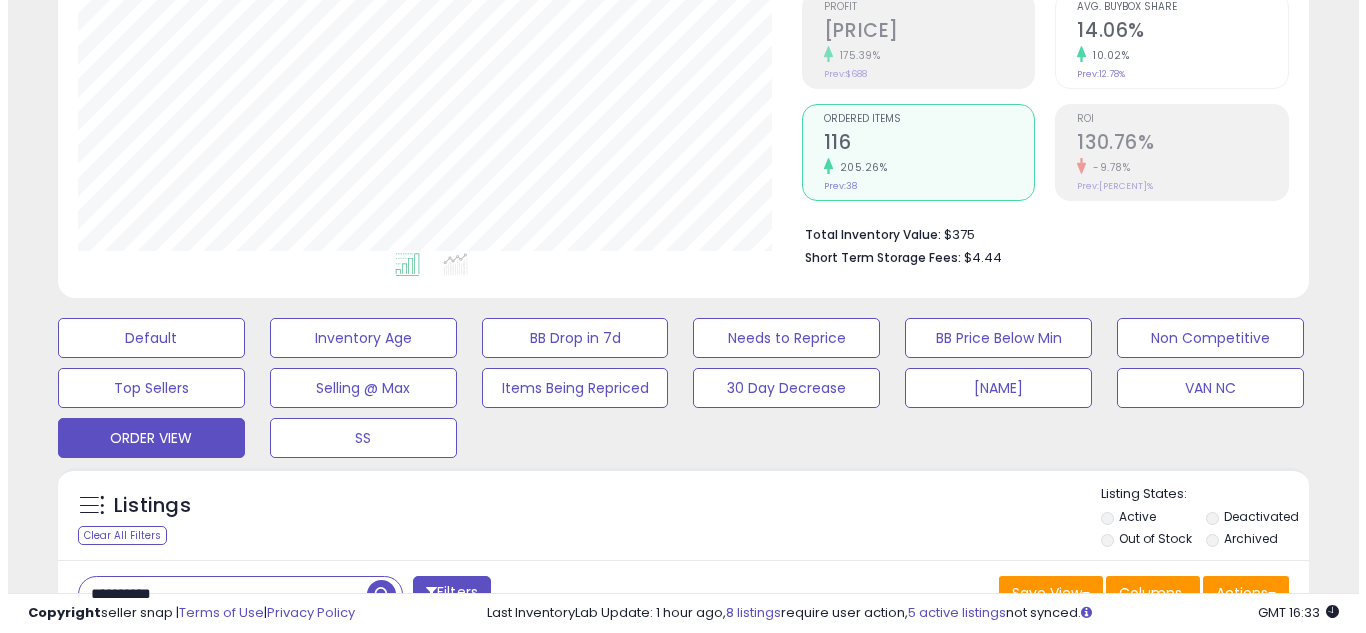 scroll, scrollTop: 200, scrollLeft: 0, axis: vertical 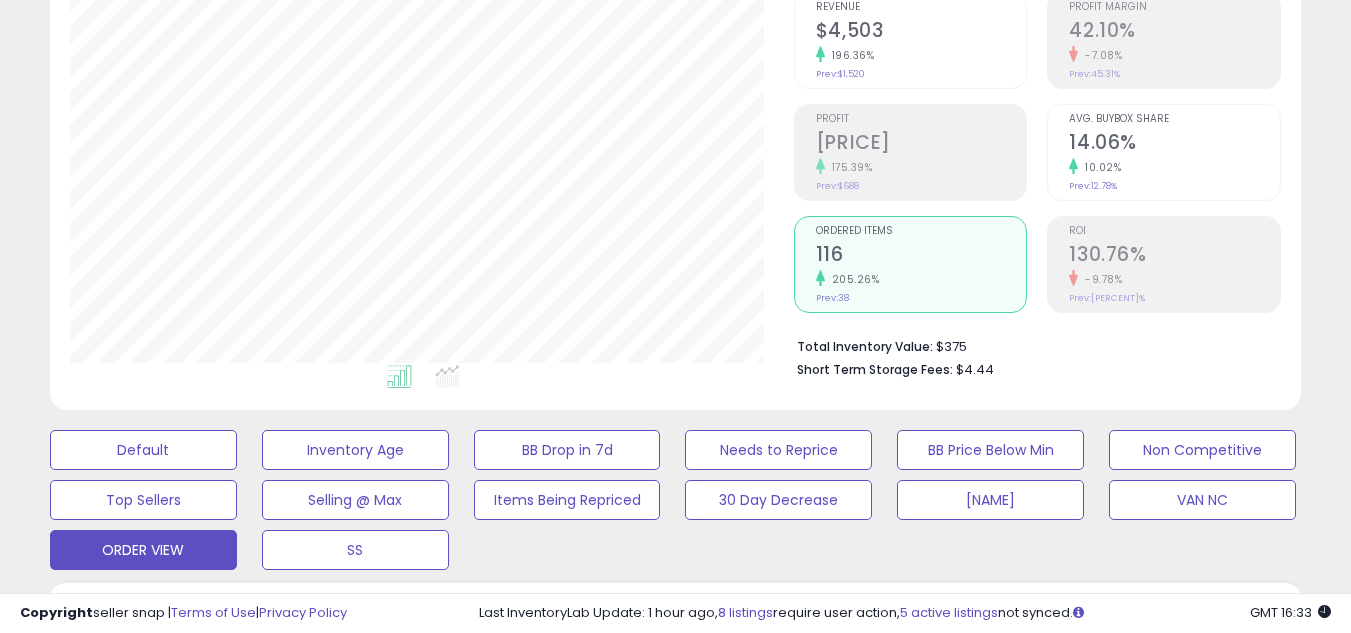 click on "116" at bounding box center (921, 256) 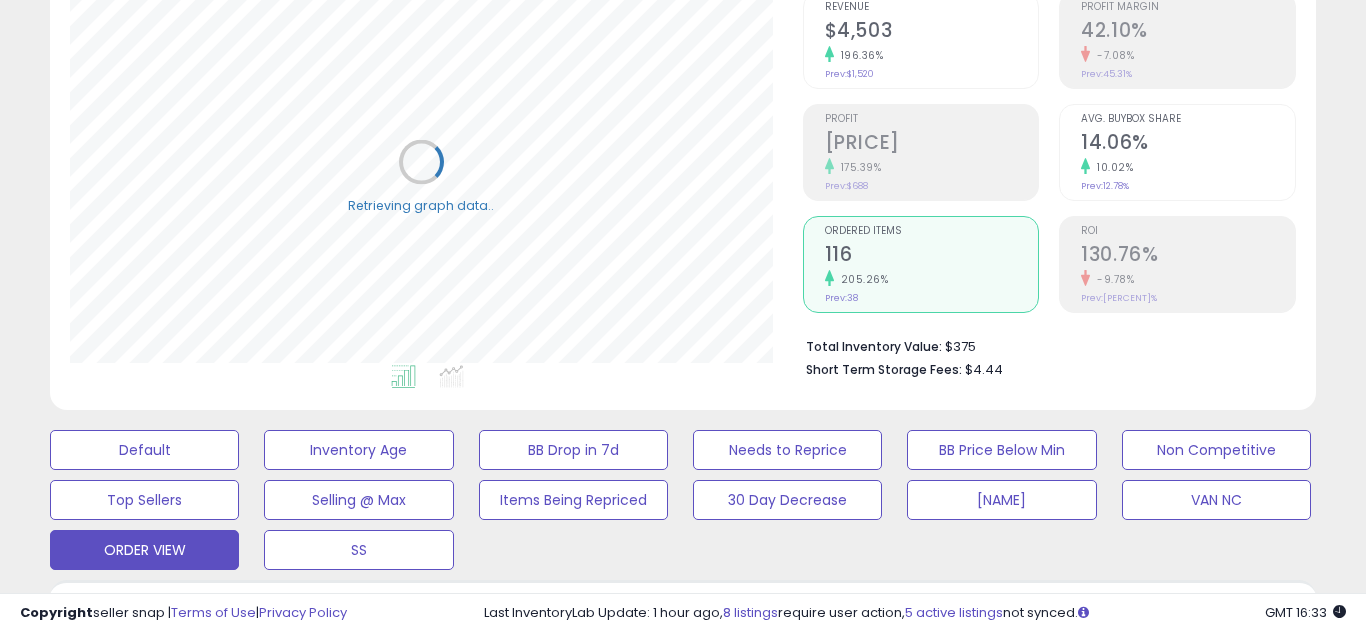 scroll, scrollTop: 999590, scrollLeft: 999267, axis: both 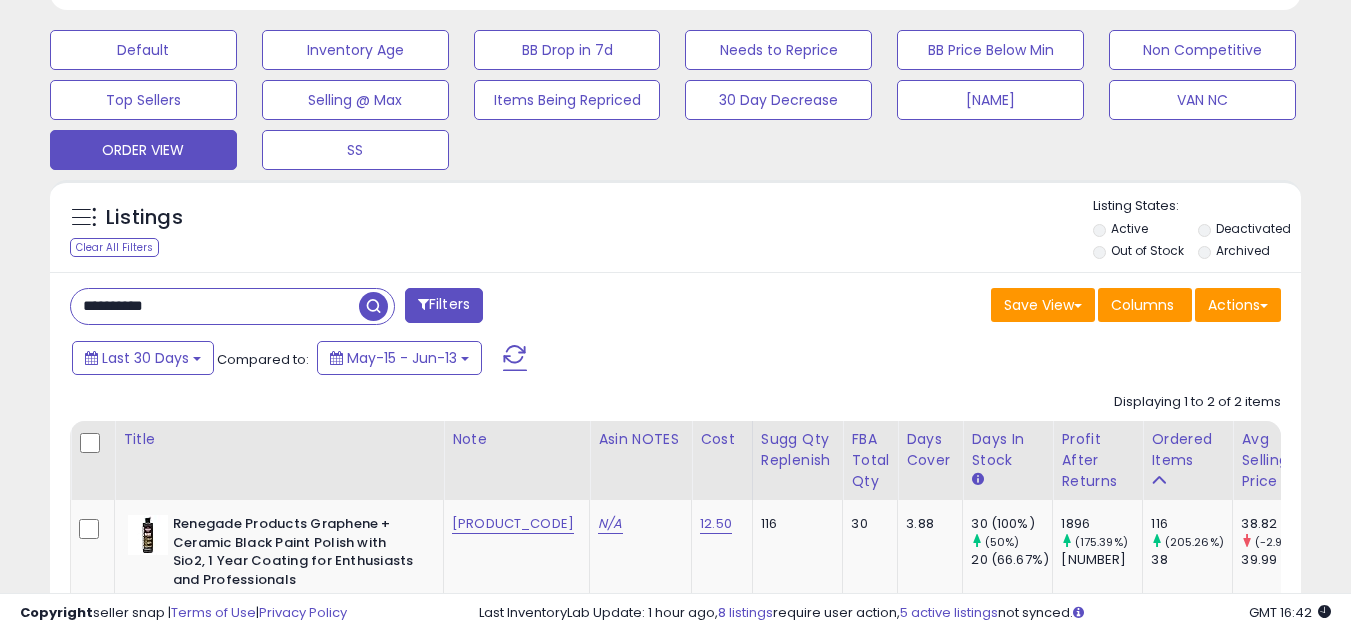 click on "**********" at bounding box center (215, 306) 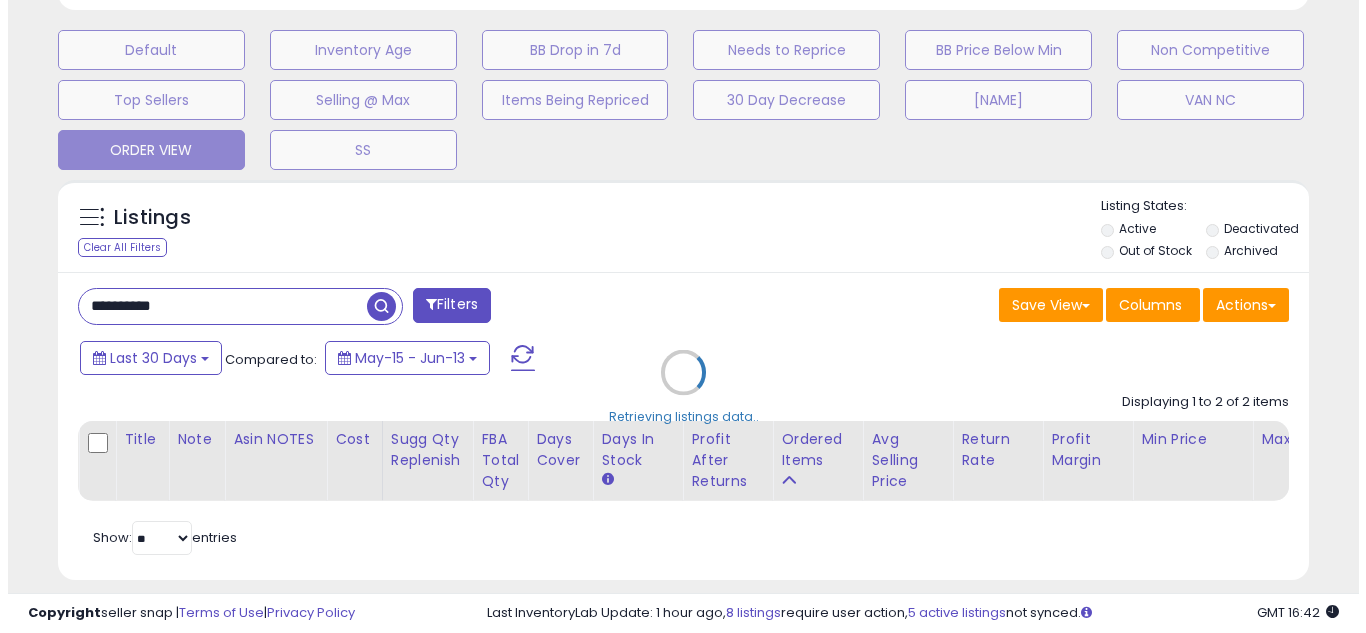 scroll, scrollTop: 999590, scrollLeft: 999267, axis: both 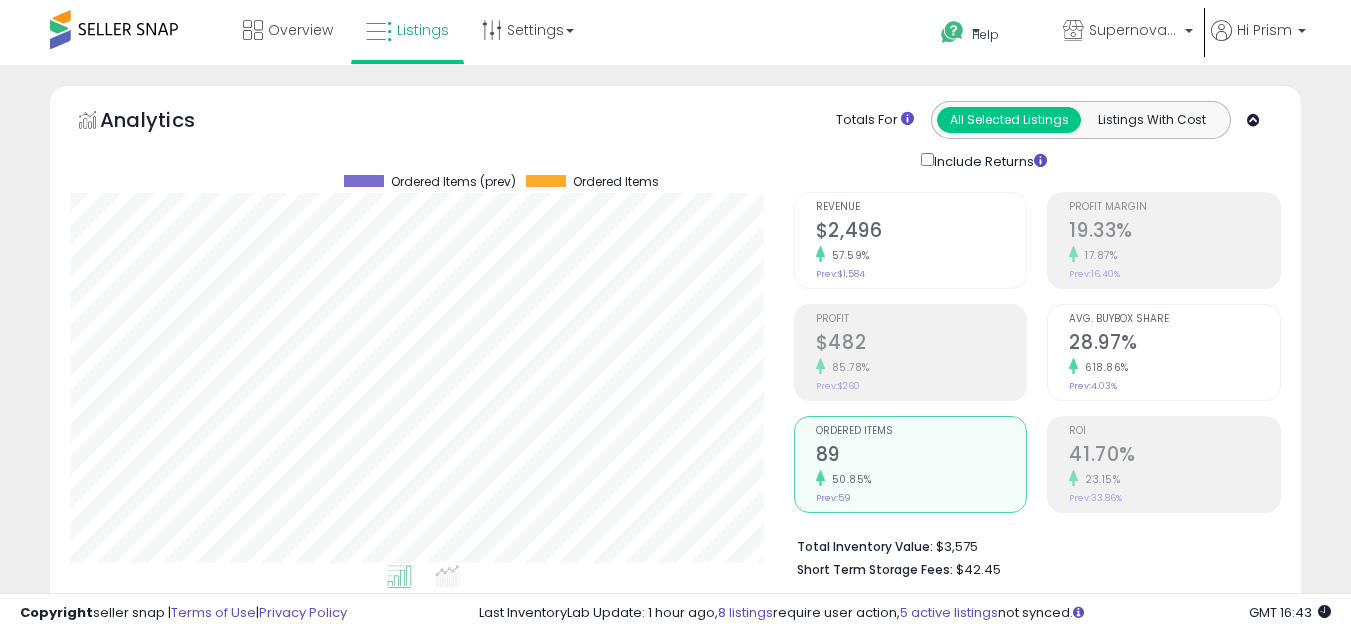 click on "89" at bounding box center (921, 456) 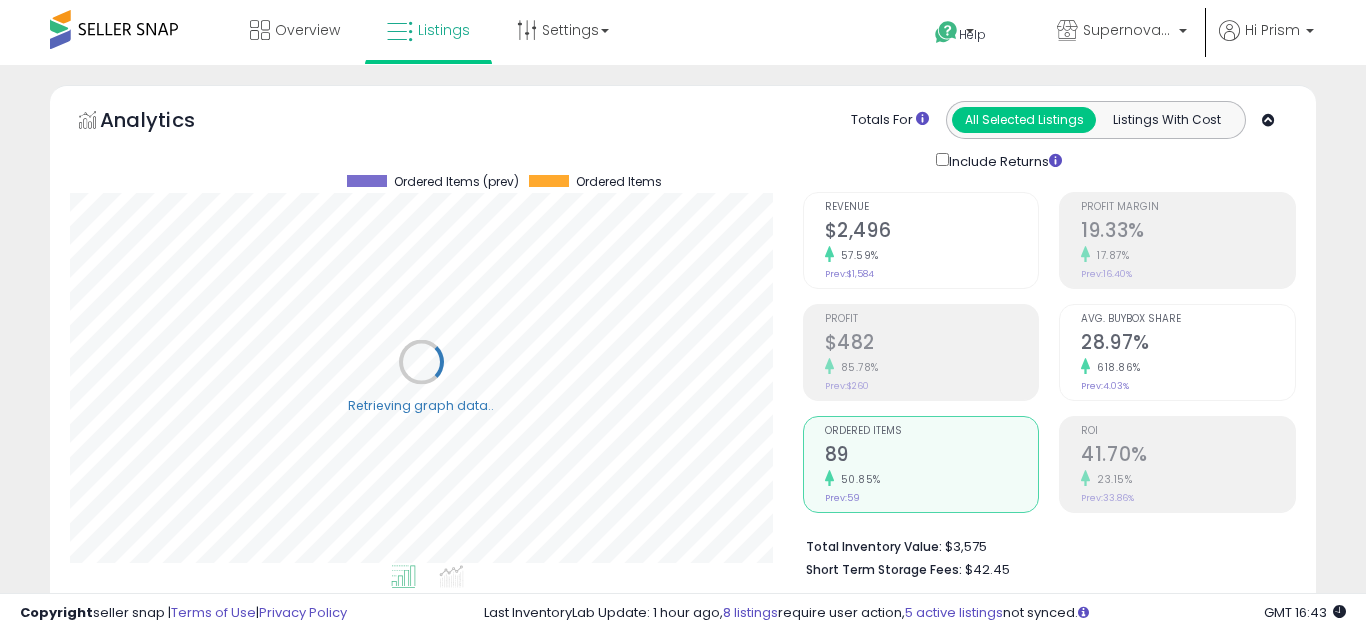 scroll, scrollTop: 999590, scrollLeft: 999267, axis: both 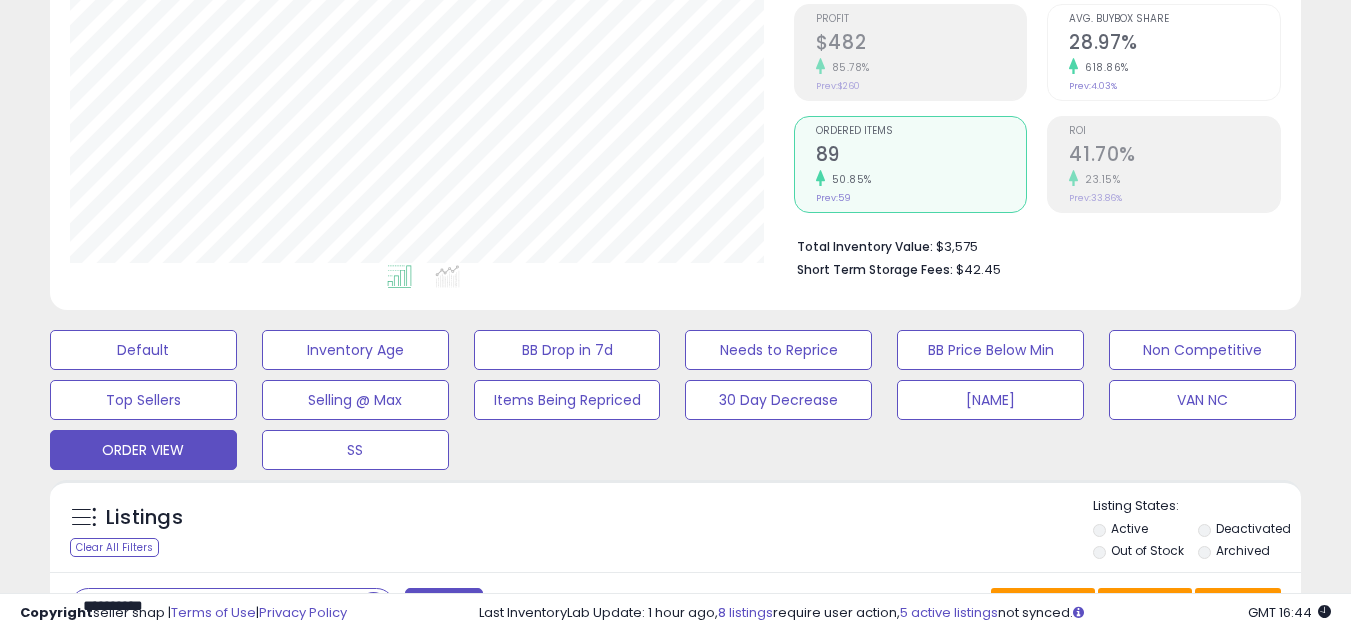 click on "Prev:  59" 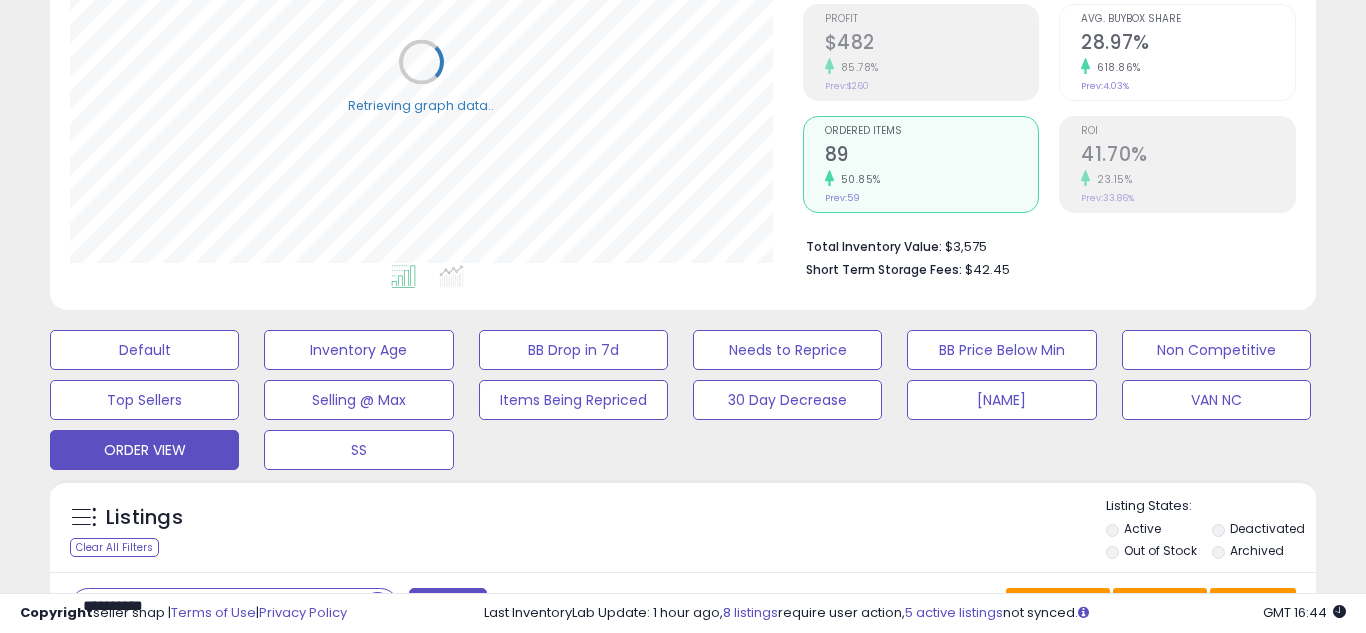 scroll, scrollTop: 999590, scrollLeft: 999267, axis: both 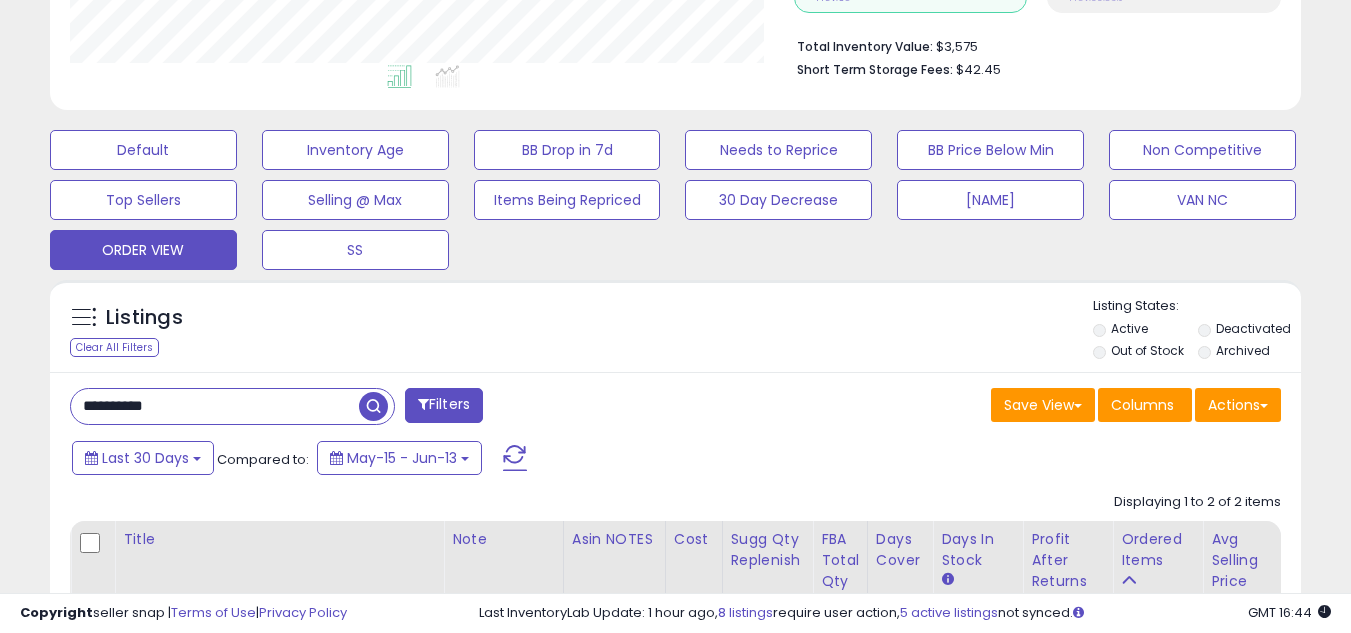 click on "**********" at bounding box center [215, 406] 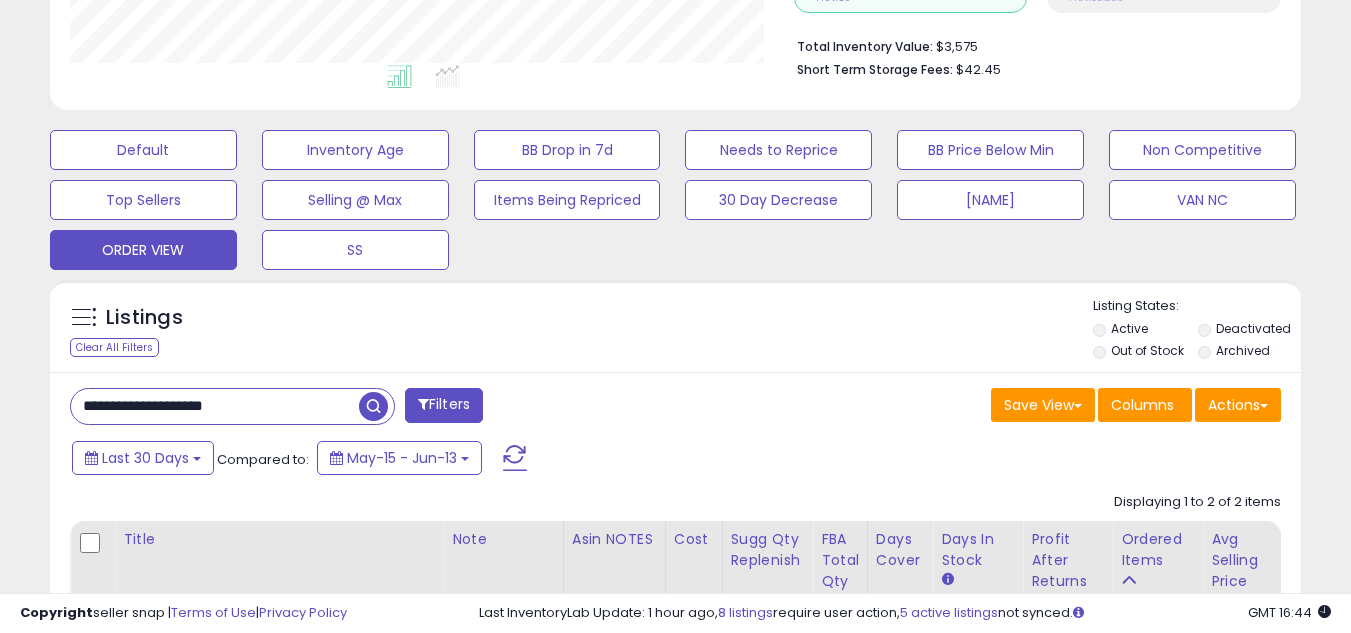 click on "**********" at bounding box center (215, 406) 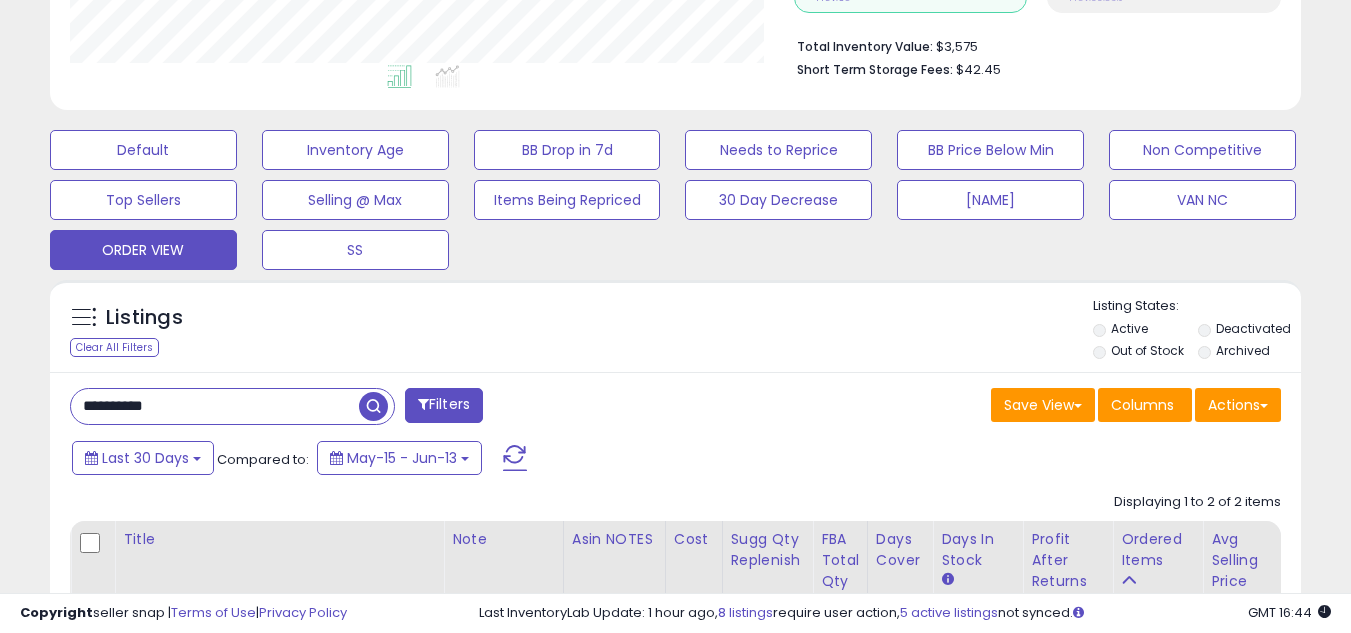 scroll, scrollTop: 999590, scrollLeft: 999267, axis: both 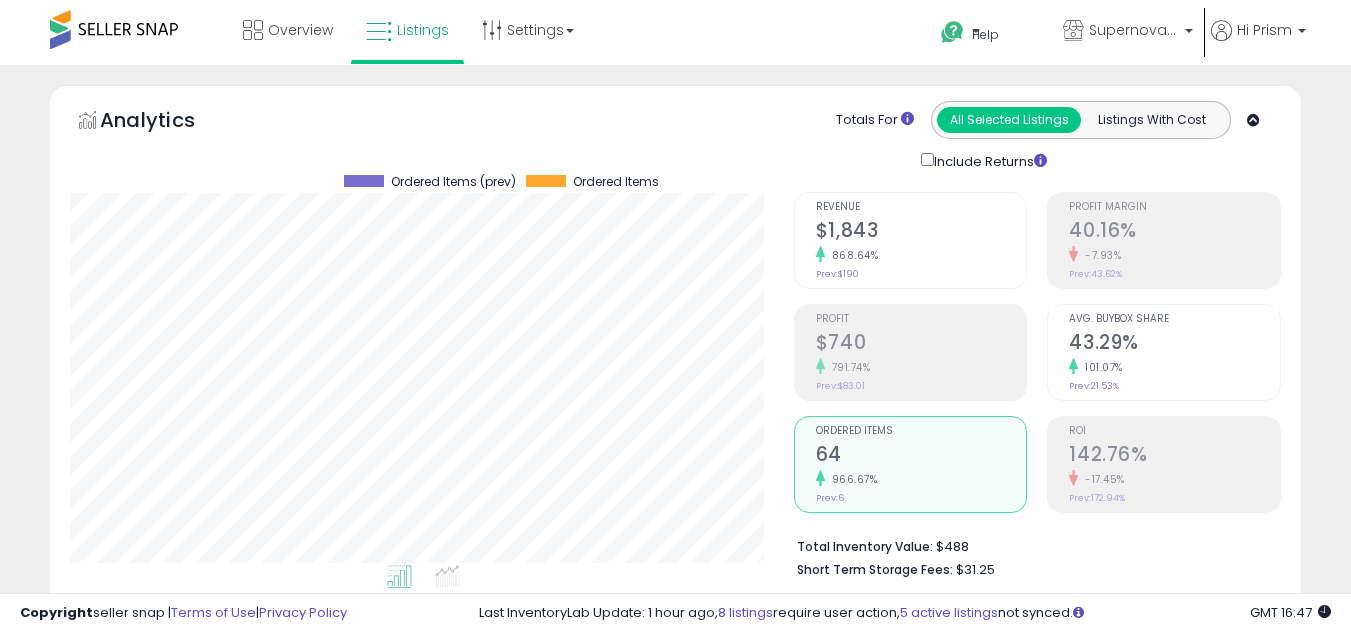click on "**********" at bounding box center (675, 1035) 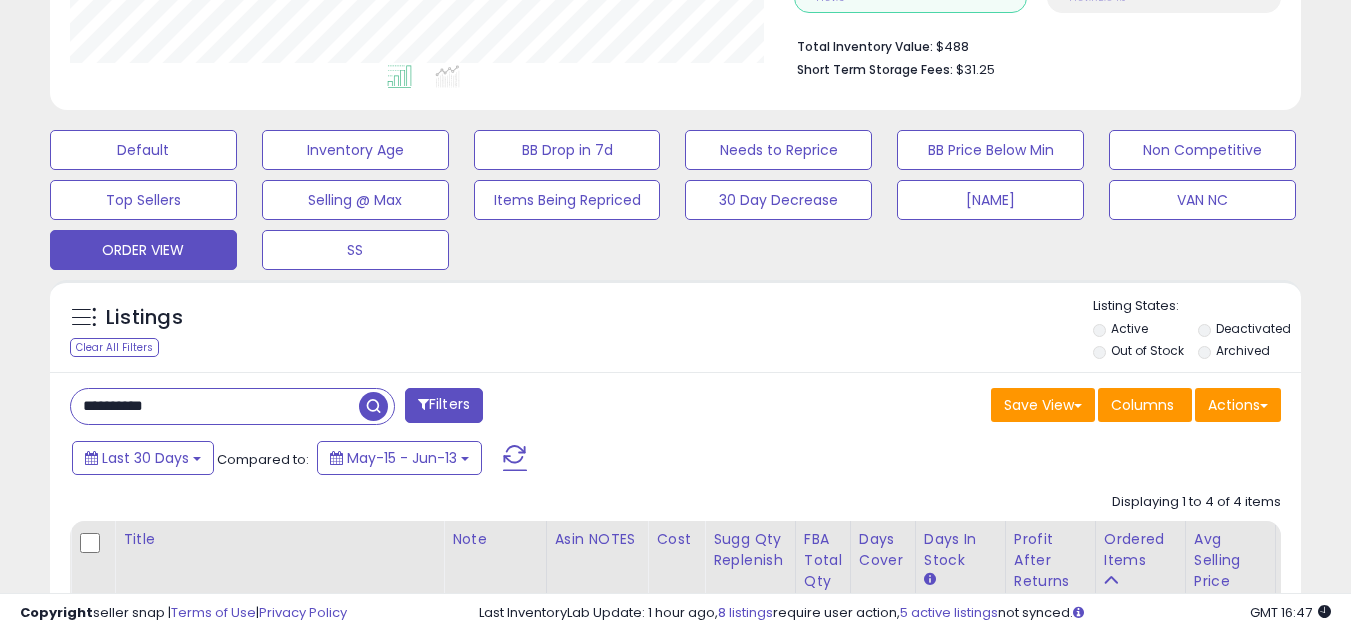 scroll, scrollTop: 800, scrollLeft: 0, axis: vertical 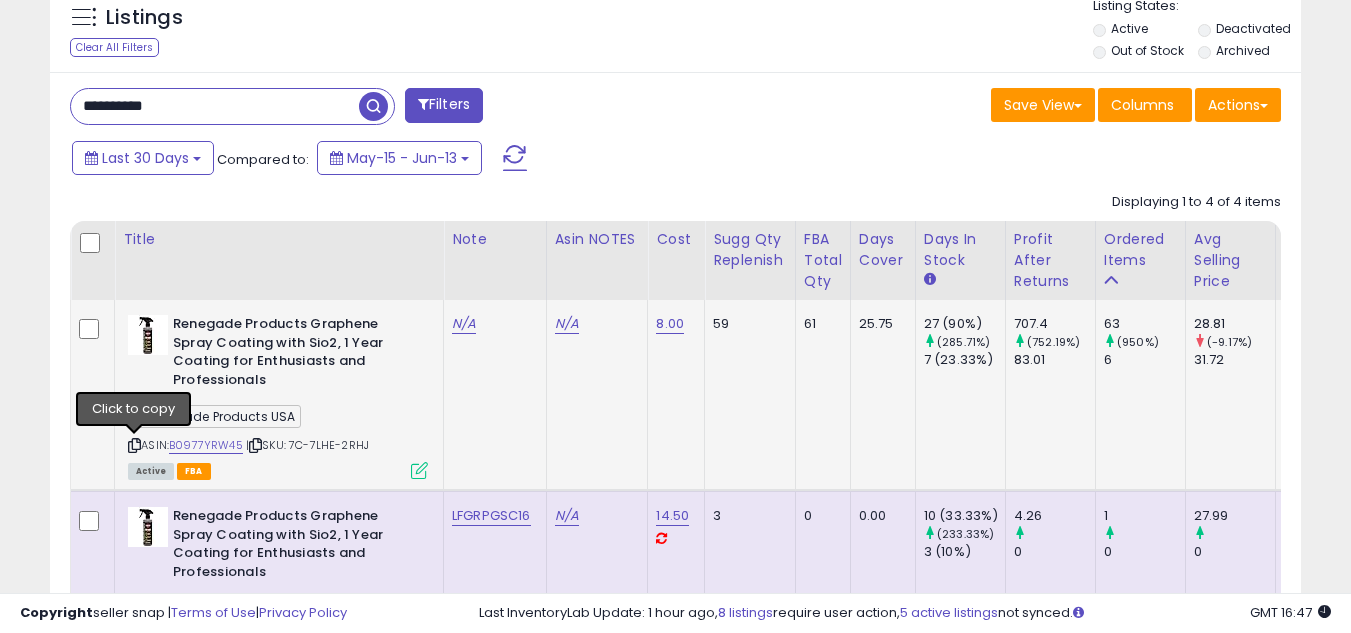 click at bounding box center (134, 445) 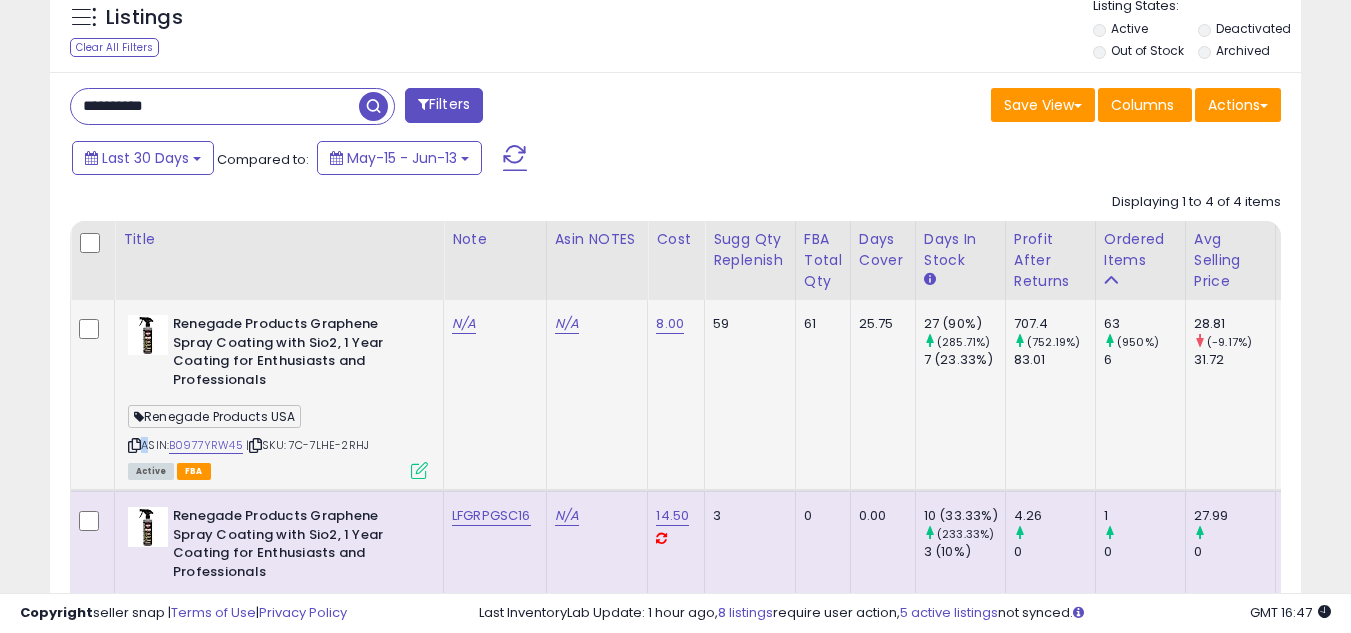 click at bounding box center [134, 445] 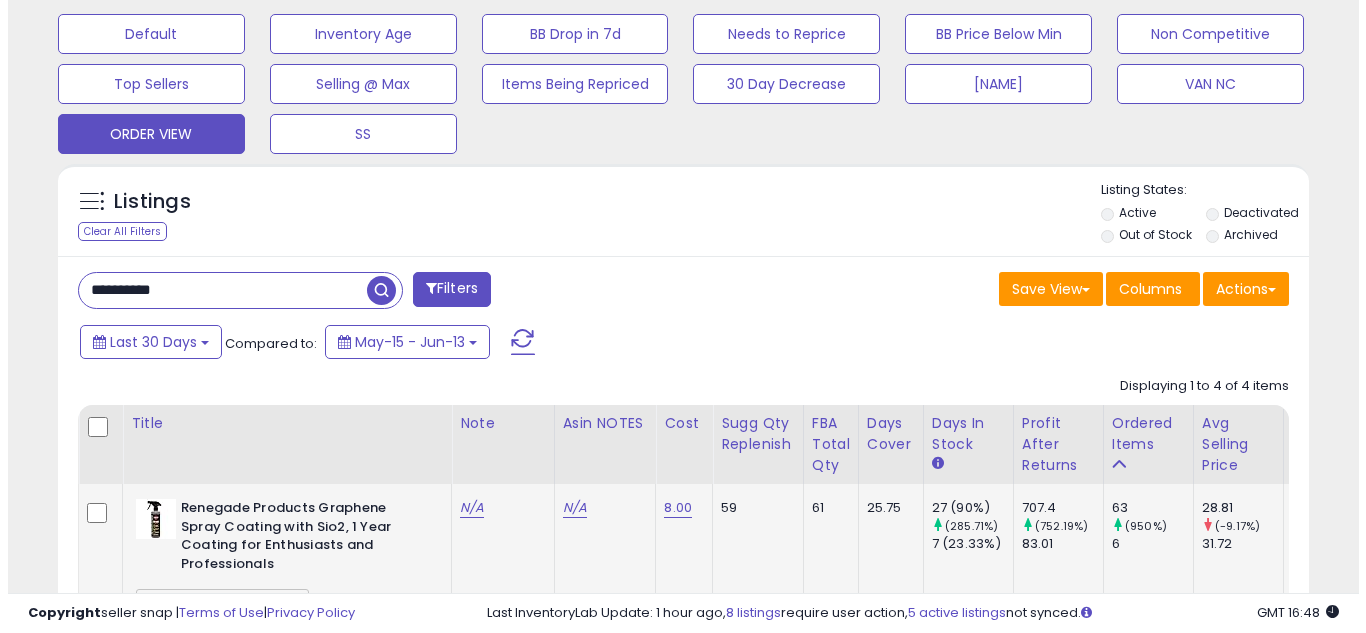 scroll, scrollTop: 200, scrollLeft: 0, axis: vertical 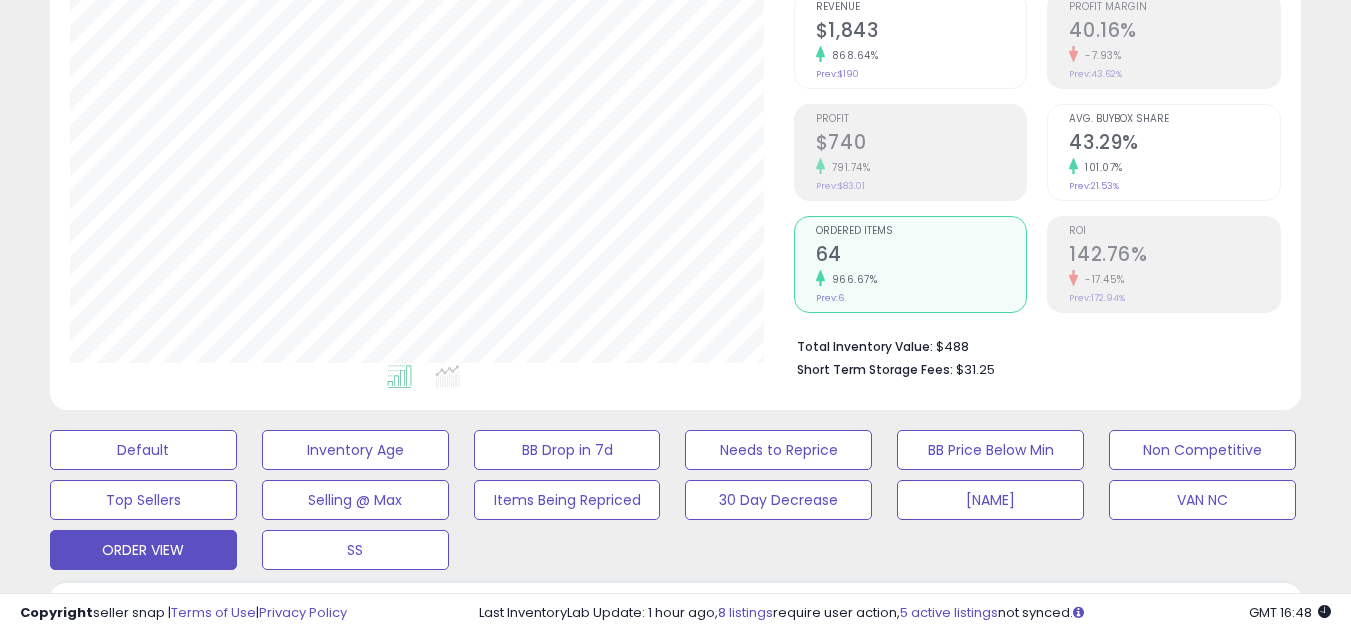 click on "64" at bounding box center (921, 256) 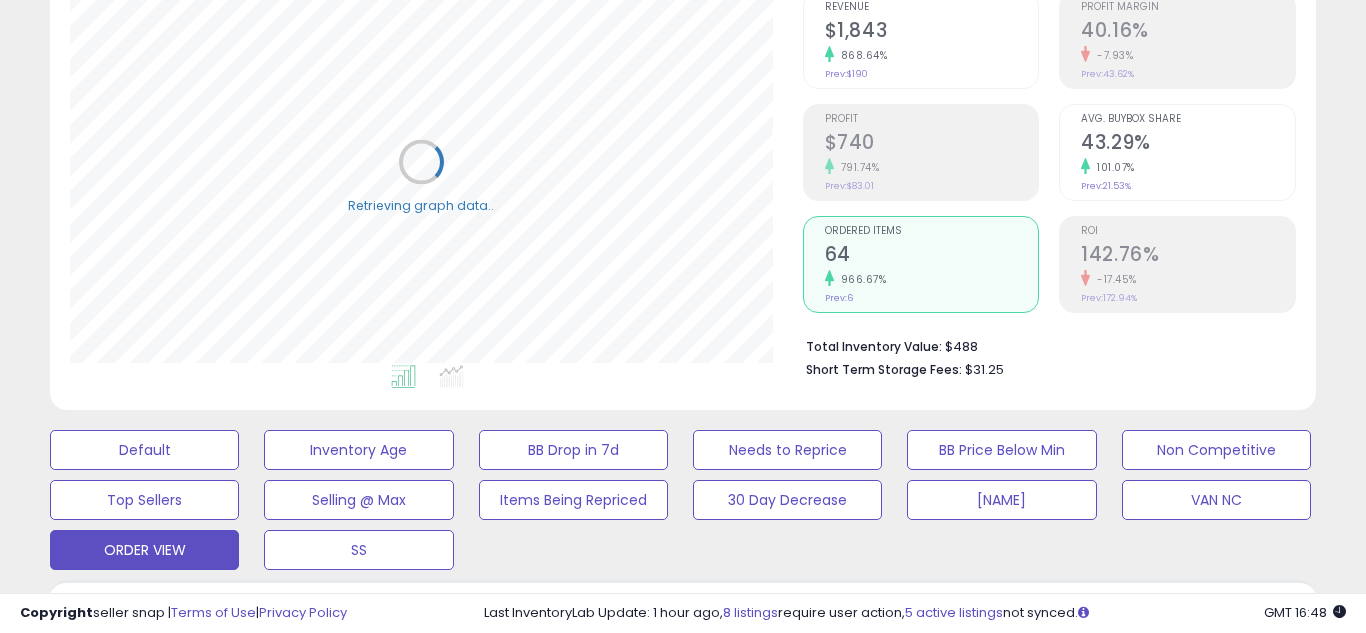 scroll, scrollTop: 999590, scrollLeft: 999267, axis: both 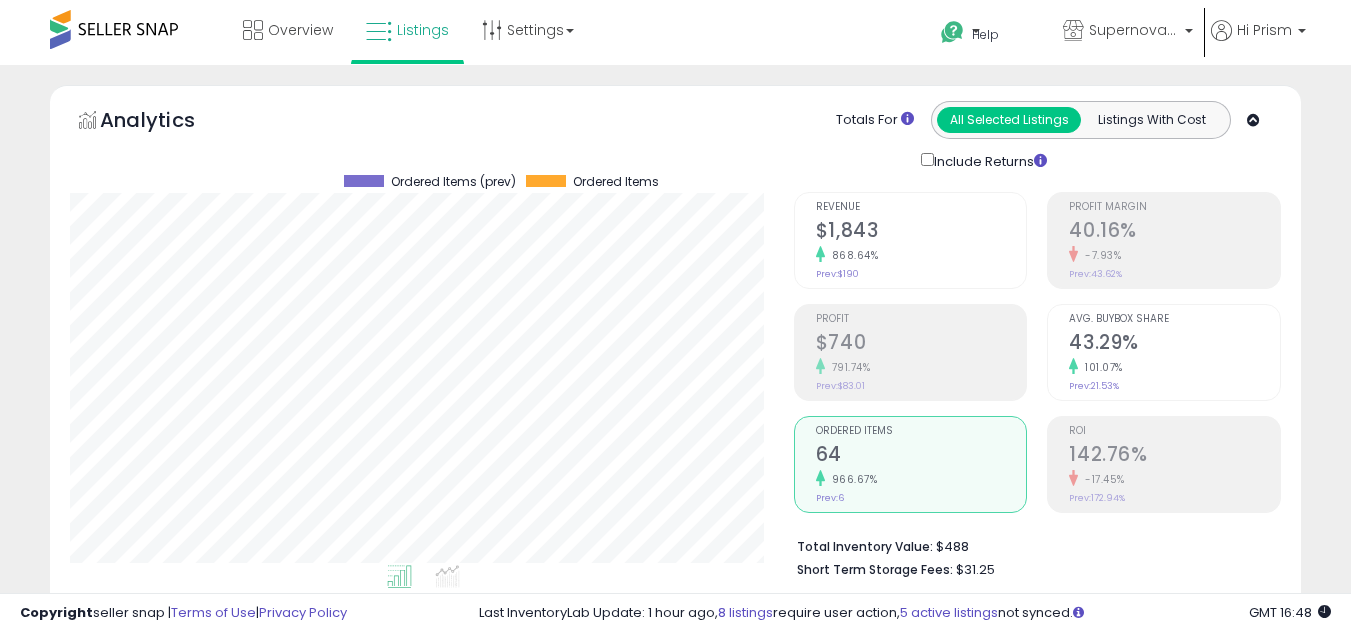 click on "64" at bounding box center [921, 456] 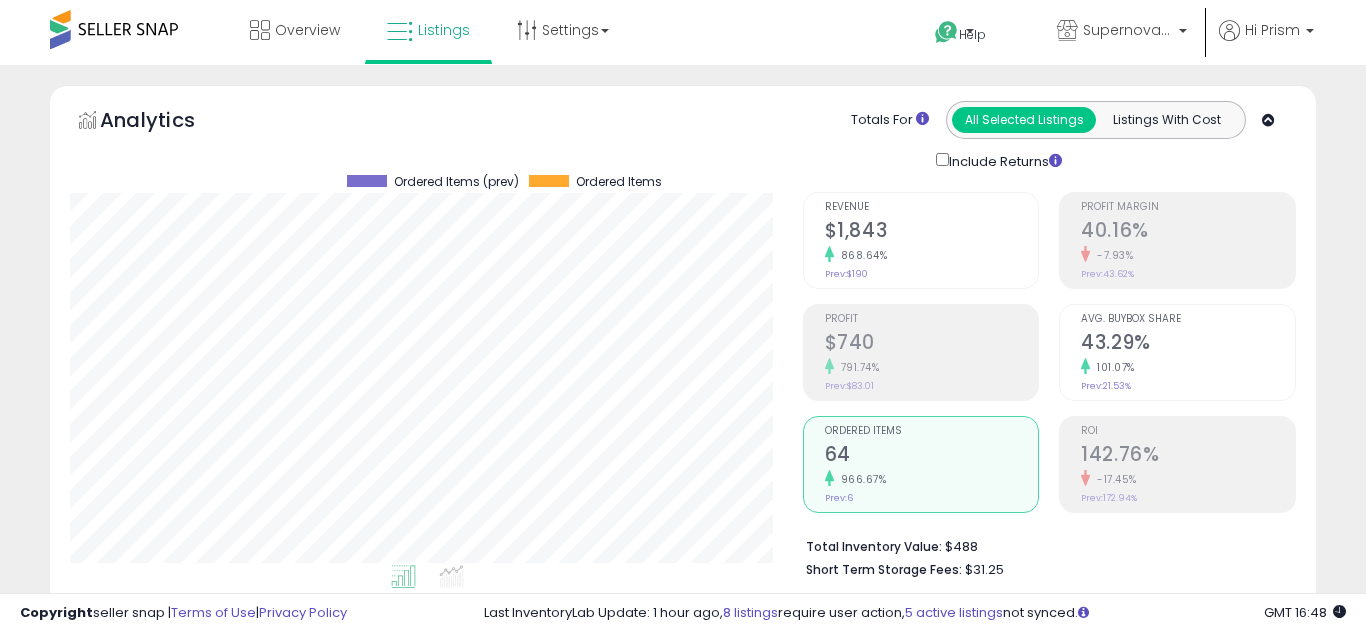 scroll, scrollTop: 999590, scrollLeft: 999276, axis: both 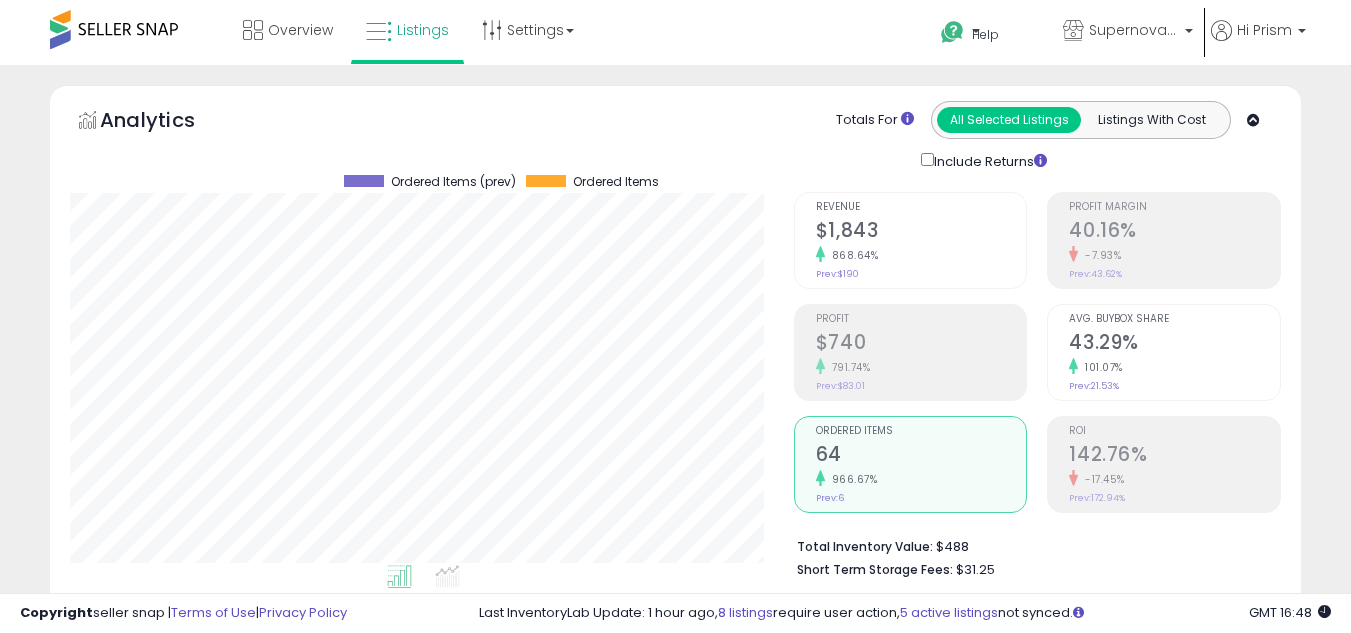 click on "64" at bounding box center [921, 456] 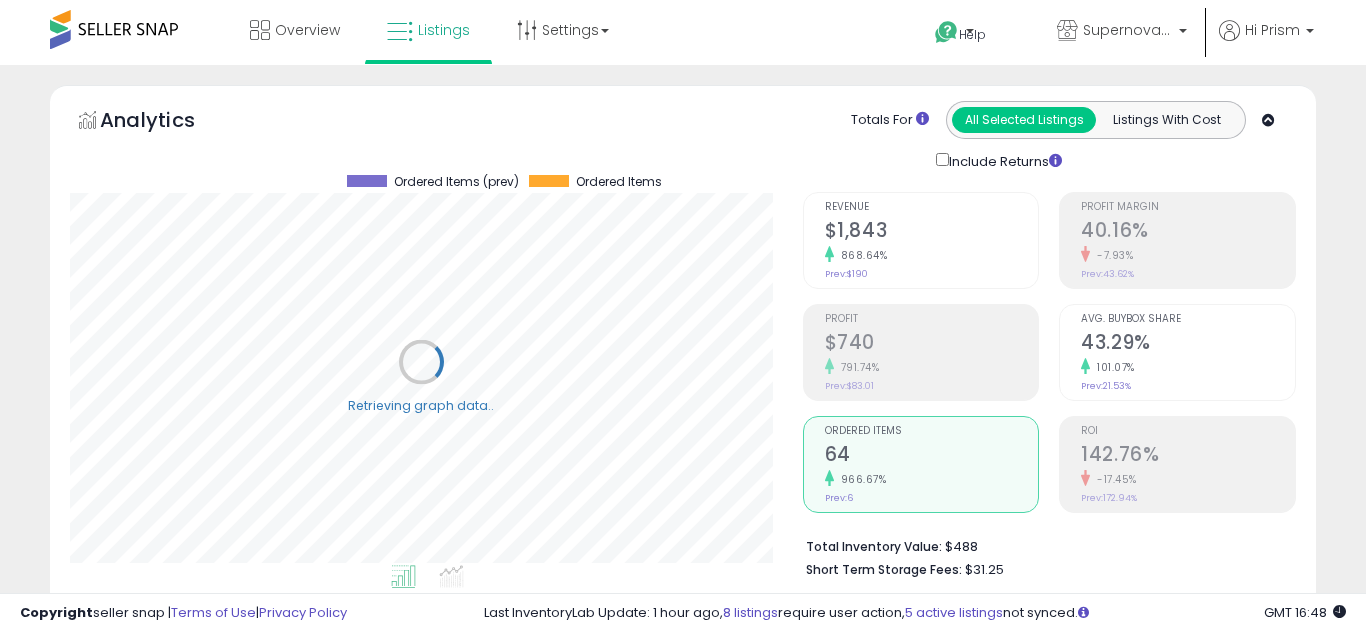 scroll, scrollTop: 999590, scrollLeft: 999267, axis: both 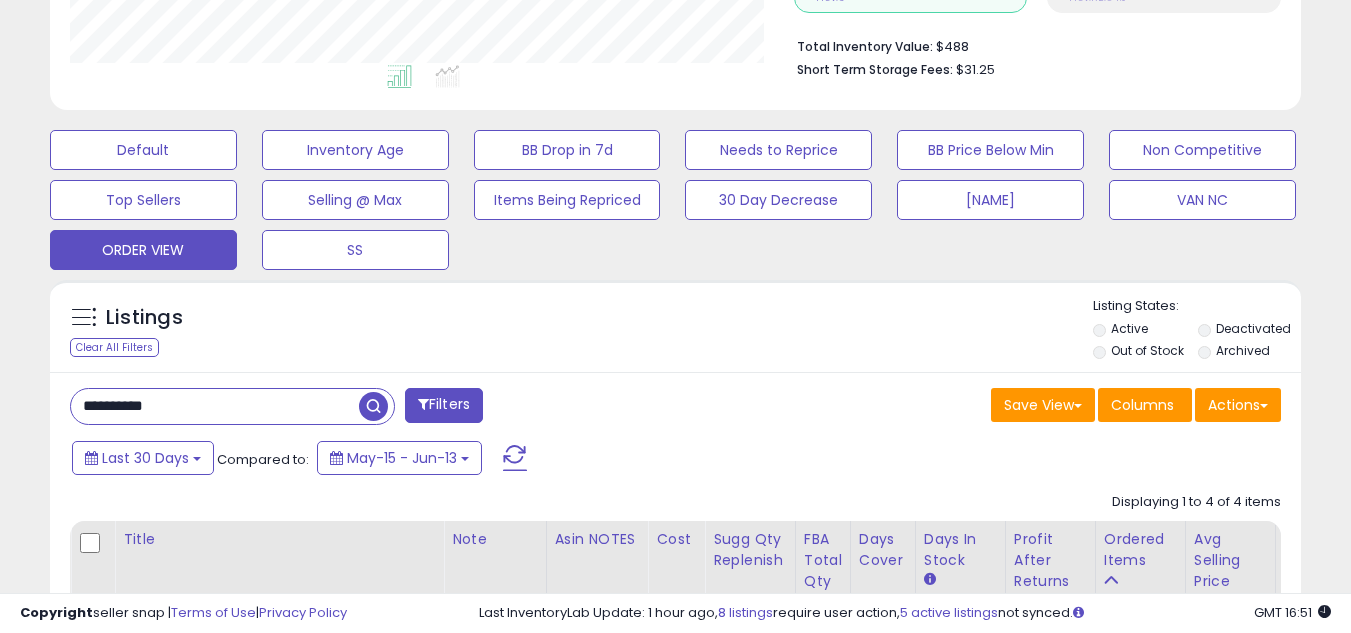 click on "**********" at bounding box center (365, 408) 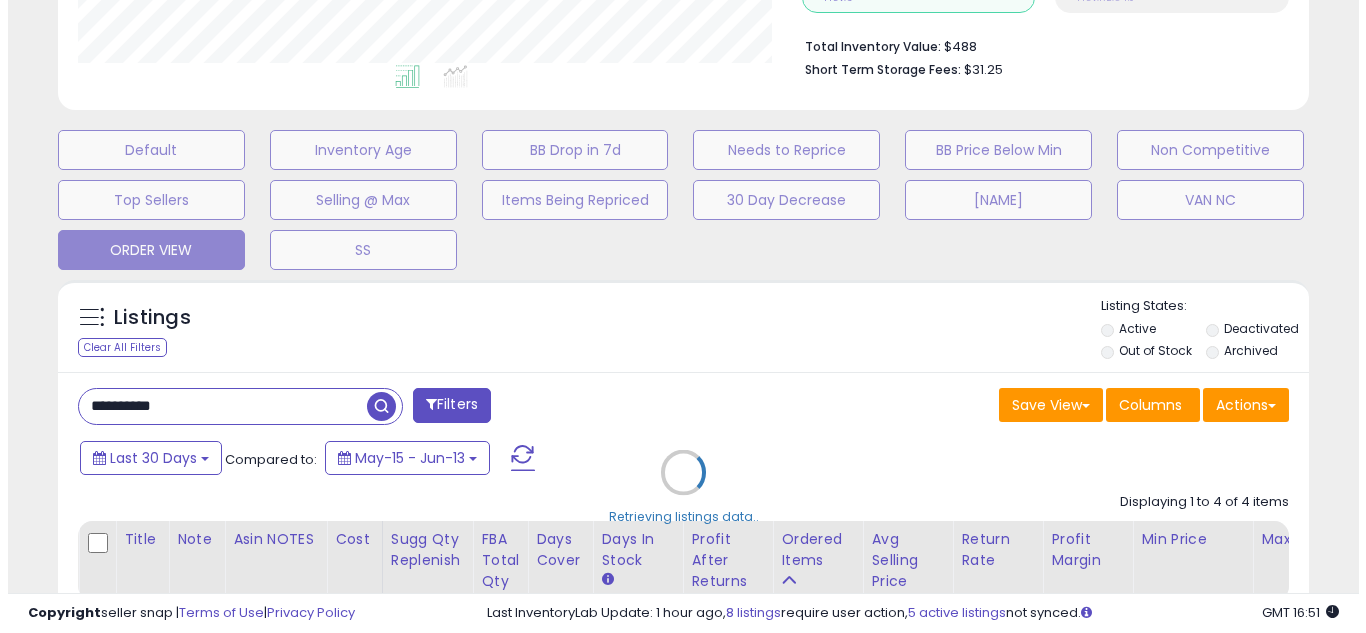 scroll, scrollTop: 999590, scrollLeft: 999267, axis: both 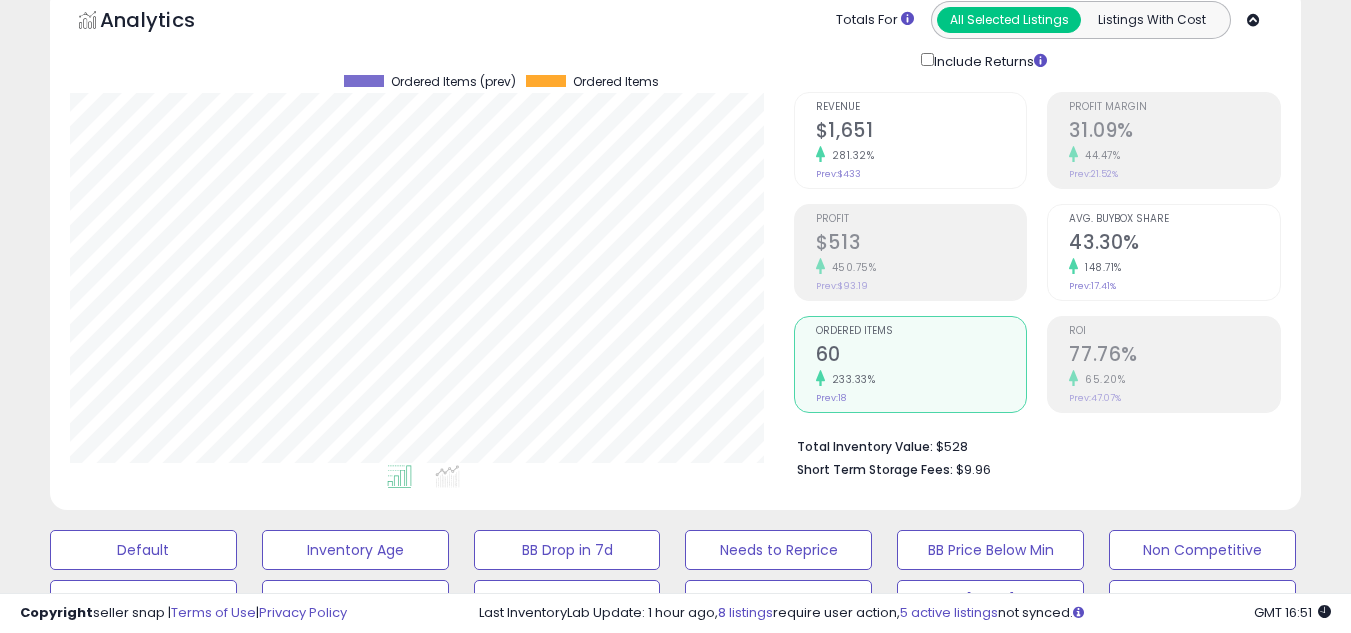 click on "Prev:  18" 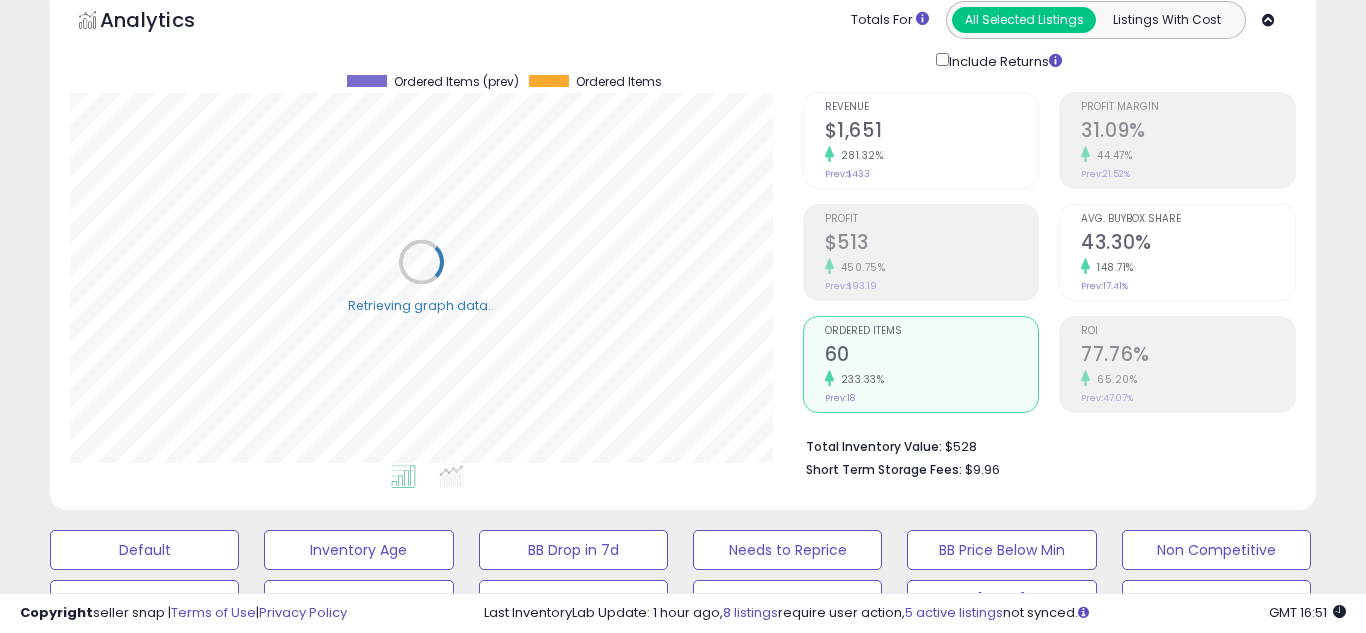 scroll, scrollTop: 999590, scrollLeft: 999267, axis: both 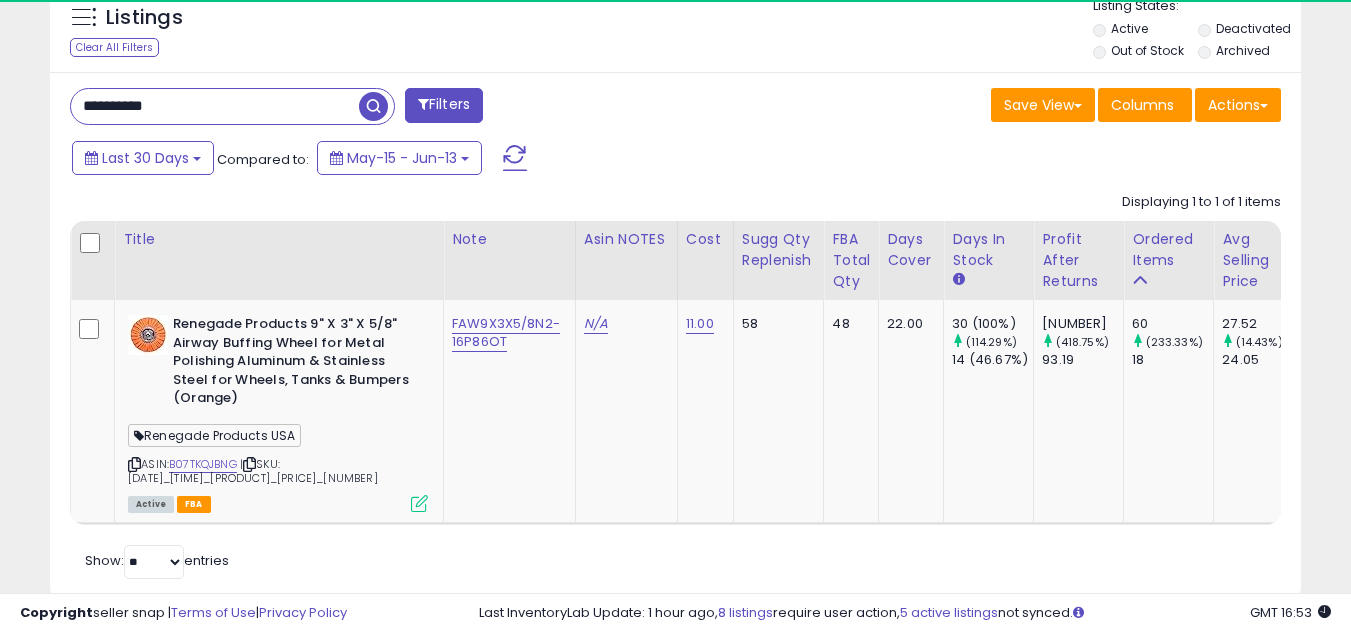 click on "**********" at bounding box center (215, 106) 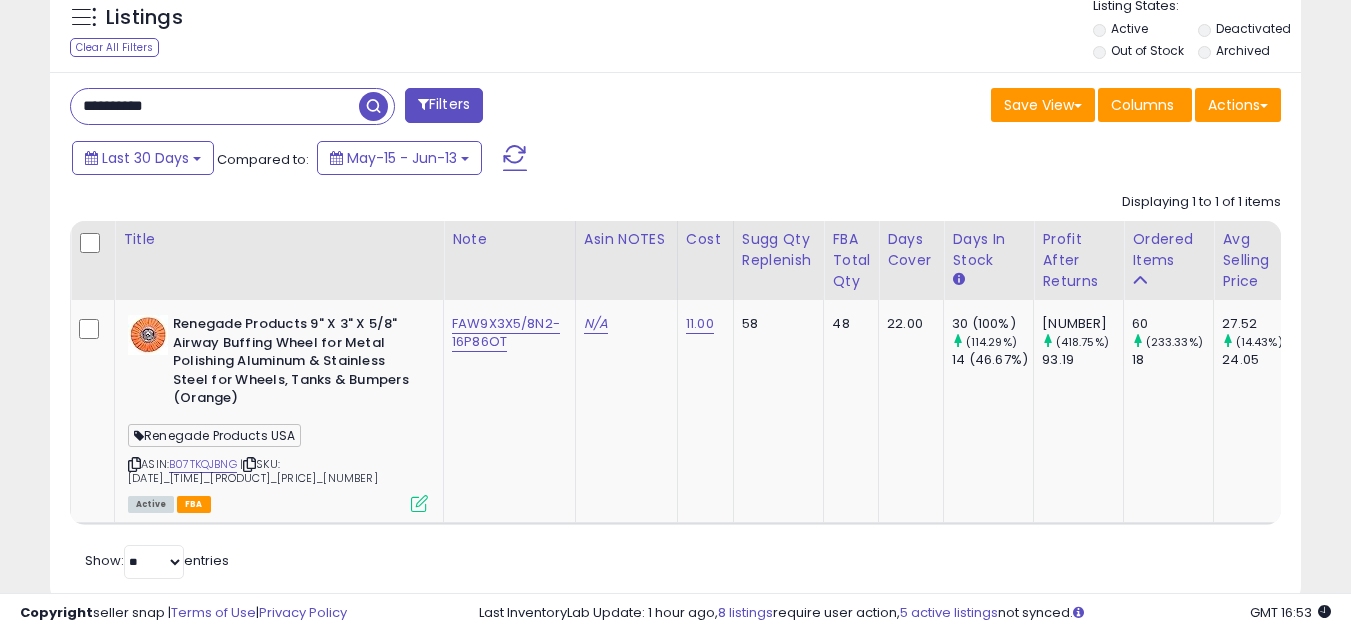 paste 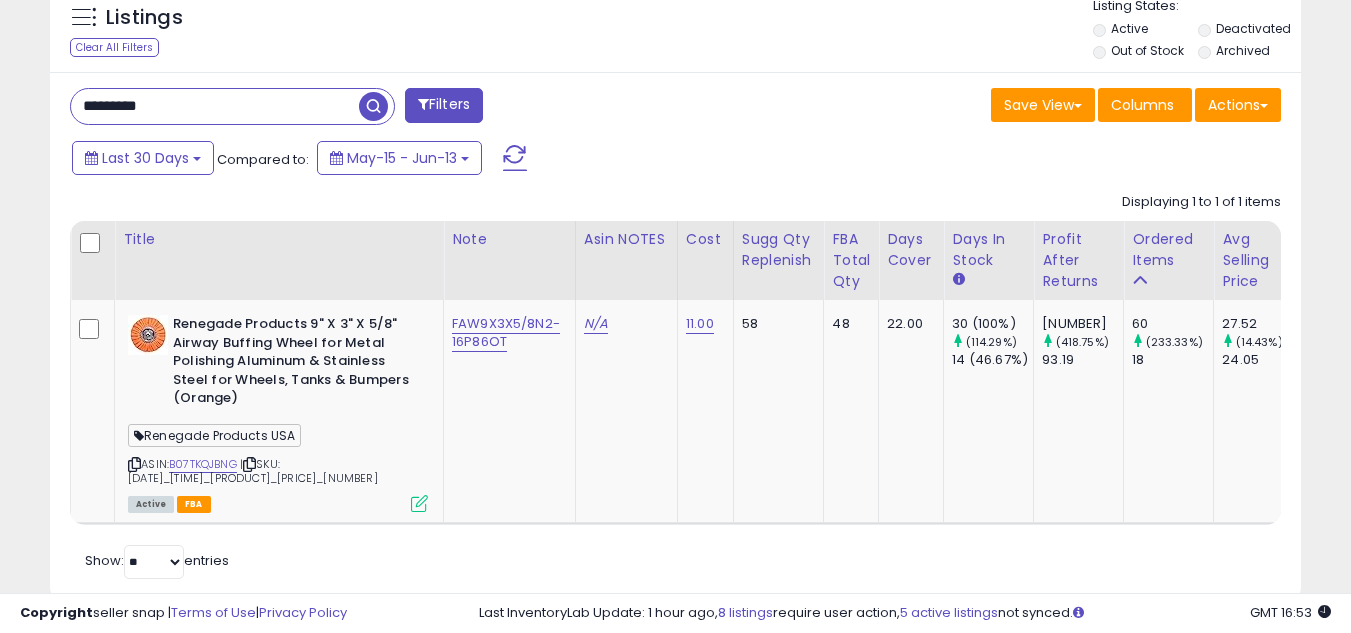 scroll, scrollTop: 999590, scrollLeft: 999267, axis: both 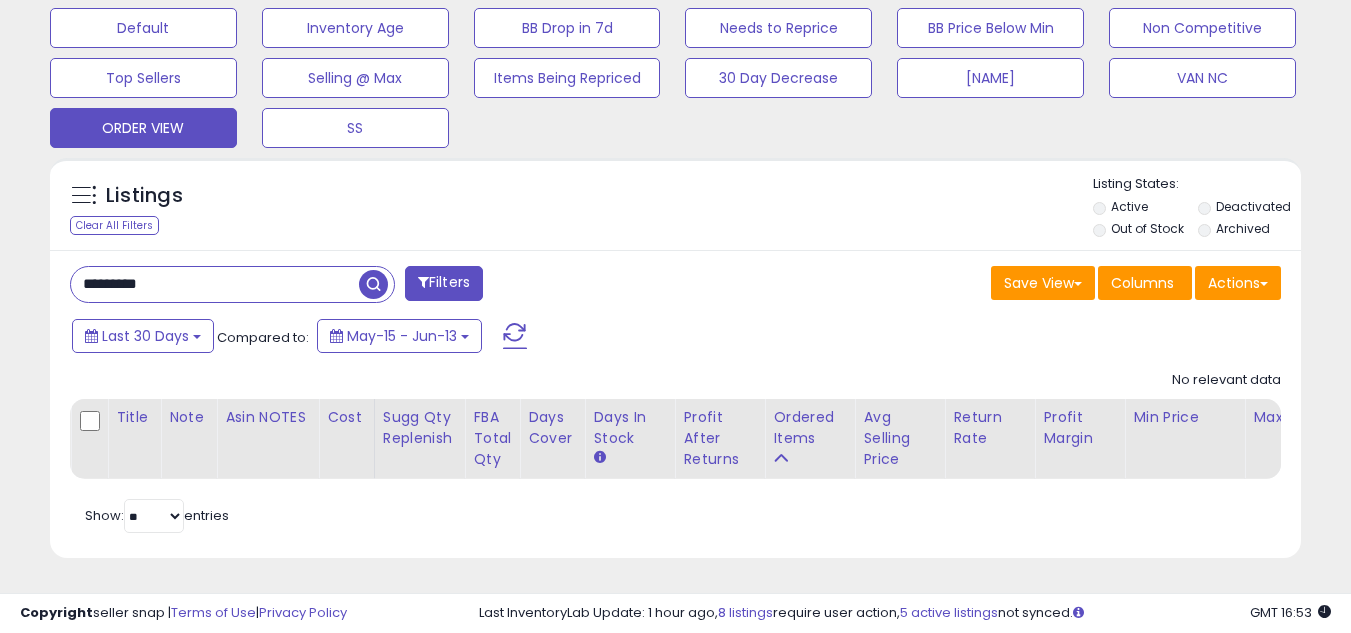 click on "*******" at bounding box center [215, 284] 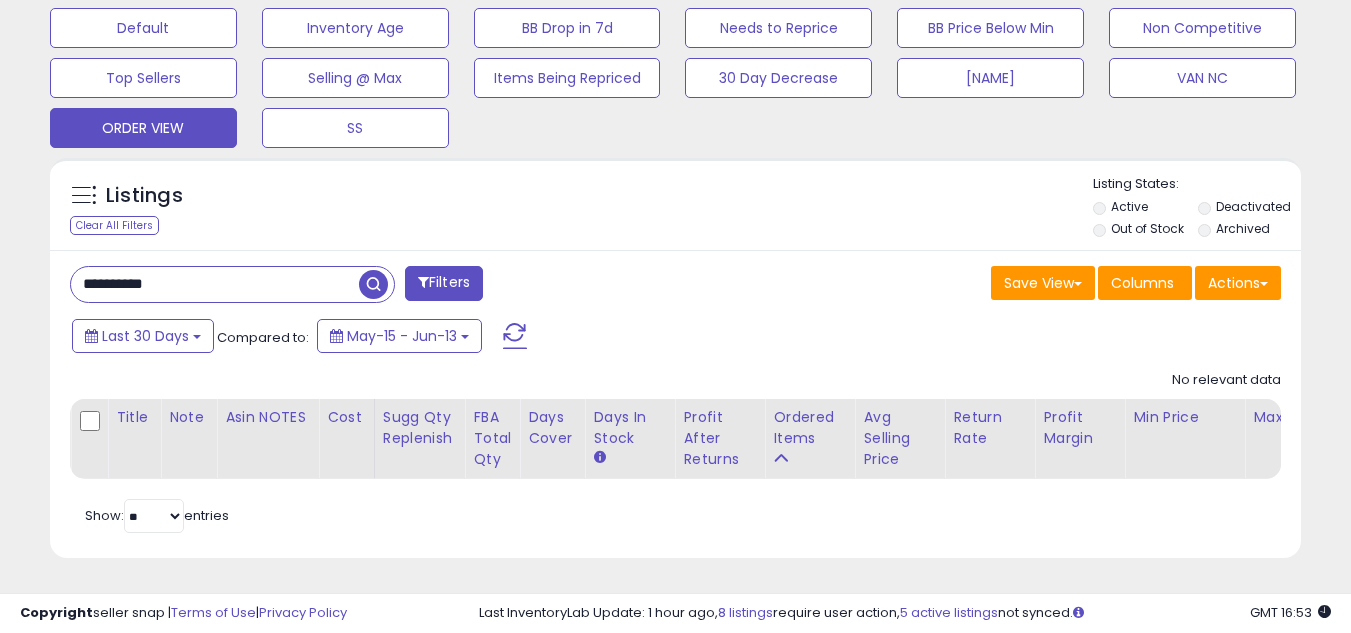 scroll, scrollTop: 999590, scrollLeft: 999267, axis: both 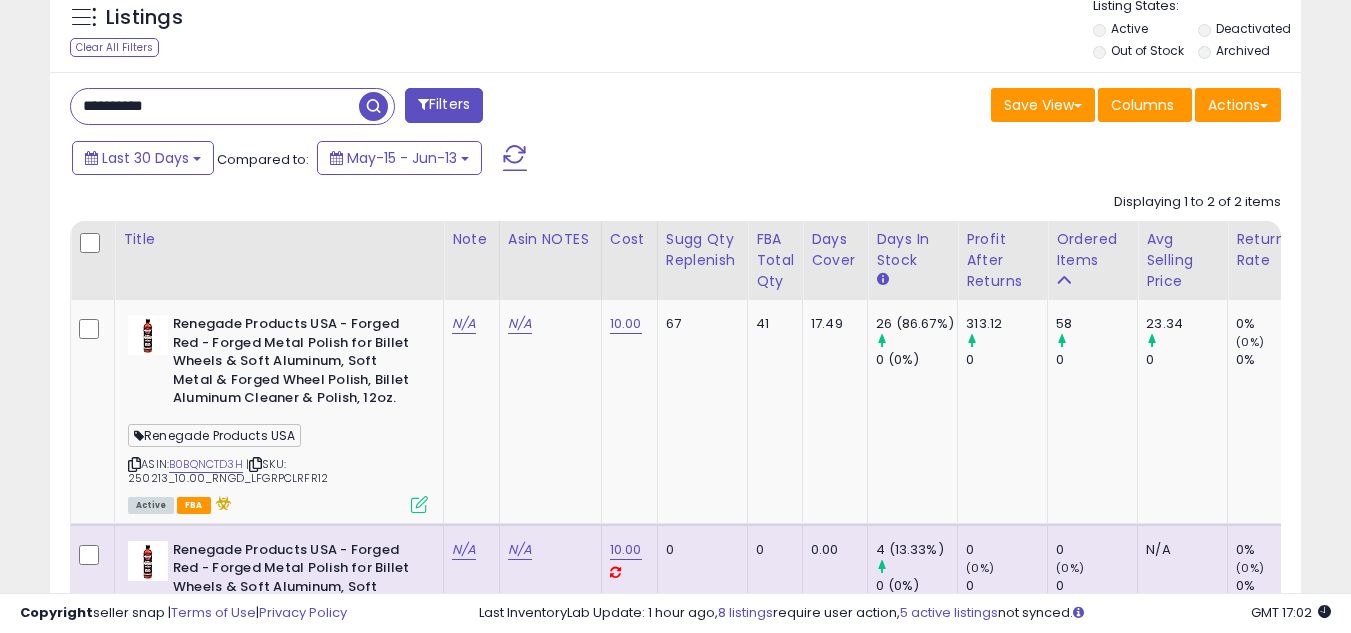 click on "**********" at bounding box center (215, 106) 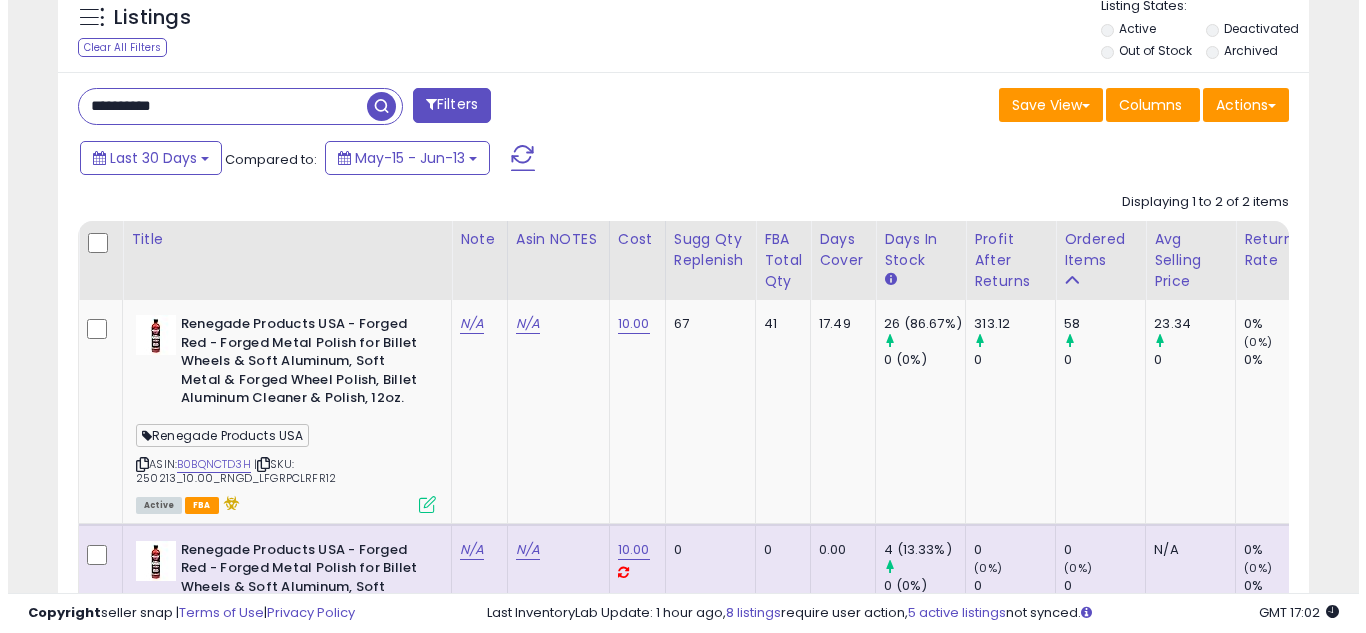 scroll, scrollTop: 637, scrollLeft: 0, axis: vertical 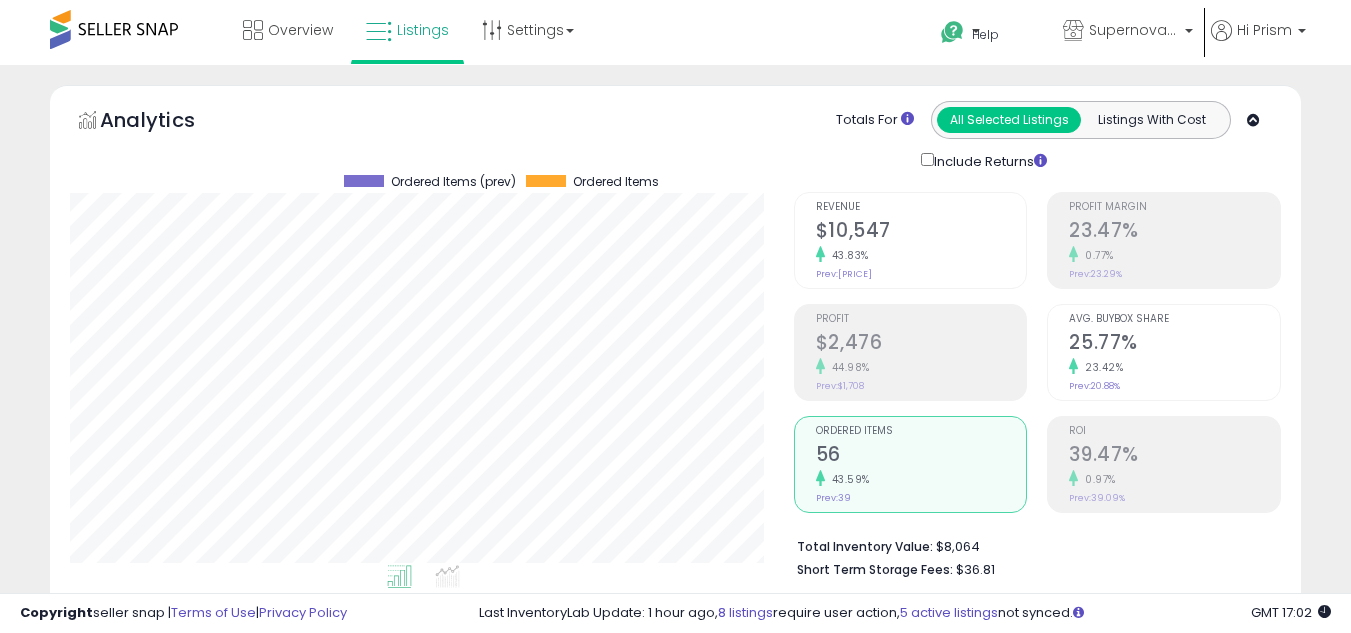 click on "43.59%" at bounding box center (921, 479) 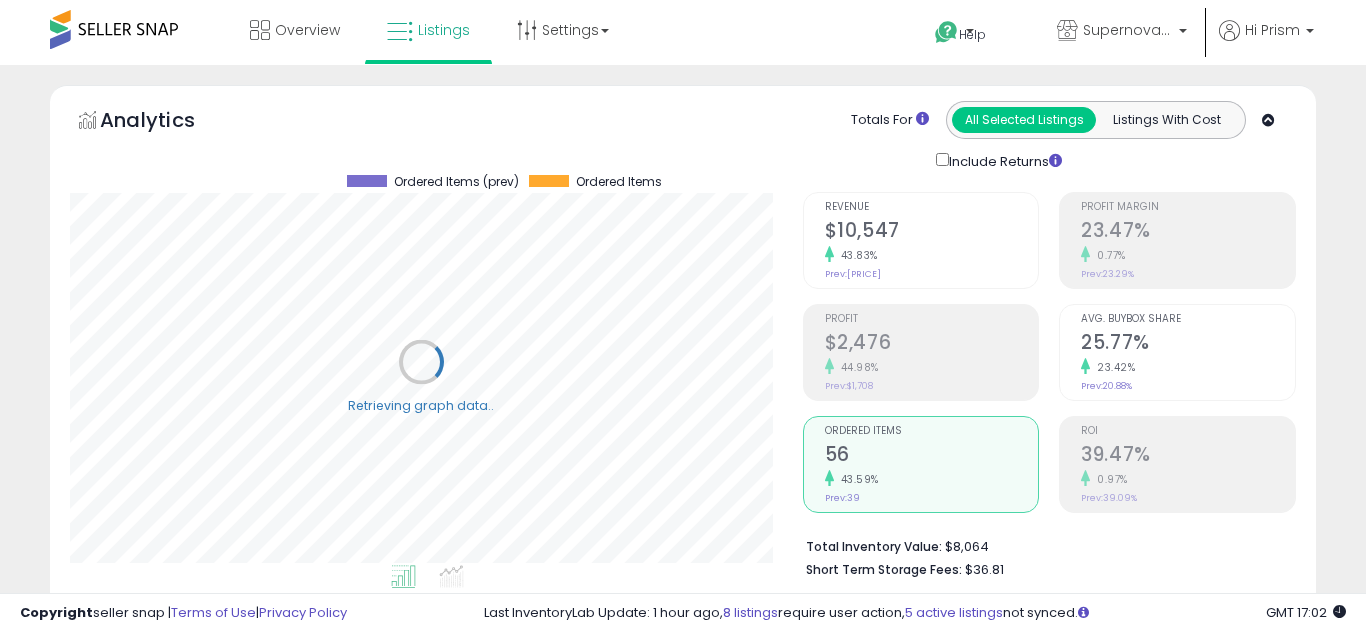 scroll, scrollTop: 999590, scrollLeft: 999267, axis: both 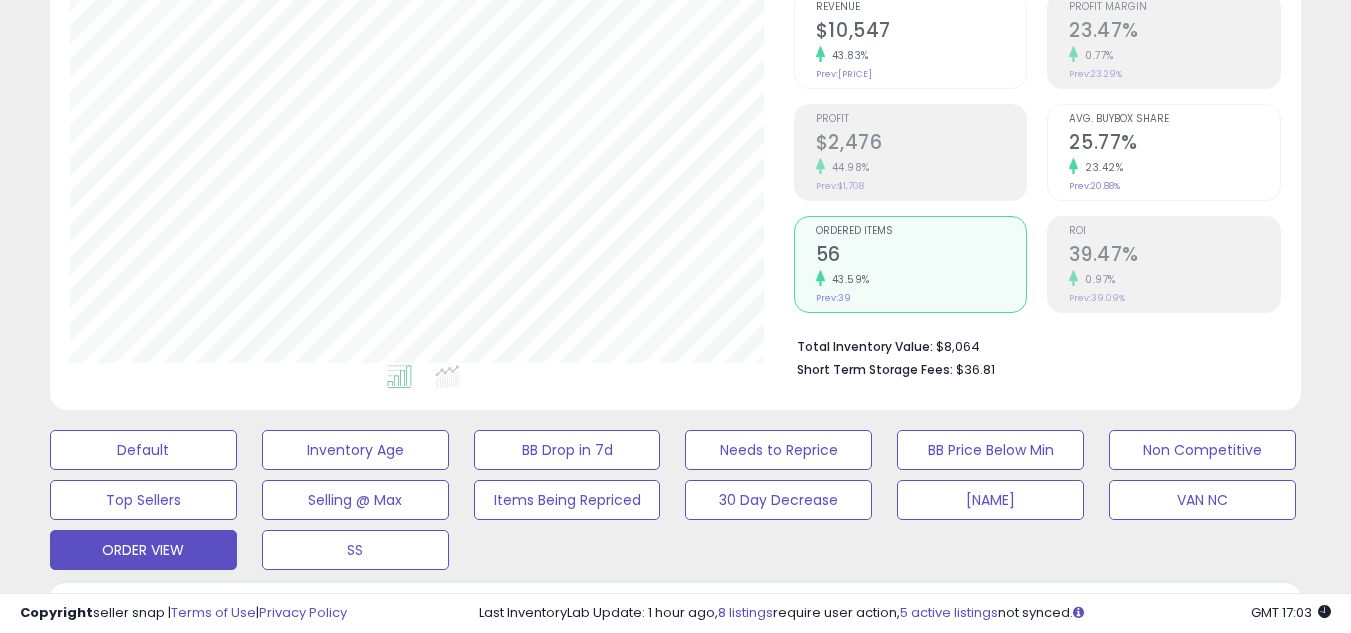 click on "43.59%" at bounding box center (921, 279) 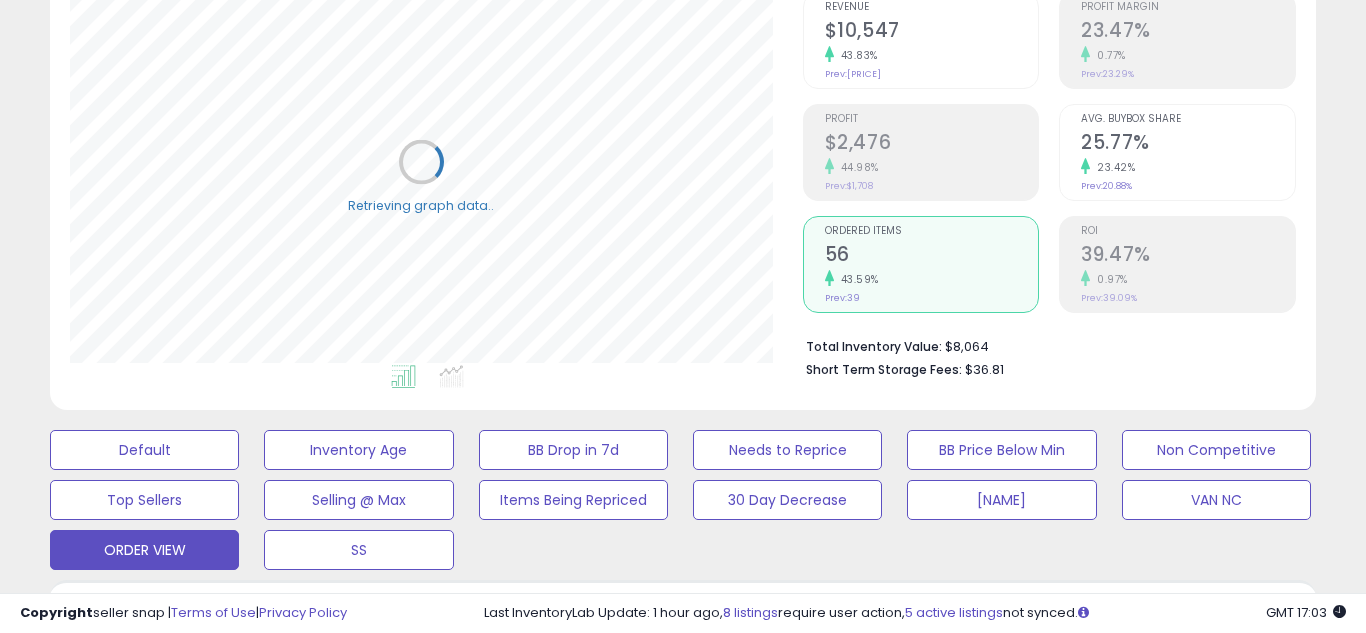 scroll, scrollTop: 999590, scrollLeft: 999267, axis: both 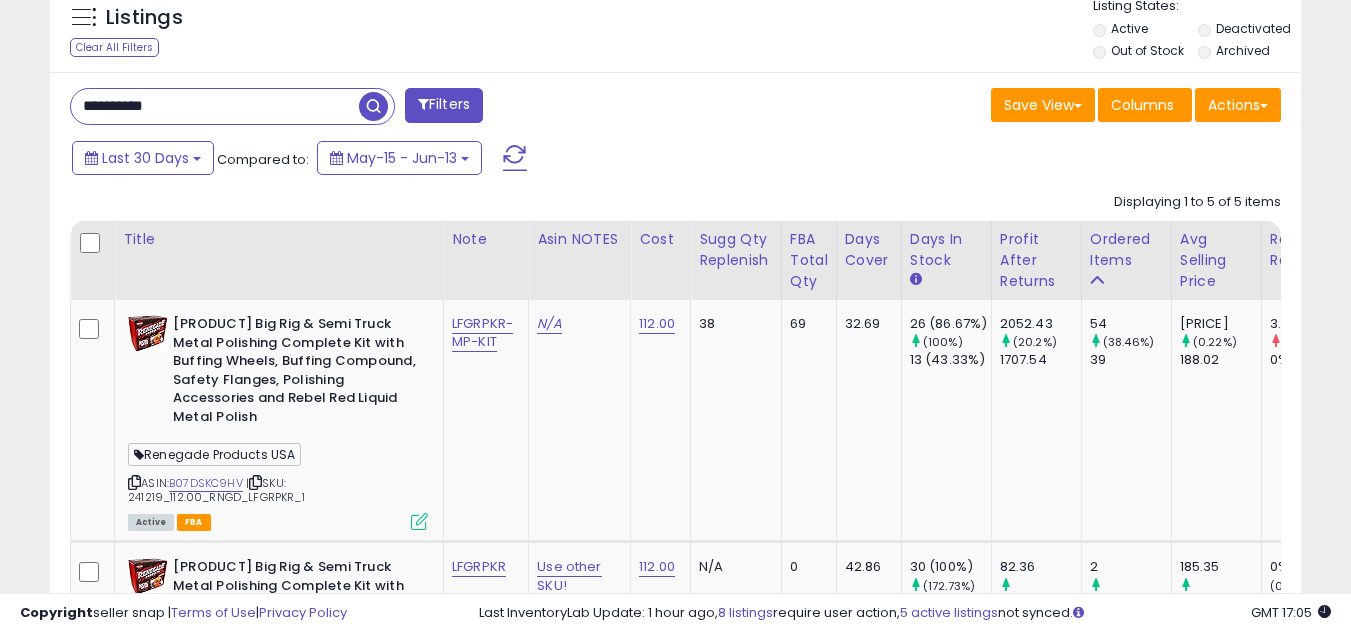 click on "**********" at bounding box center (215, 106) 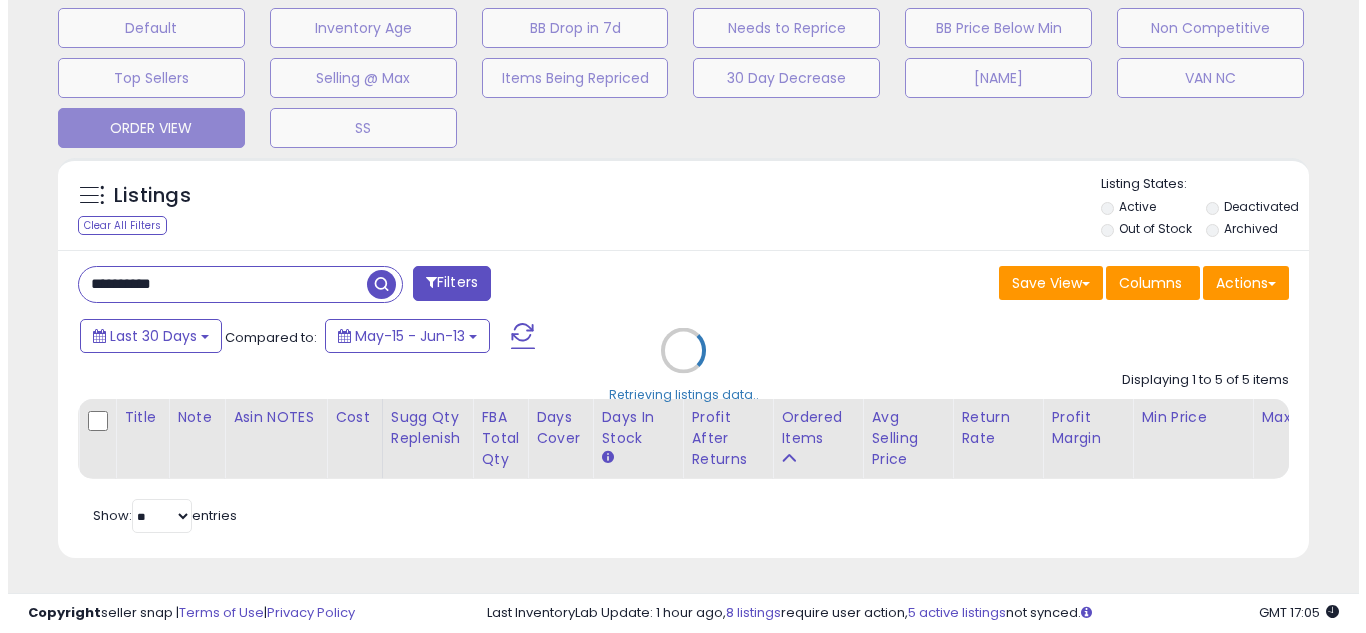 scroll, scrollTop: 637, scrollLeft: 0, axis: vertical 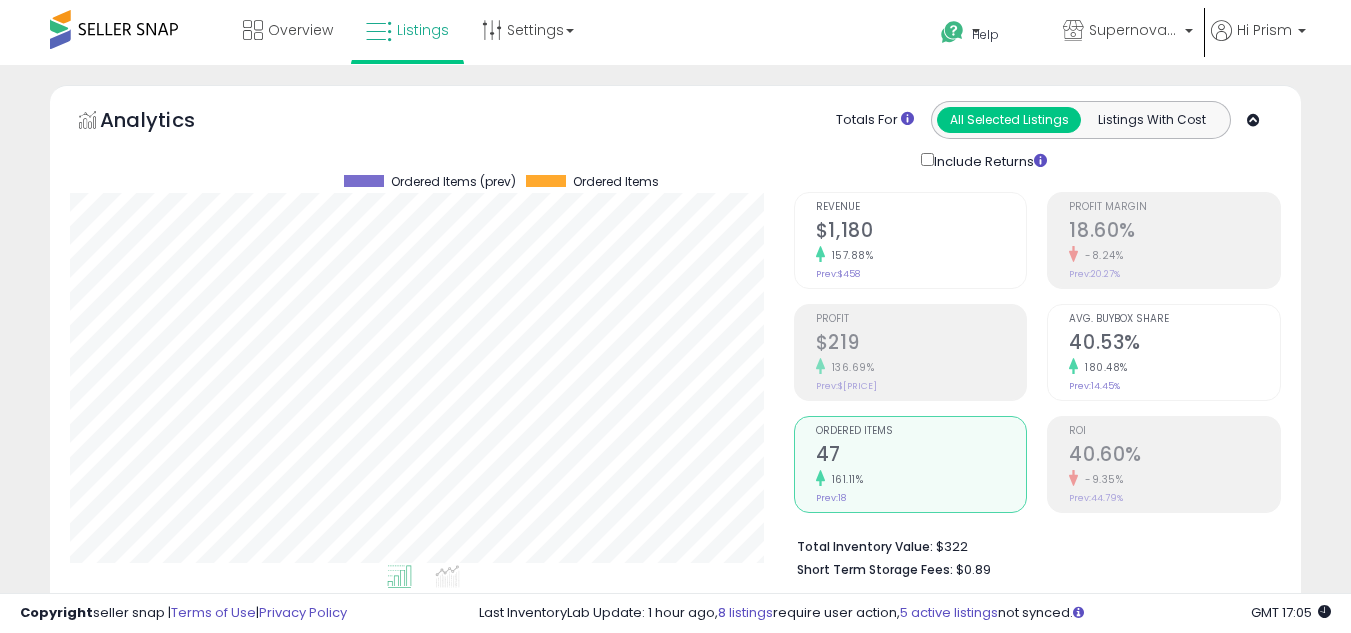 click on "Analytics
Totals For
All Selected Listings
Listings With Cost
Include Returns" at bounding box center [675, 136] 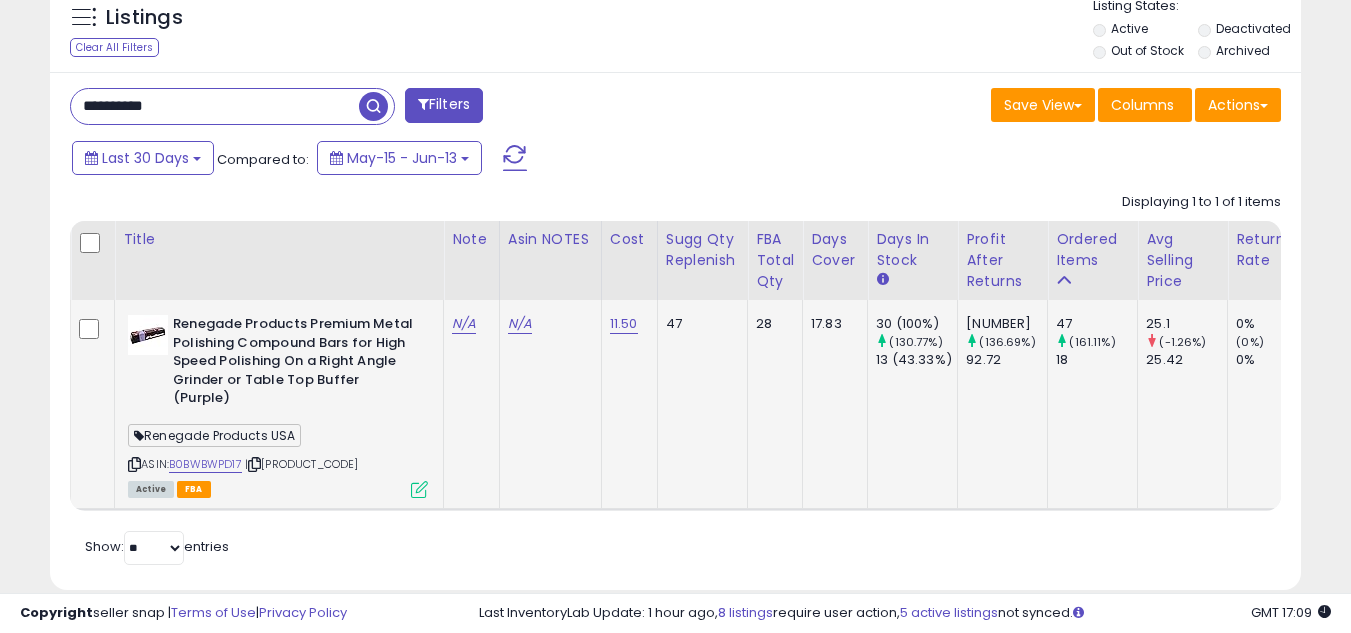 scroll, scrollTop: 700, scrollLeft: 0, axis: vertical 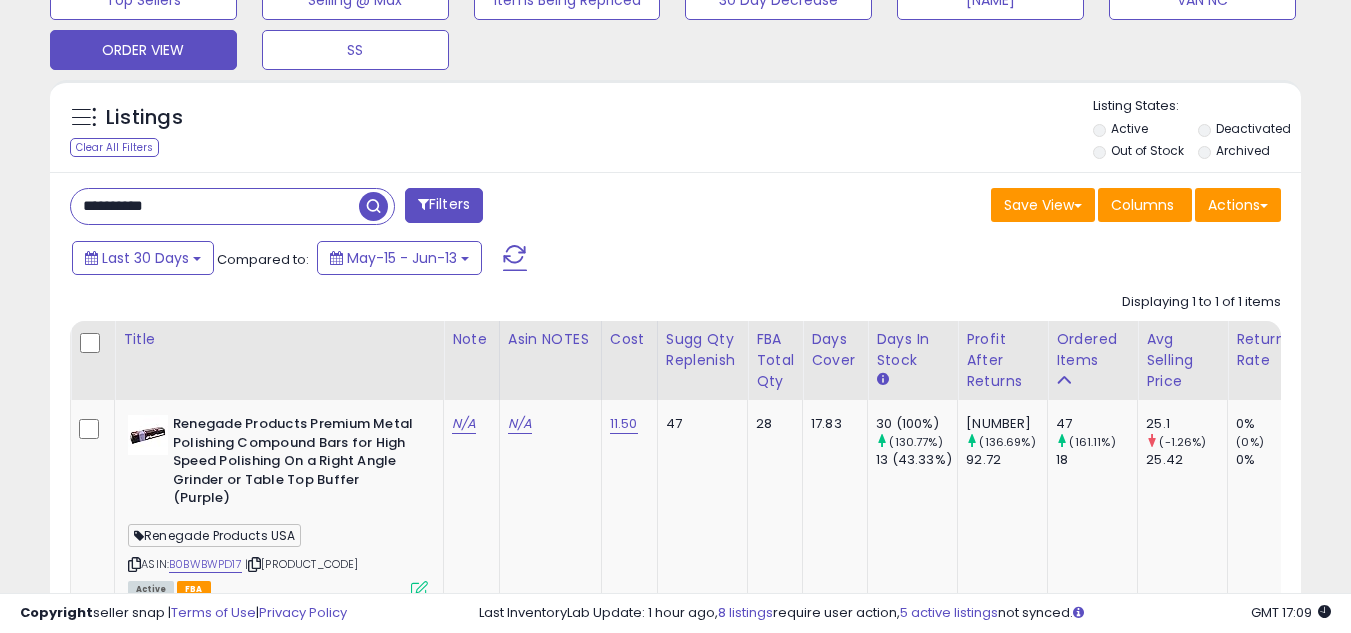 click on "**********" at bounding box center [215, 206] 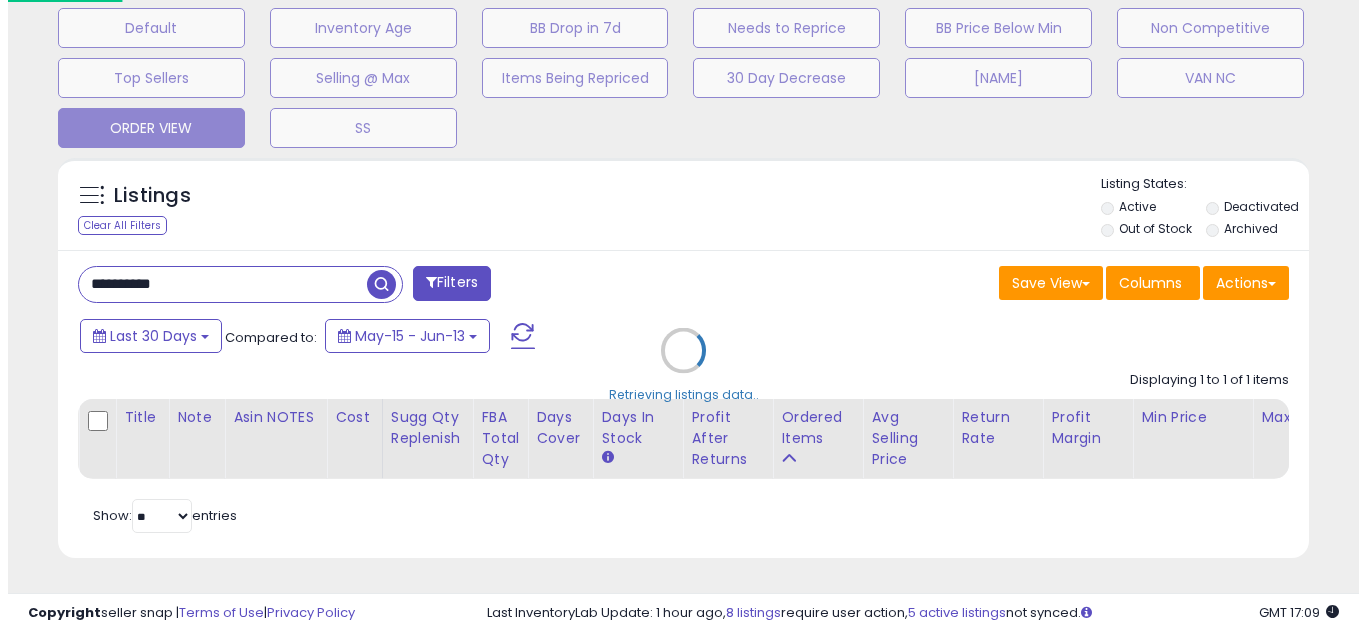 scroll, scrollTop: 637, scrollLeft: 0, axis: vertical 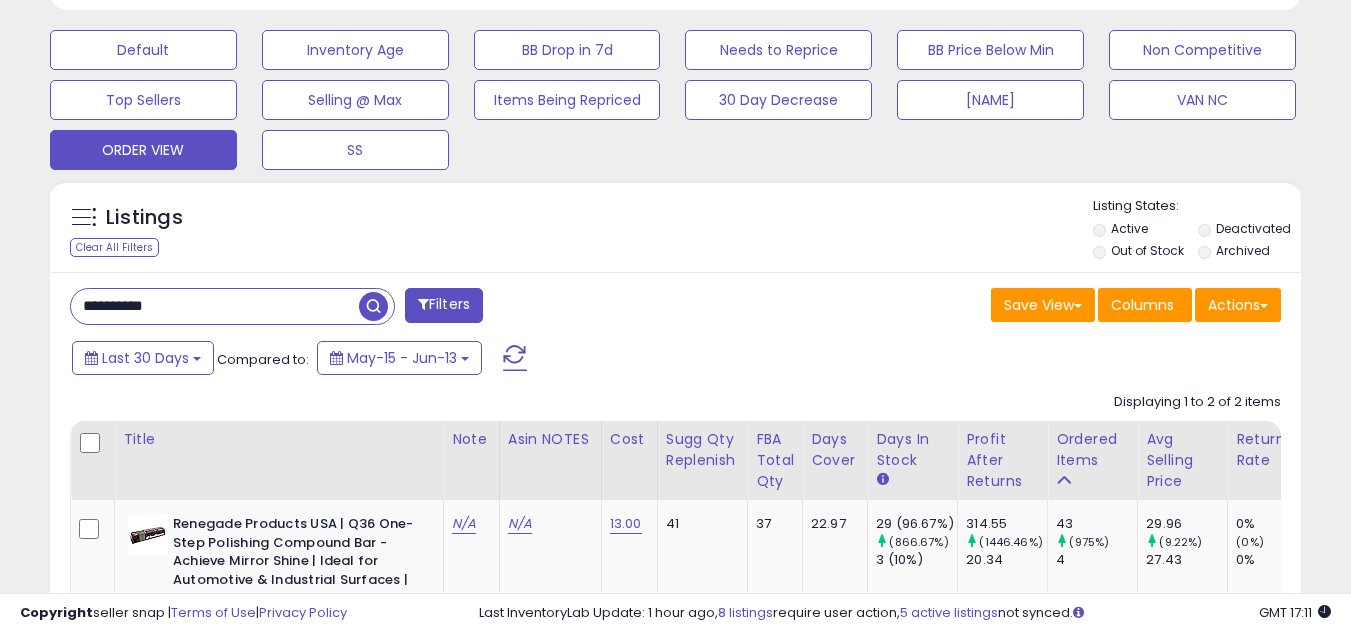 click on "**********" at bounding box center (215, 306) 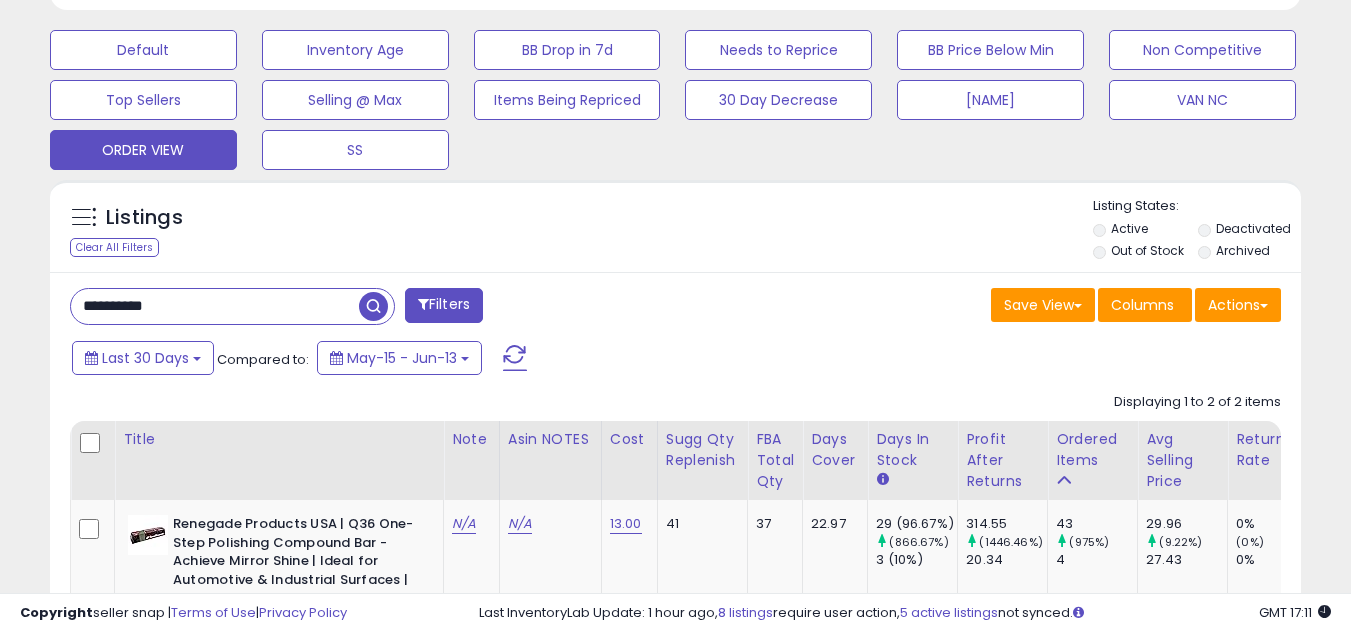 paste 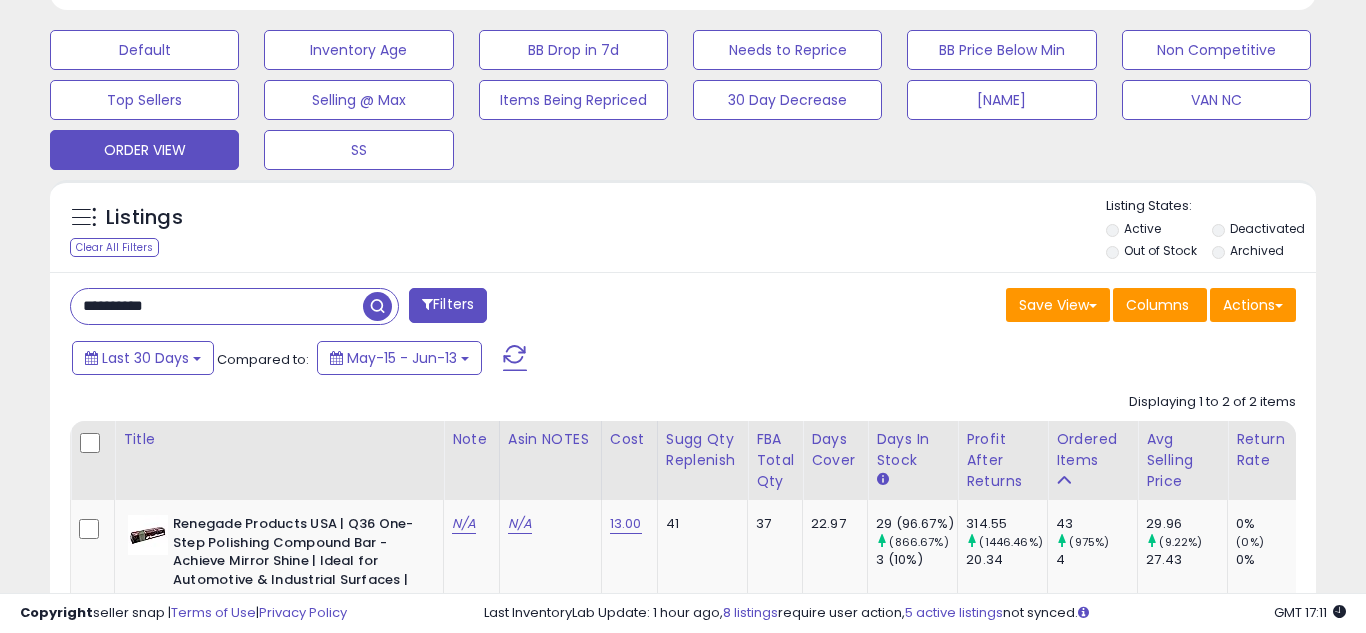 scroll, scrollTop: 999590, scrollLeft: 999267, axis: both 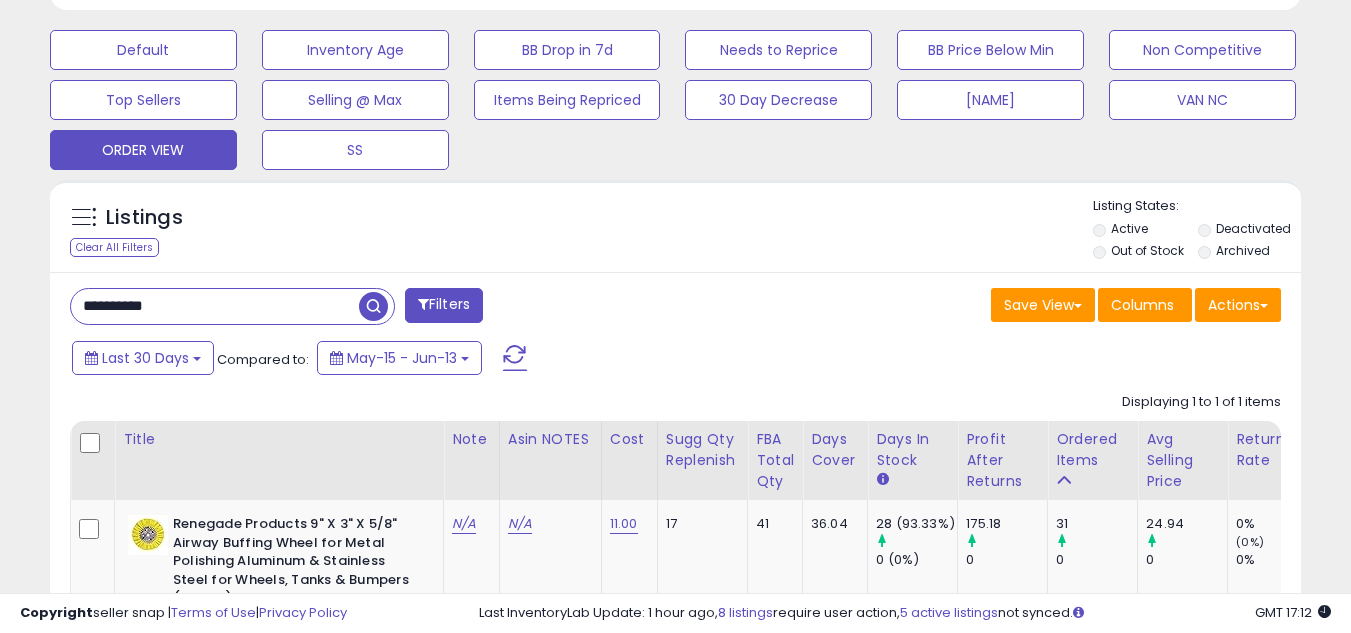click on "**********" at bounding box center [215, 306] 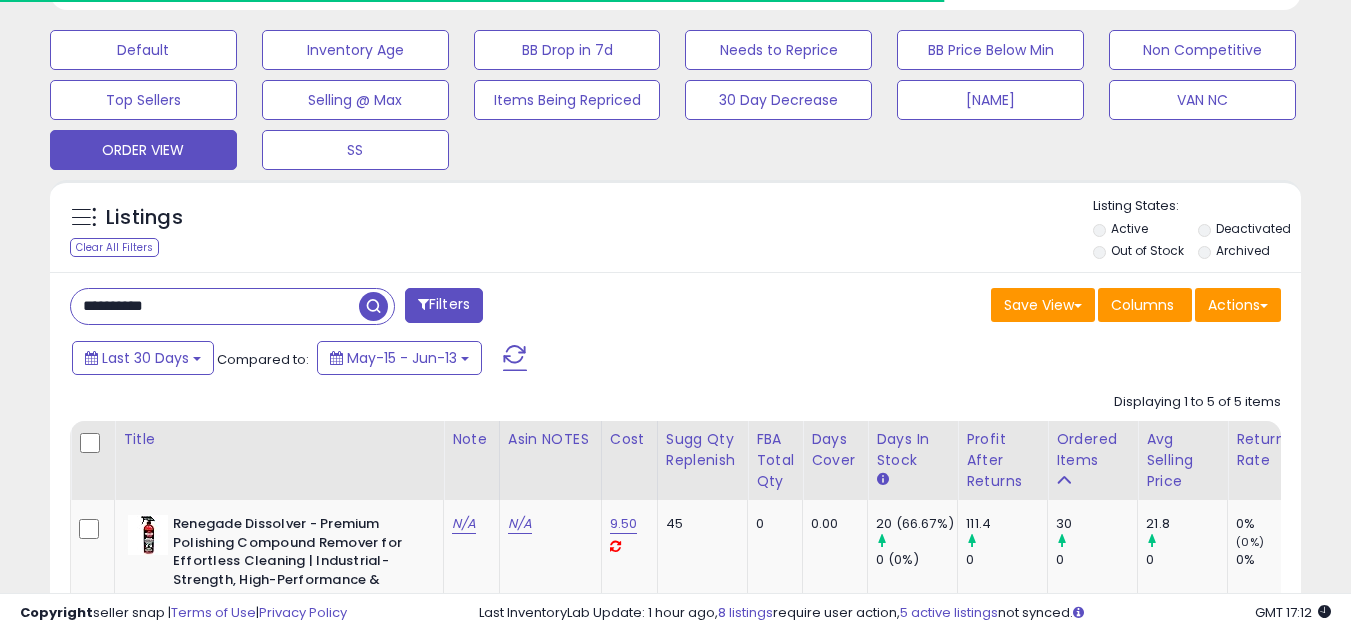 scroll, scrollTop: 410, scrollLeft: 724, axis: both 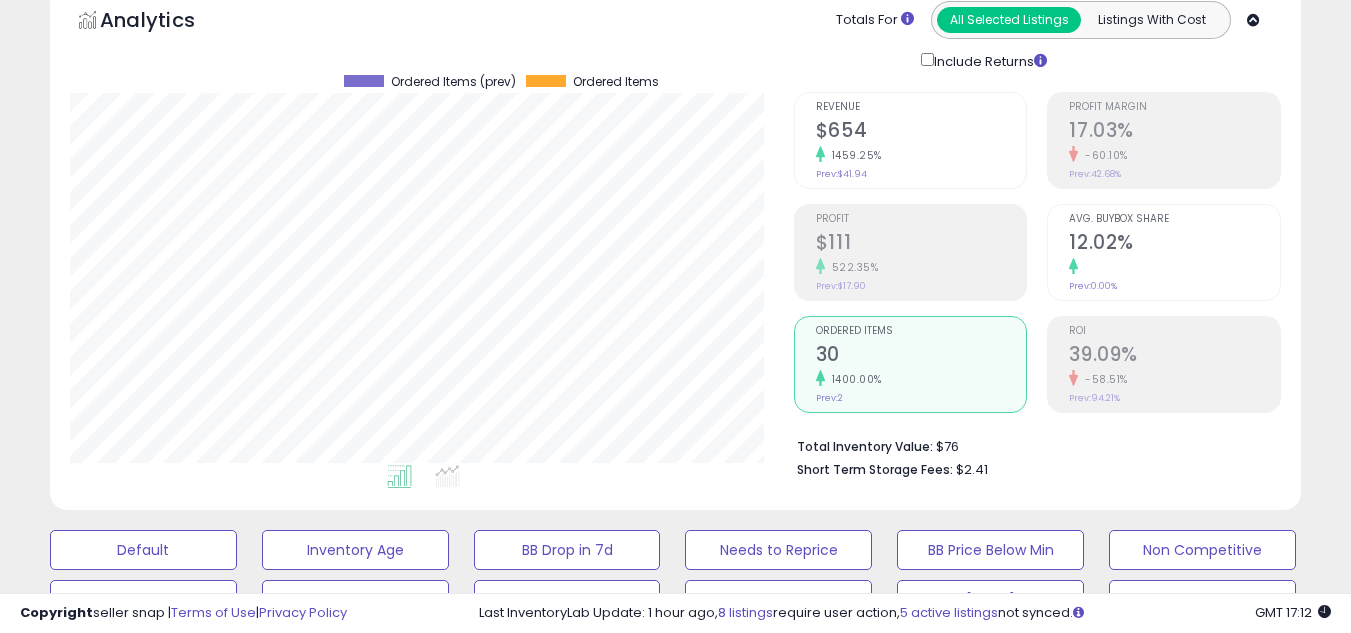 click on "Analytics
Totals For
All Selected Listings
Listings With Cost
Include Returns" at bounding box center (675, 36) 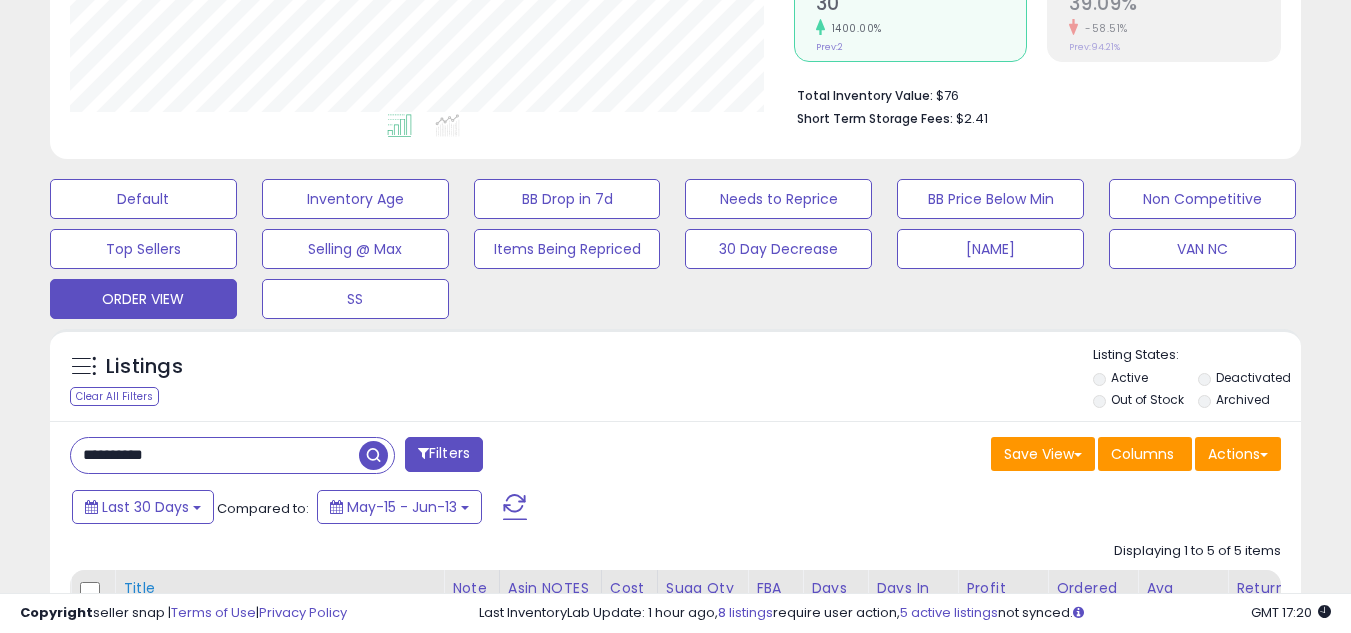 scroll, scrollTop: 700, scrollLeft: 0, axis: vertical 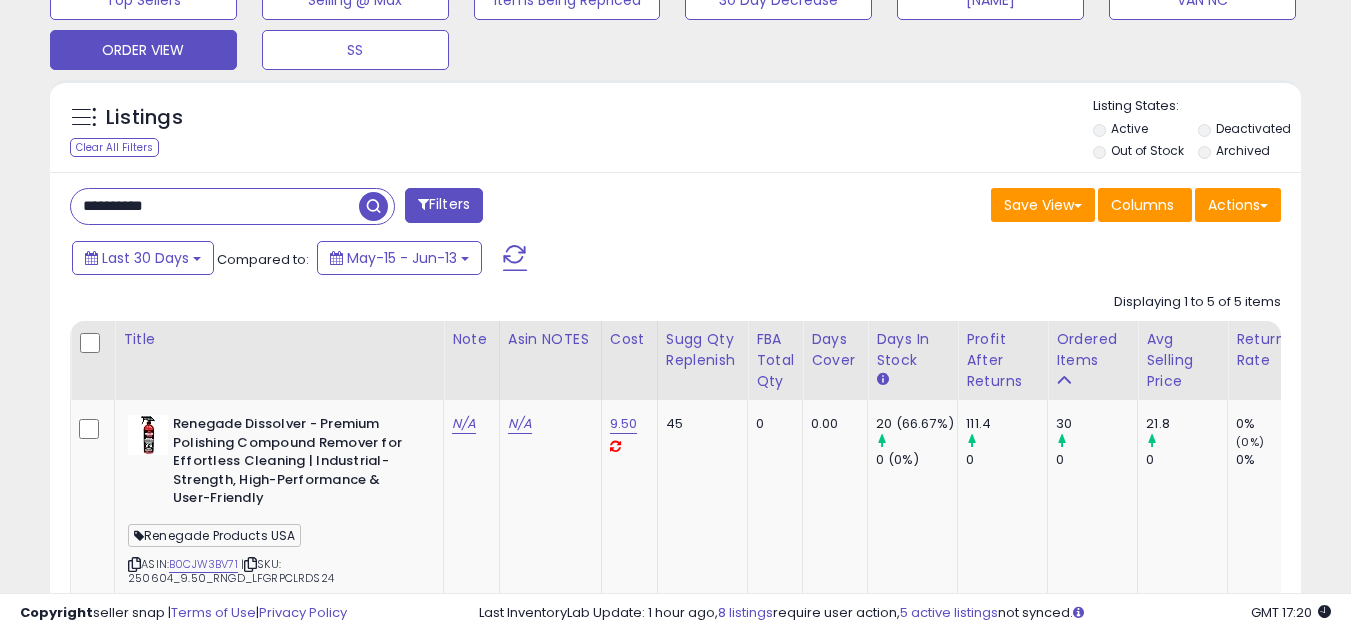 click on "**********" at bounding box center (215, 206) 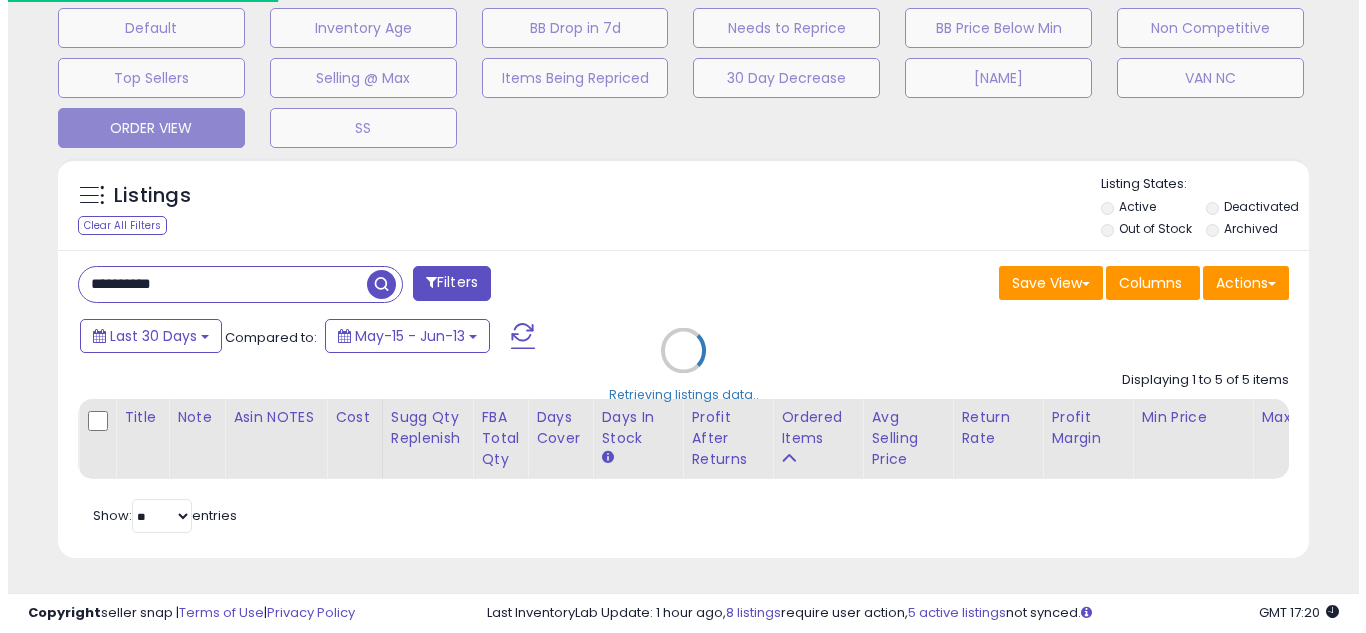 scroll, scrollTop: 637, scrollLeft: 0, axis: vertical 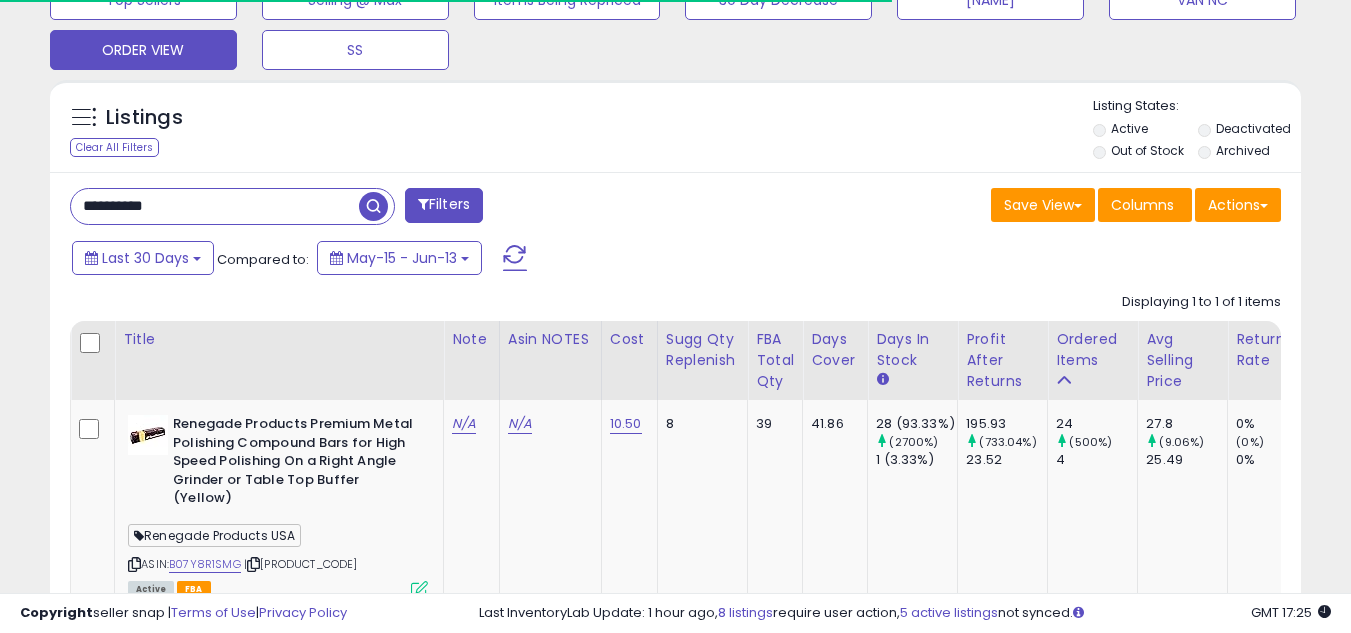 click on "**********" at bounding box center (215, 206) 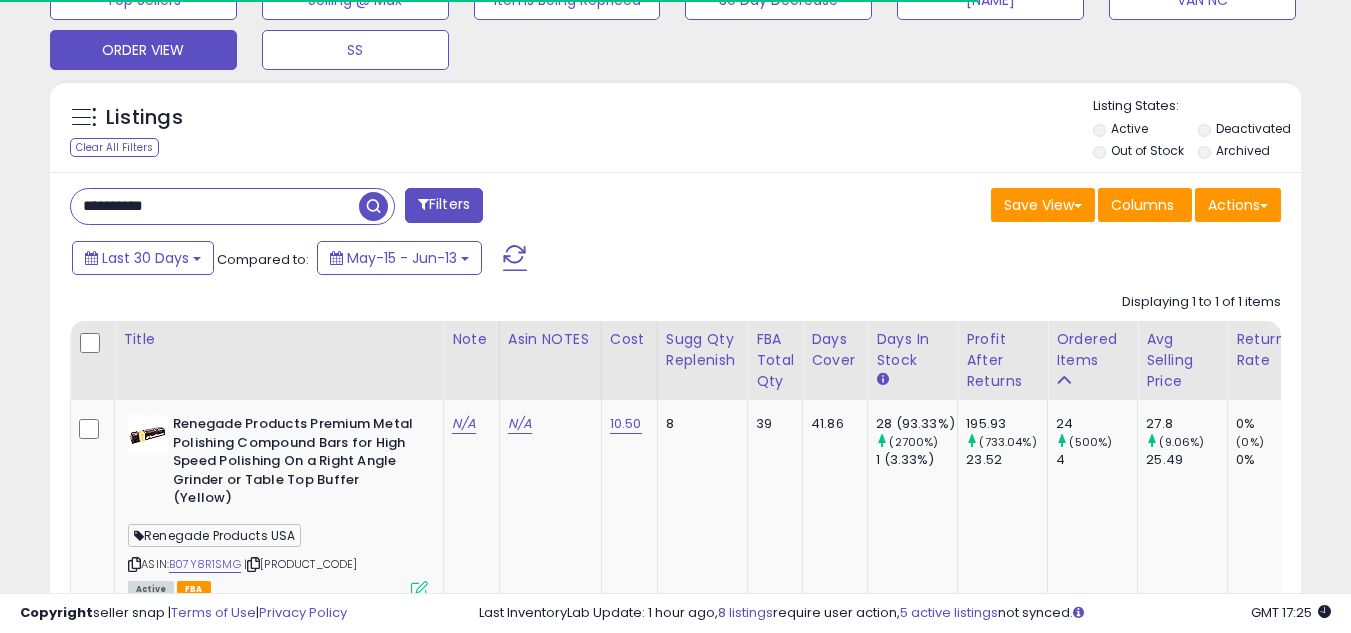 click on "**********" at bounding box center [215, 206] 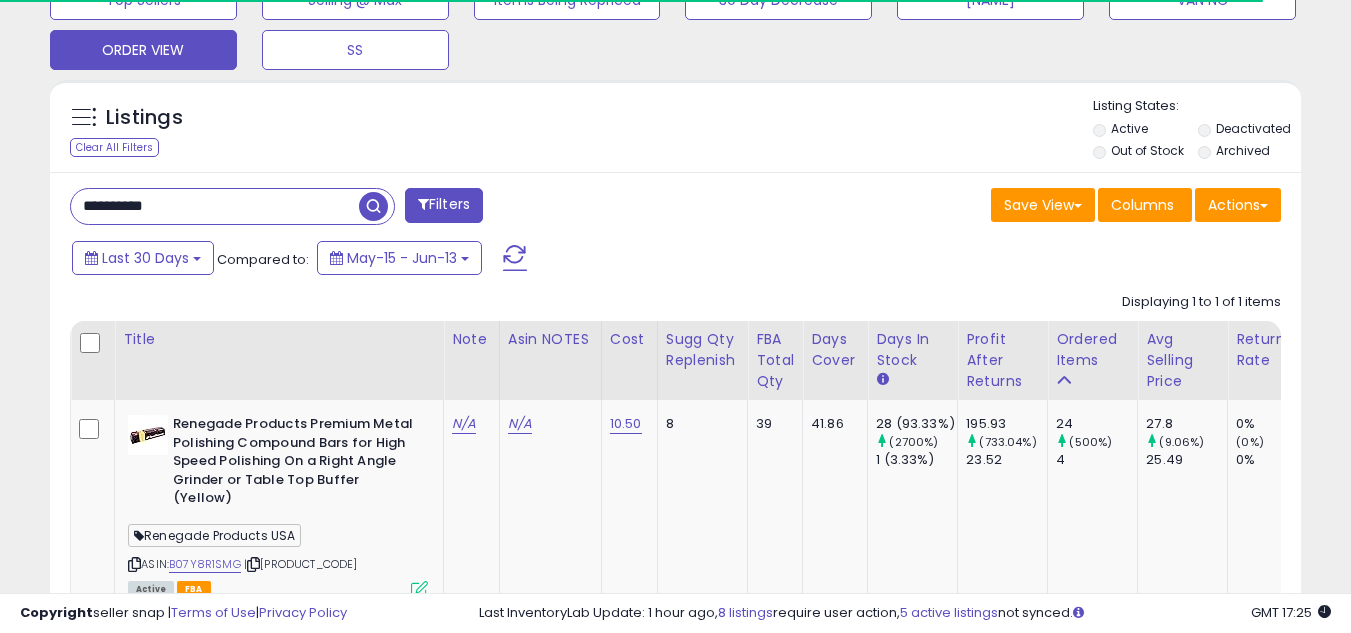 paste 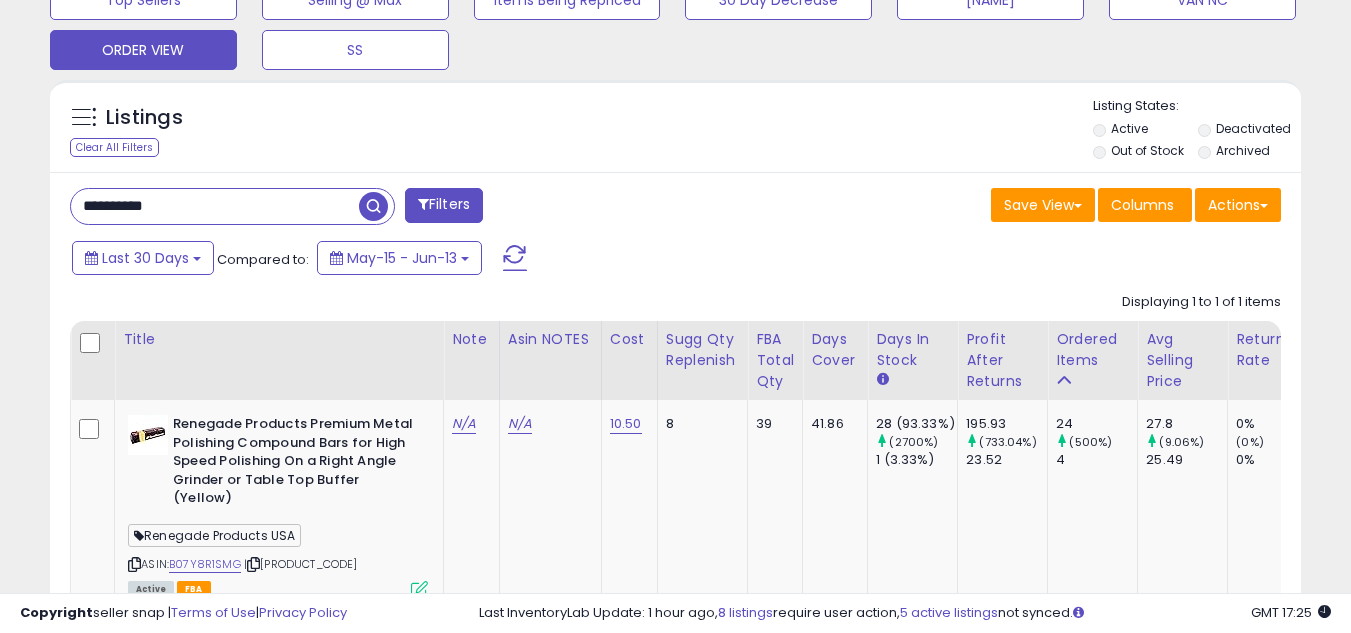 click on "**********" at bounding box center [215, 206] 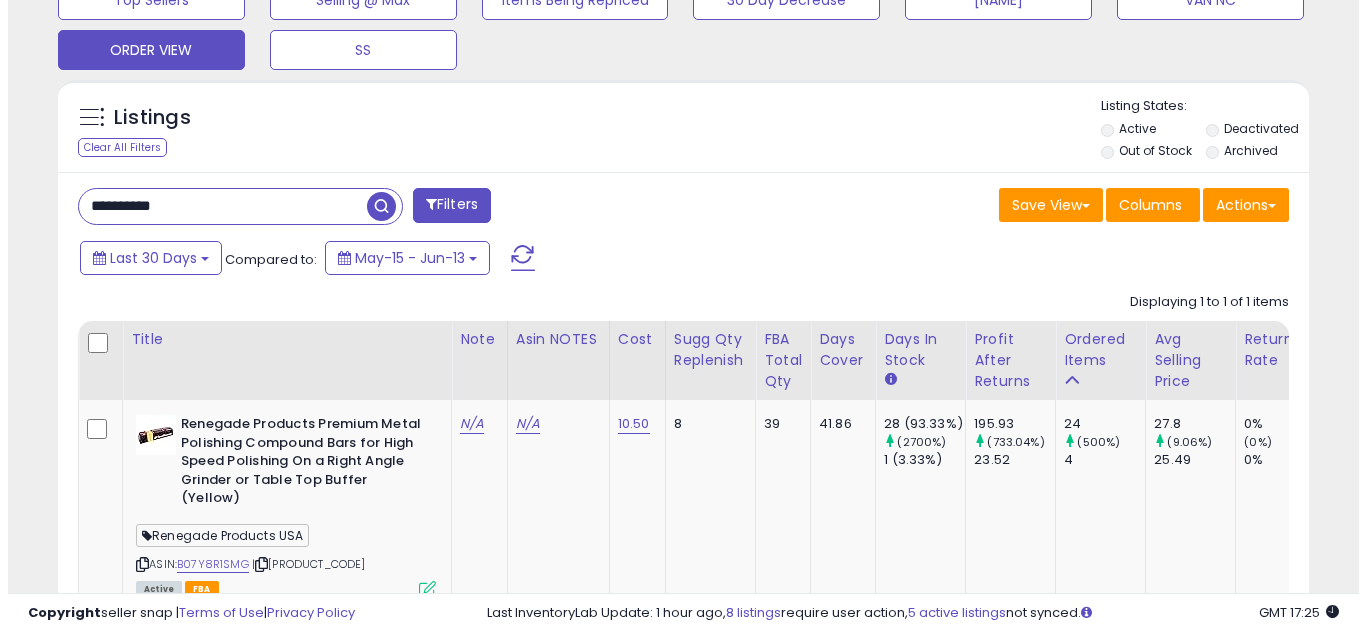 scroll, scrollTop: 637, scrollLeft: 0, axis: vertical 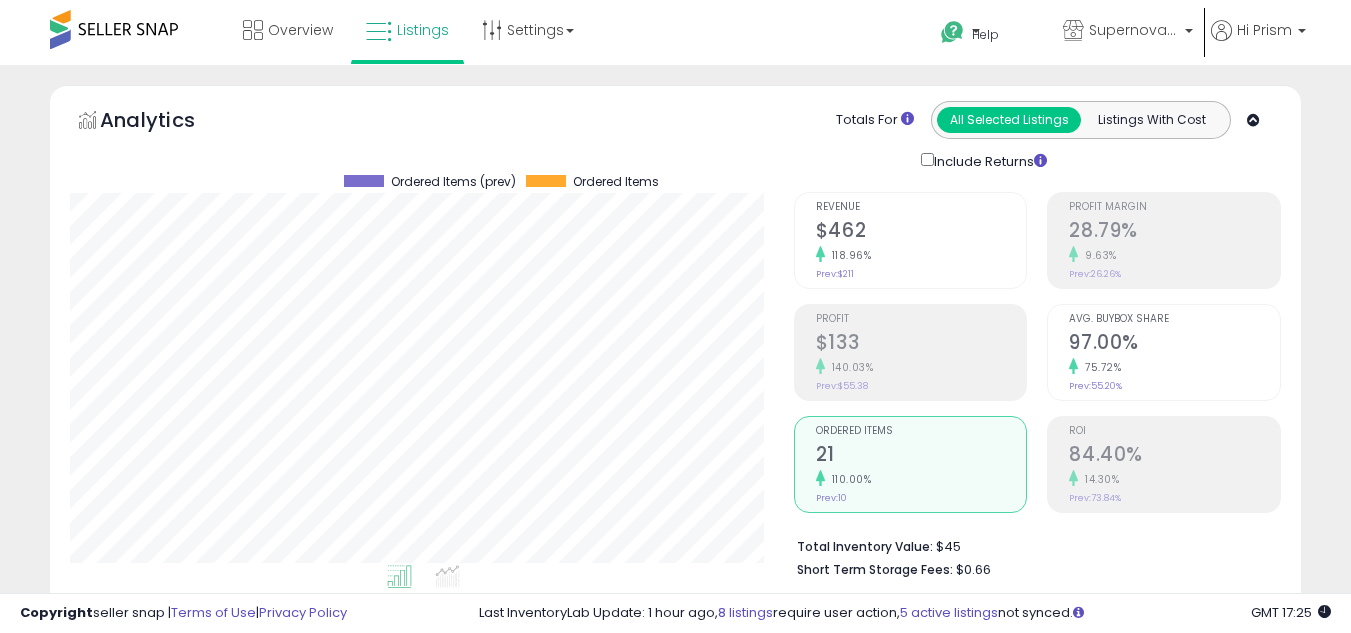 drag, startPoint x: 743, startPoint y: 103, endPoint x: 740, endPoint y: 38, distance: 65.06919 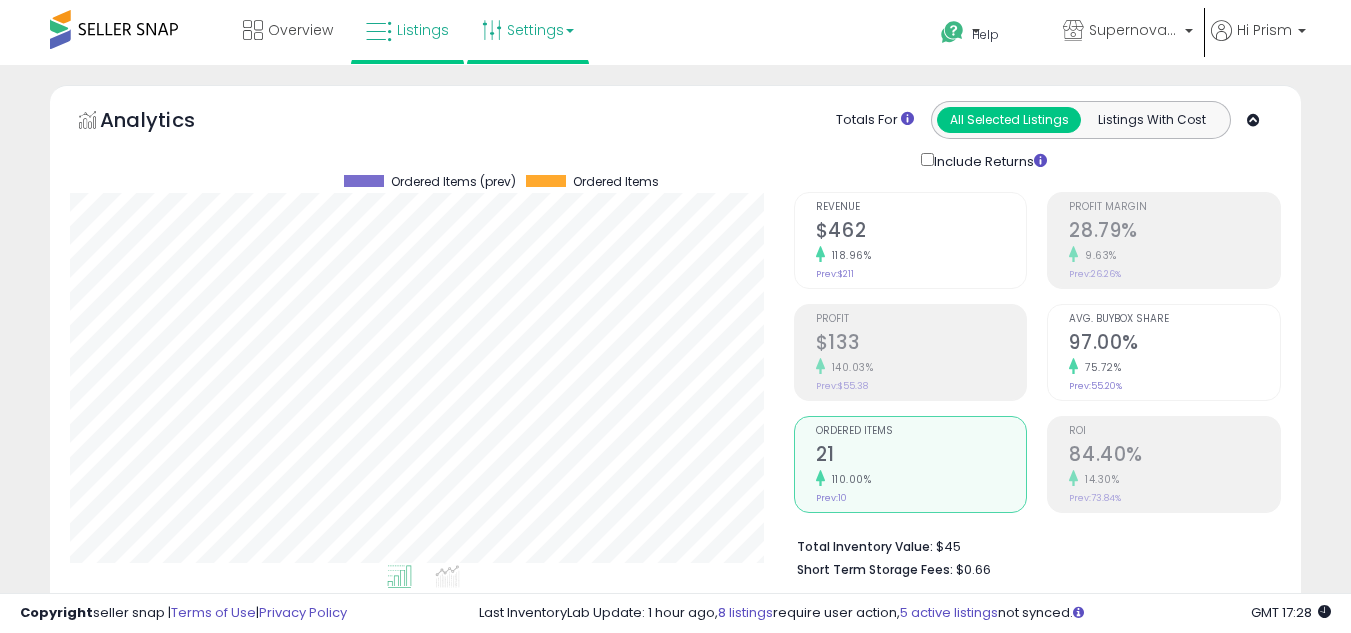 scroll, scrollTop: 400, scrollLeft: 0, axis: vertical 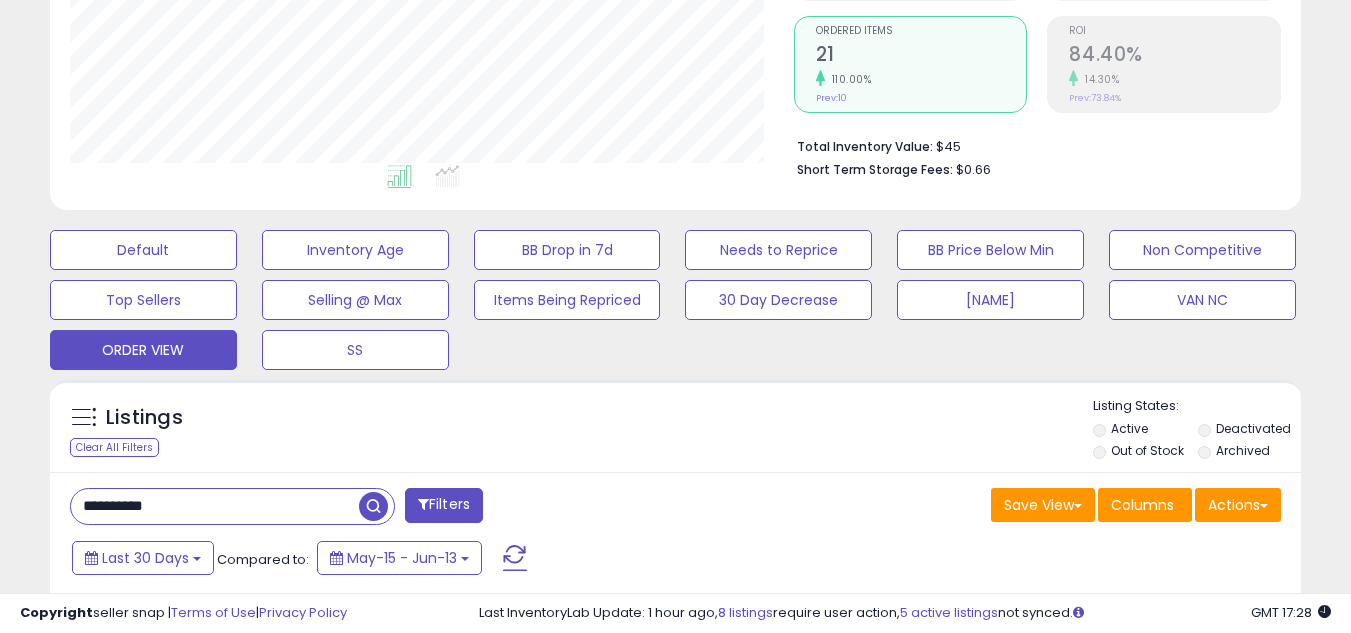 click on "**********" at bounding box center (215, 506) 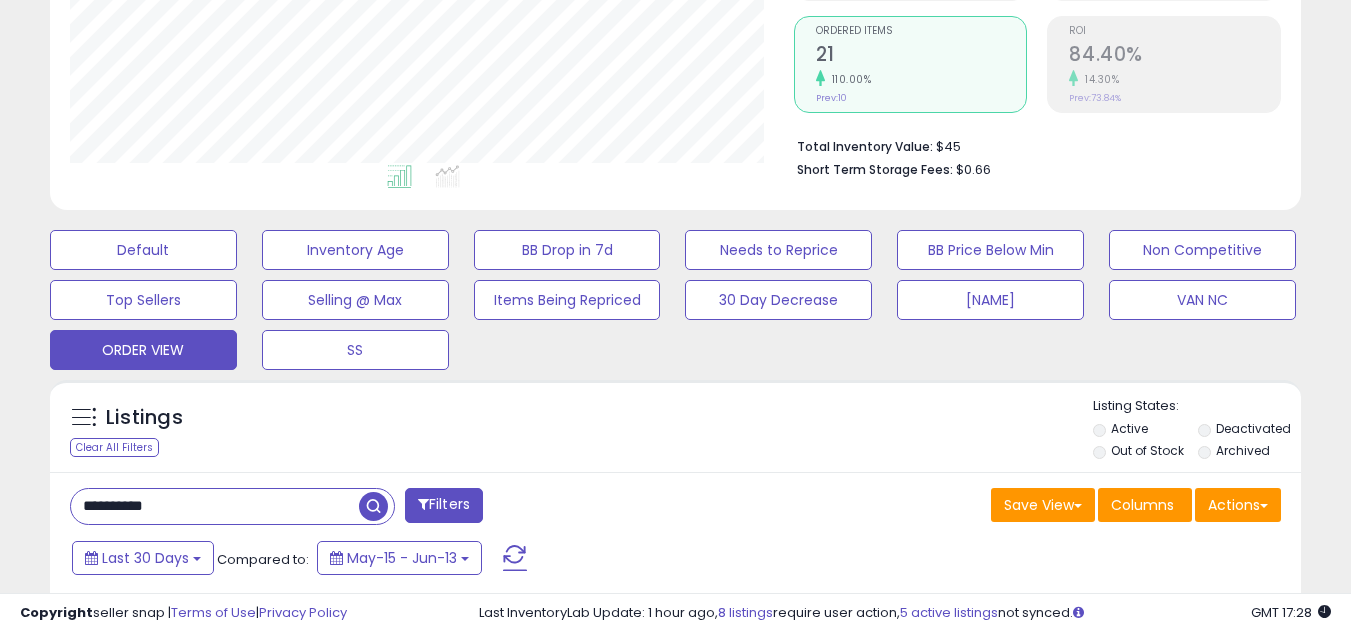 click on "**********" at bounding box center (215, 506) 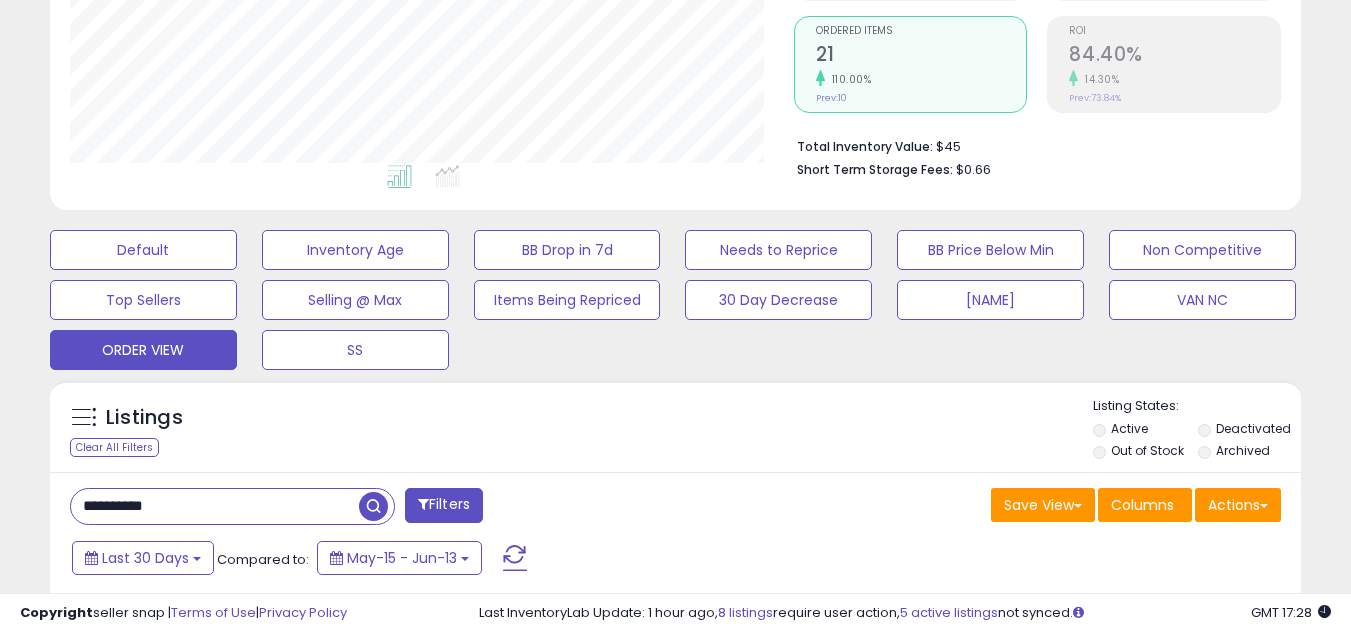 paste 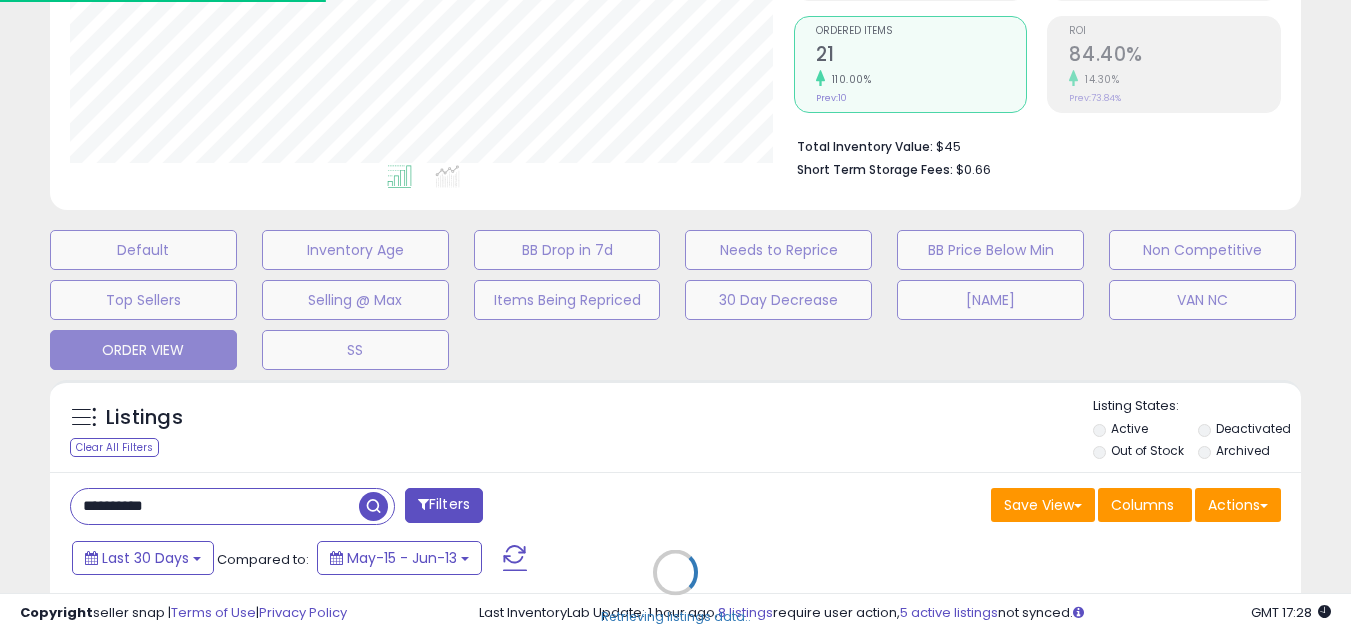 scroll, scrollTop: 999590, scrollLeft: 999267, axis: both 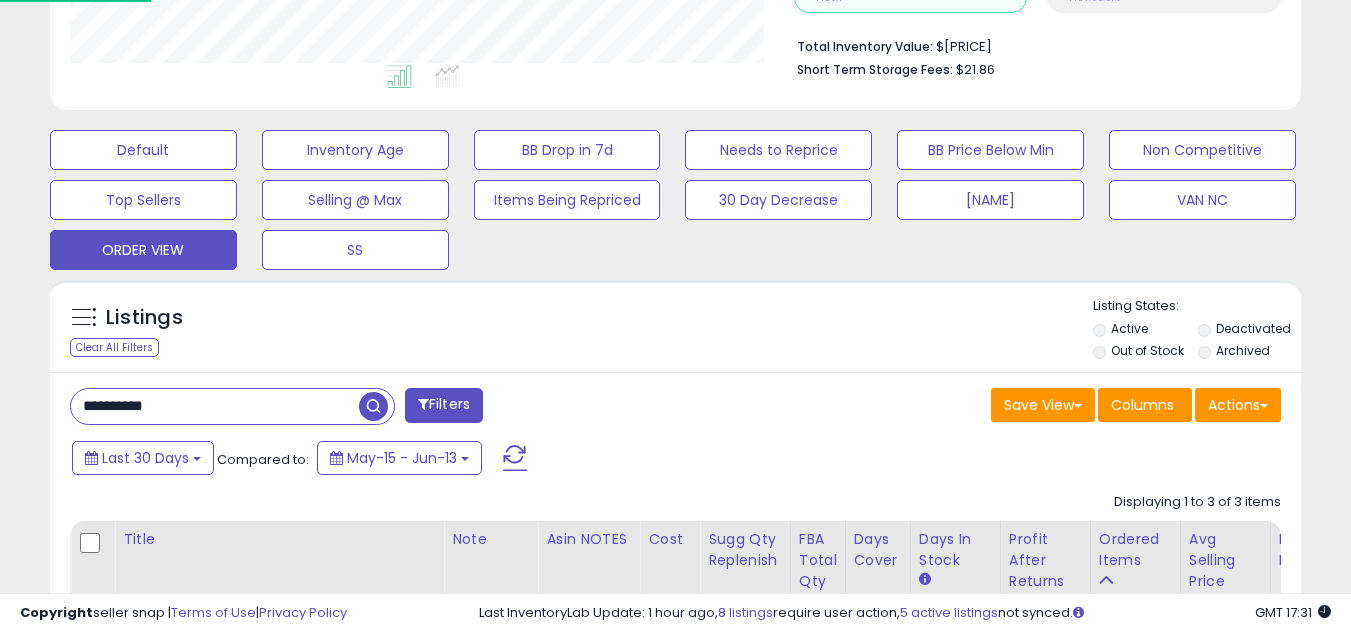 click on "**********" at bounding box center (215, 406) 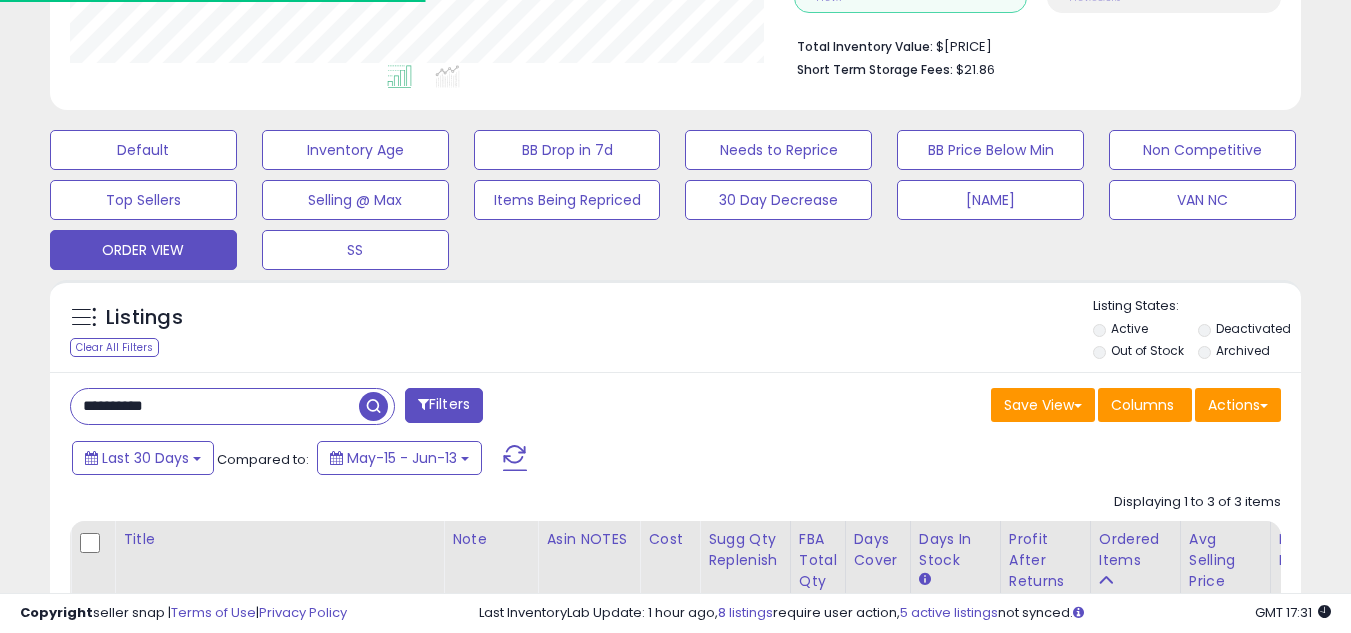 paste 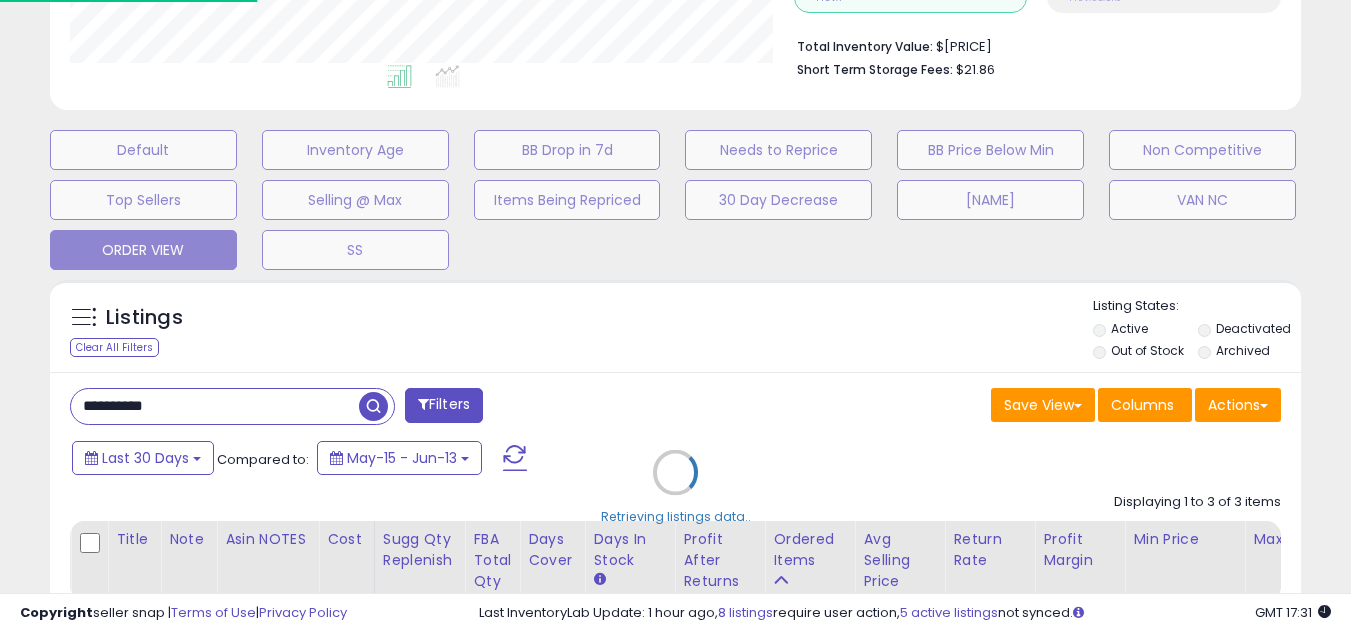 scroll, scrollTop: 999590, scrollLeft: 999267, axis: both 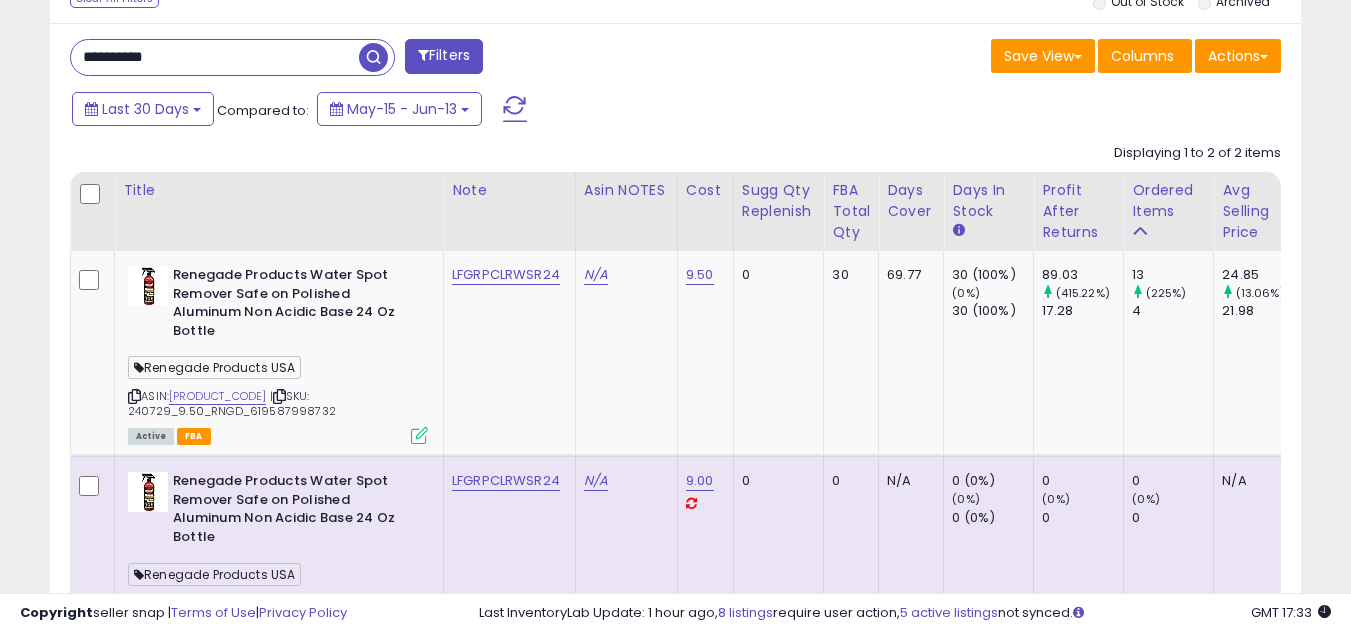 click on "**********" at bounding box center [215, 57] 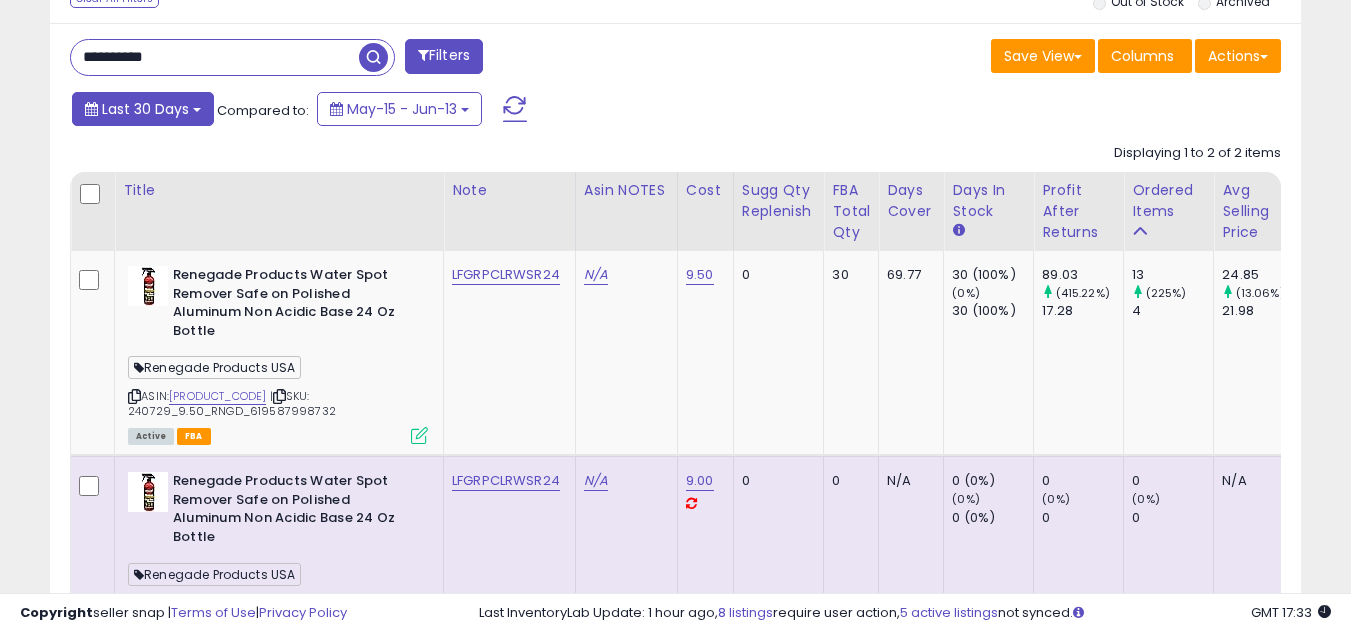paste 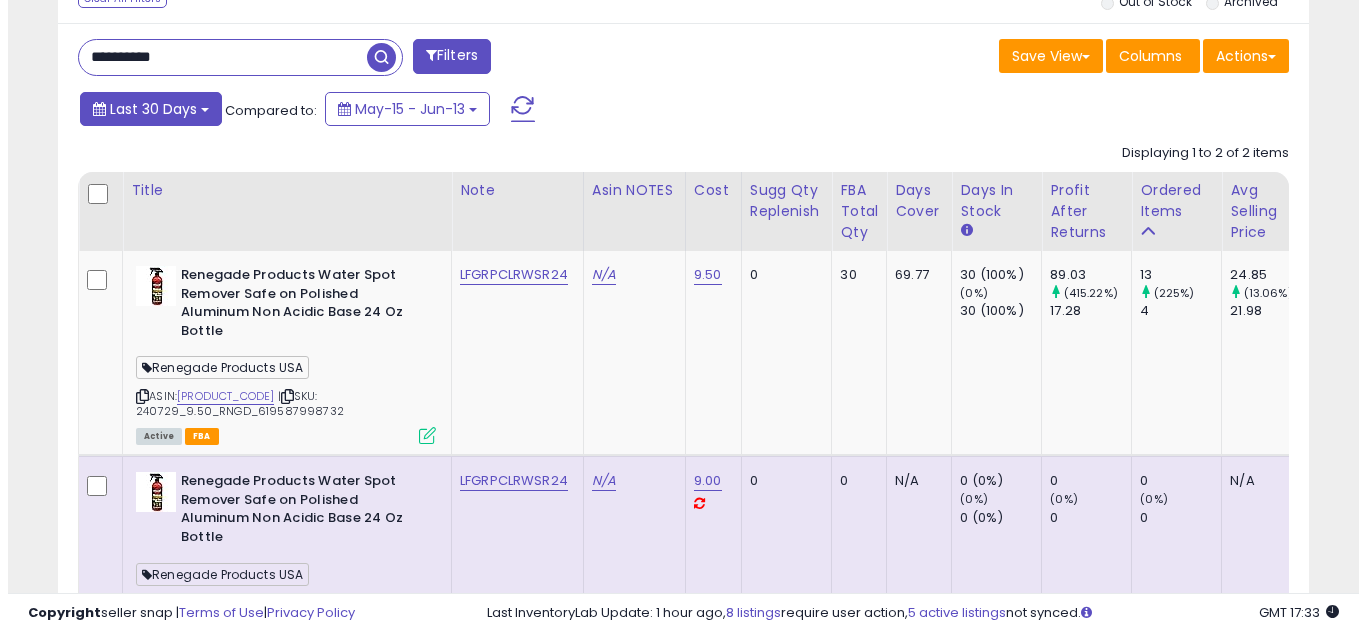 scroll, scrollTop: 637, scrollLeft: 0, axis: vertical 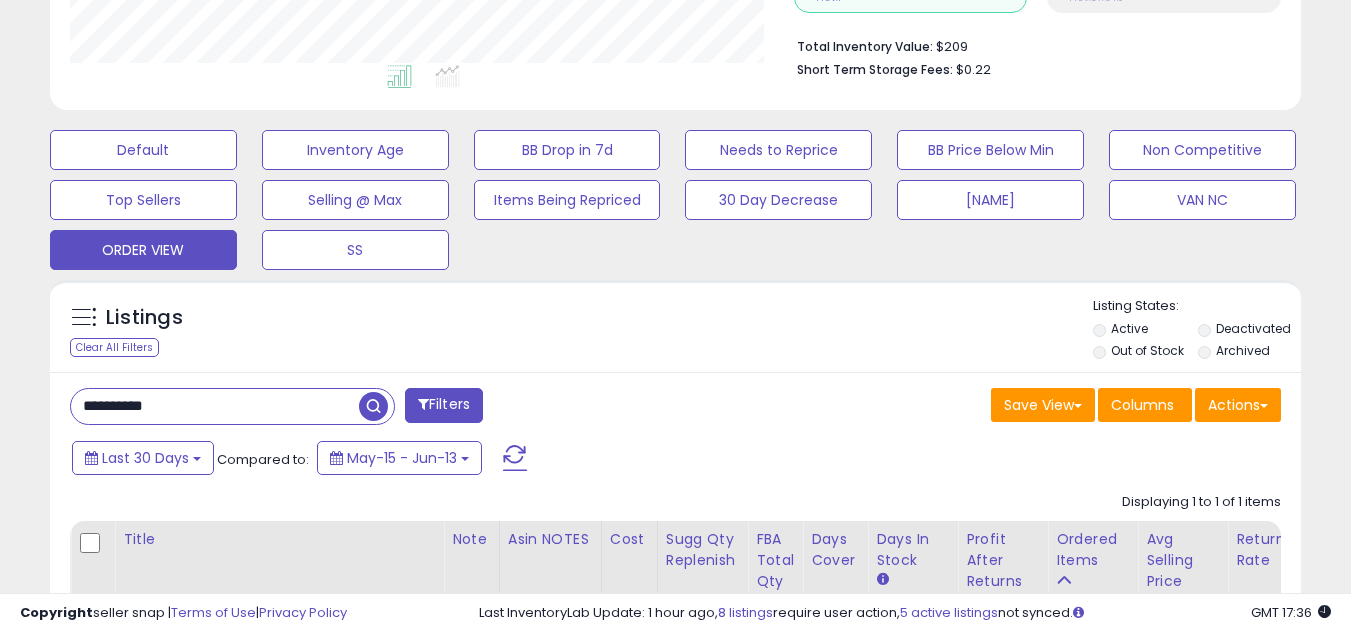 click on "**********" at bounding box center (215, 406) 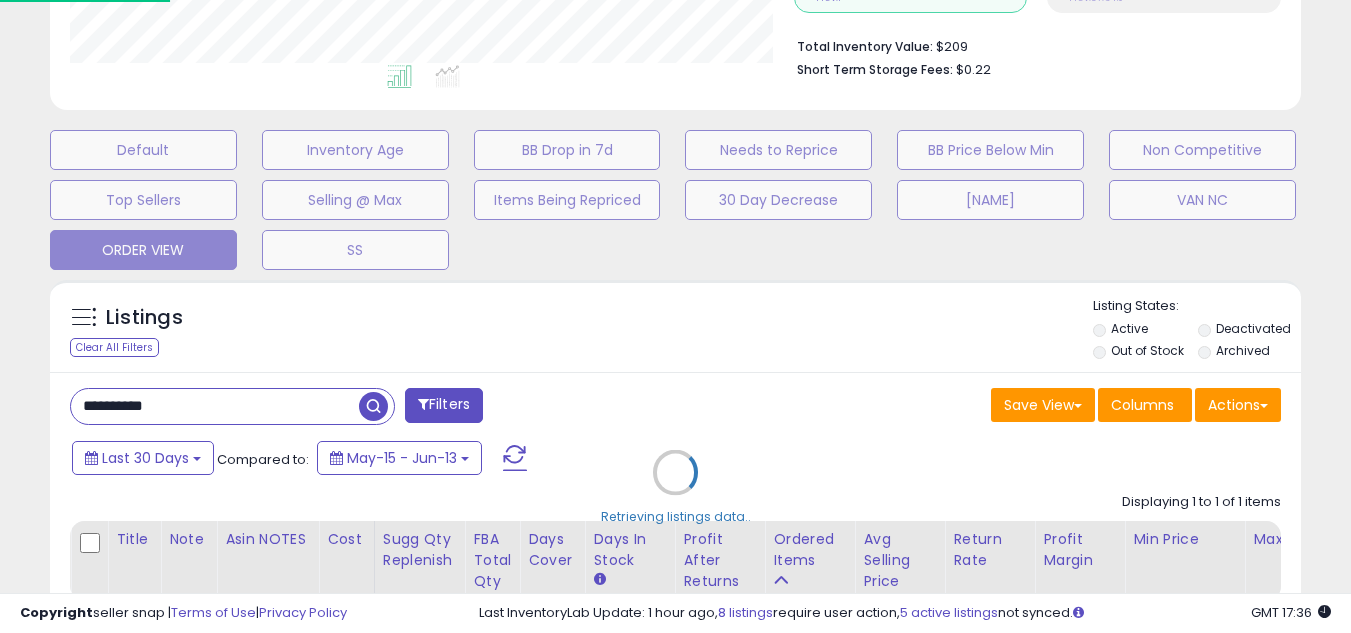 scroll, scrollTop: 999590, scrollLeft: 999267, axis: both 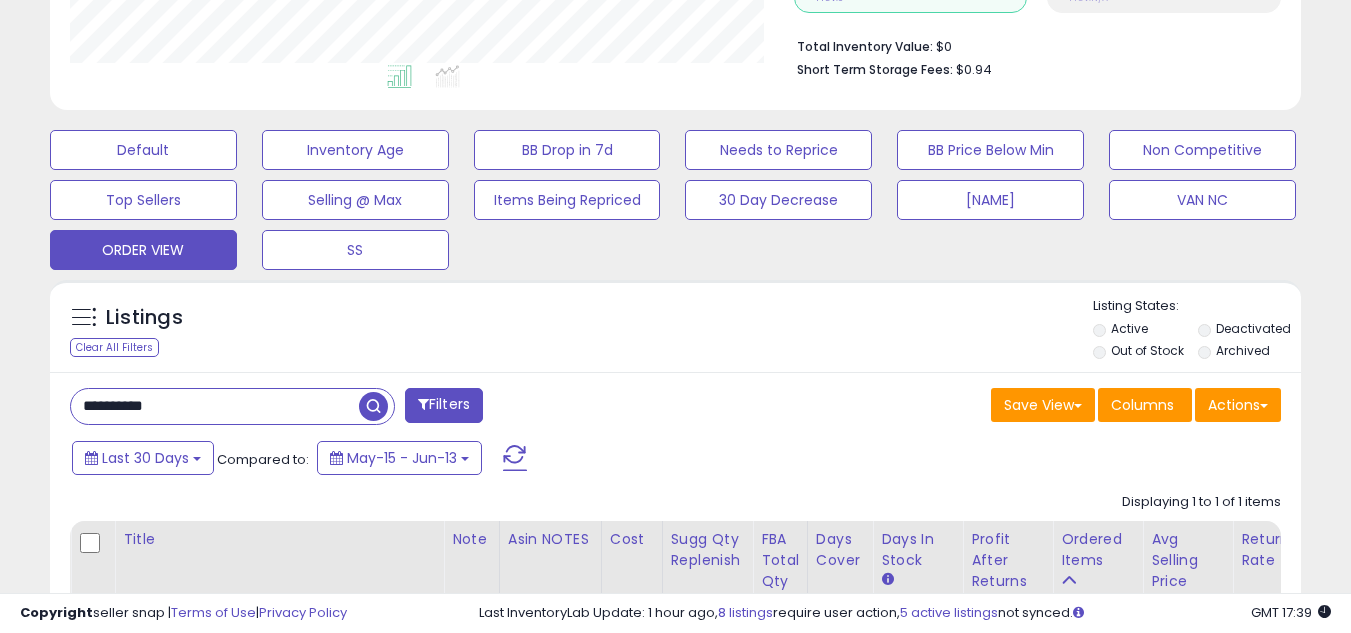 click on "**********" at bounding box center [215, 406] 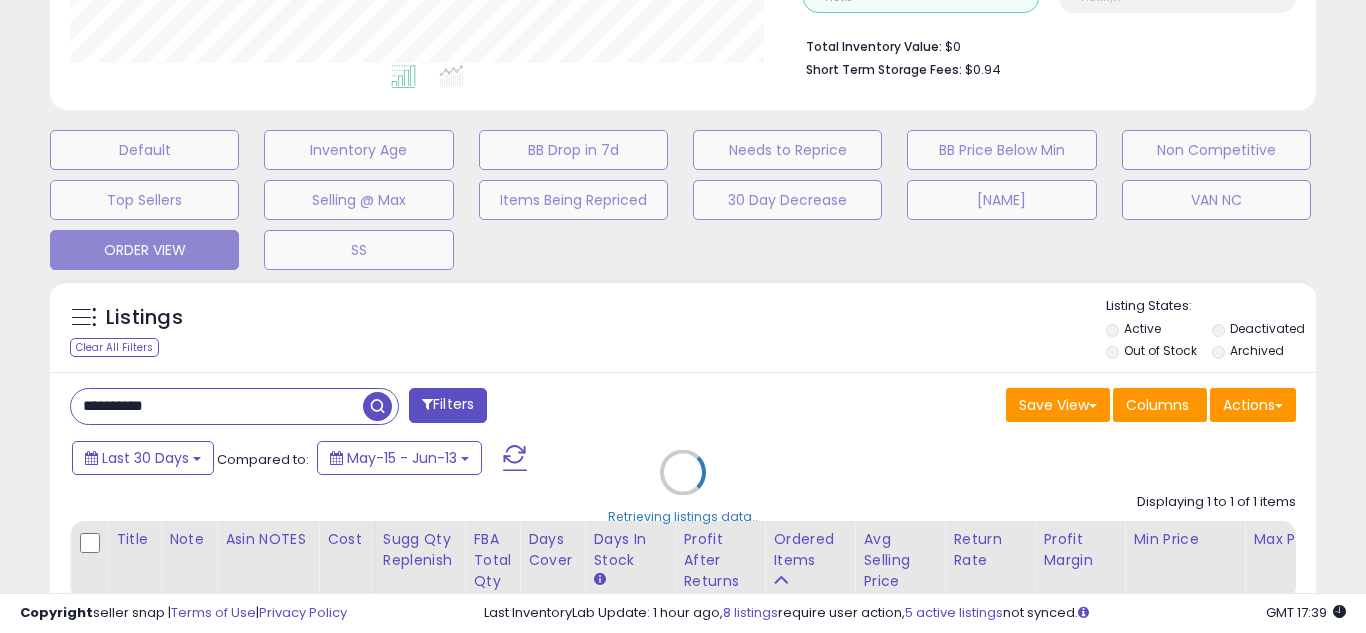 scroll, scrollTop: 999590, scrollLeft: 999267, axis: both 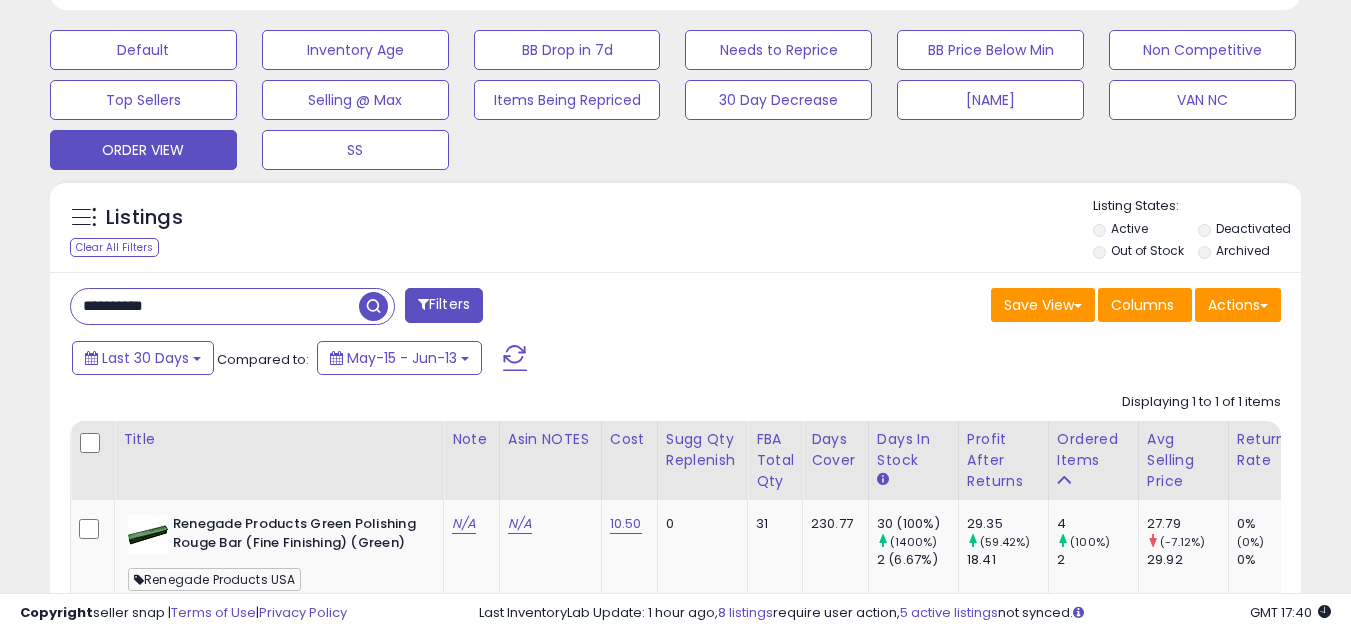 click on "**********" at bounding box center [215, 306] 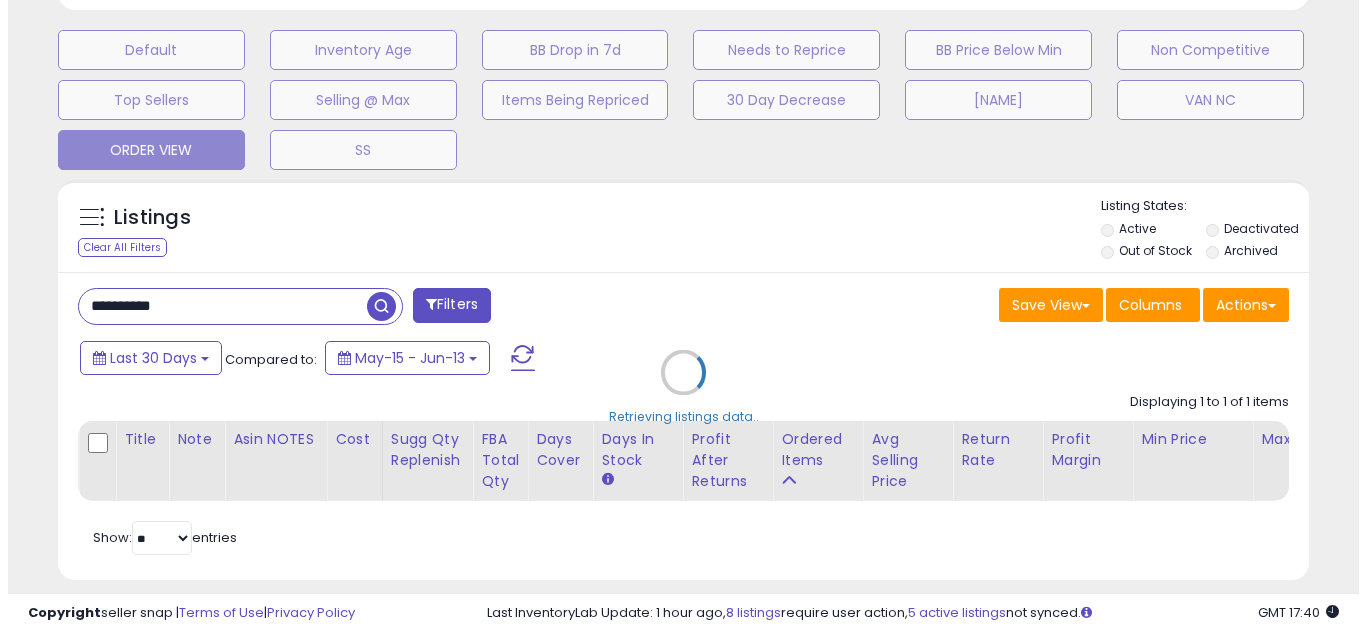scroll, scrollTop: 999590, scrollLeft: 999267, axis: both 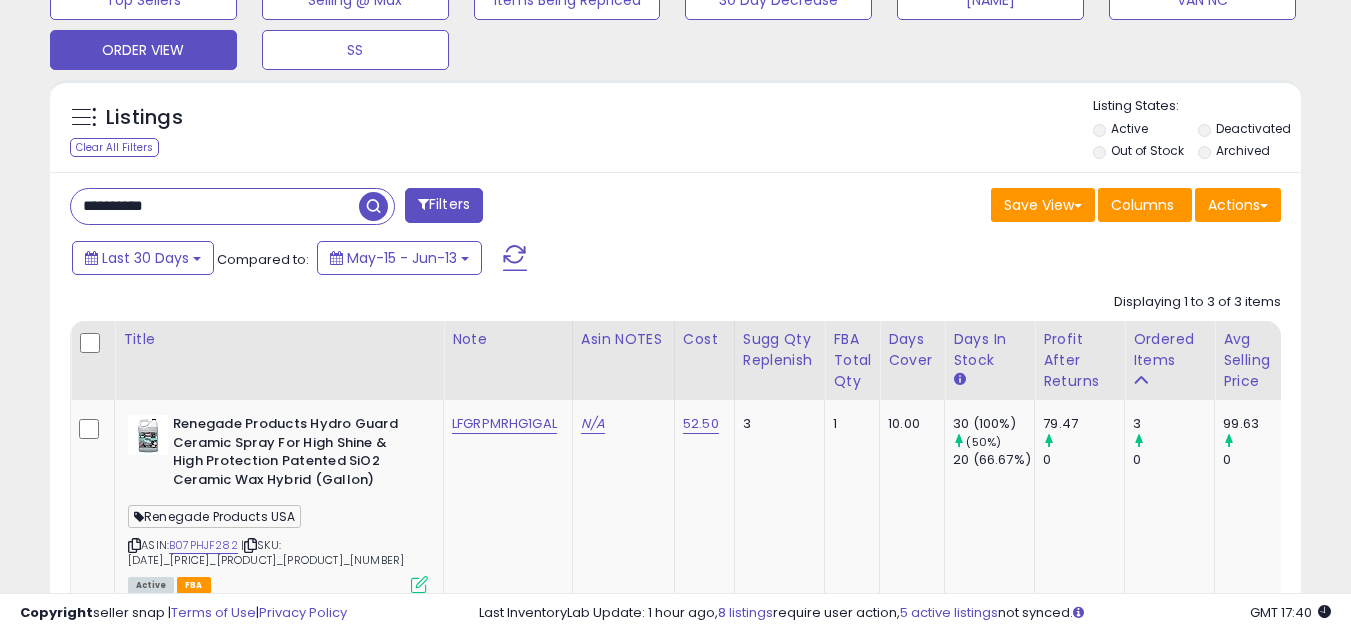 click on "**********" at bounding box center (215, 206) 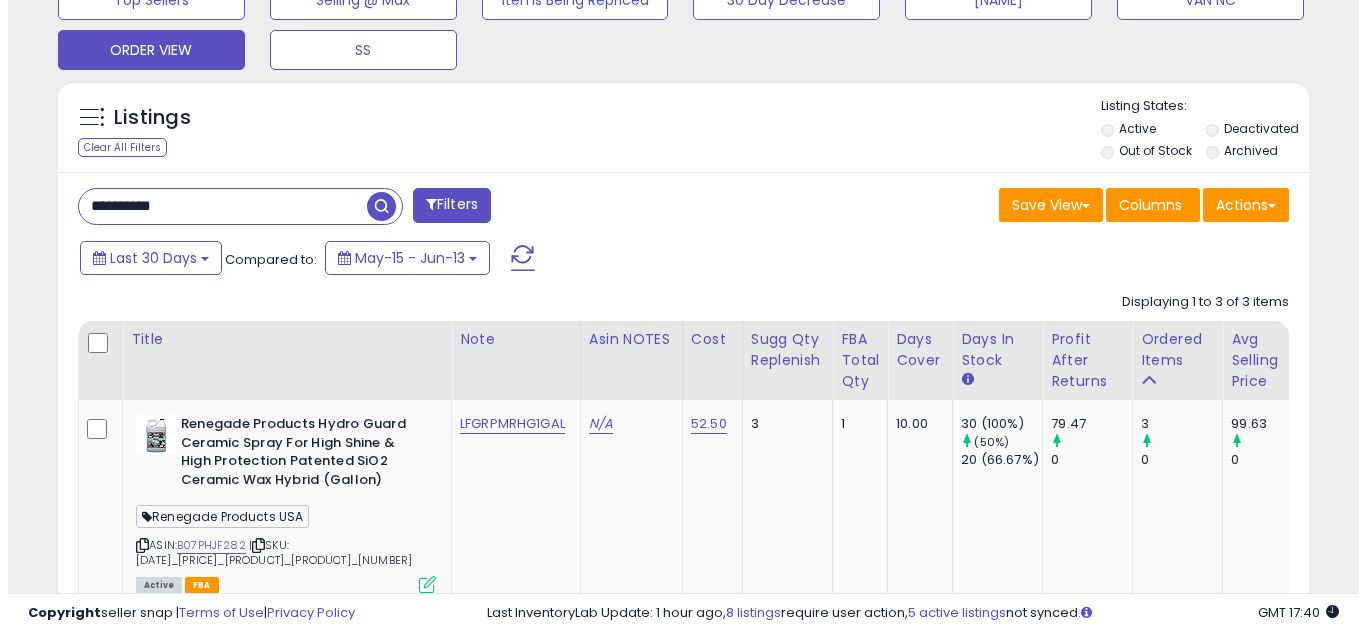 scroll, scrollTop: 637, scrollLeft: 0, axis: vertical 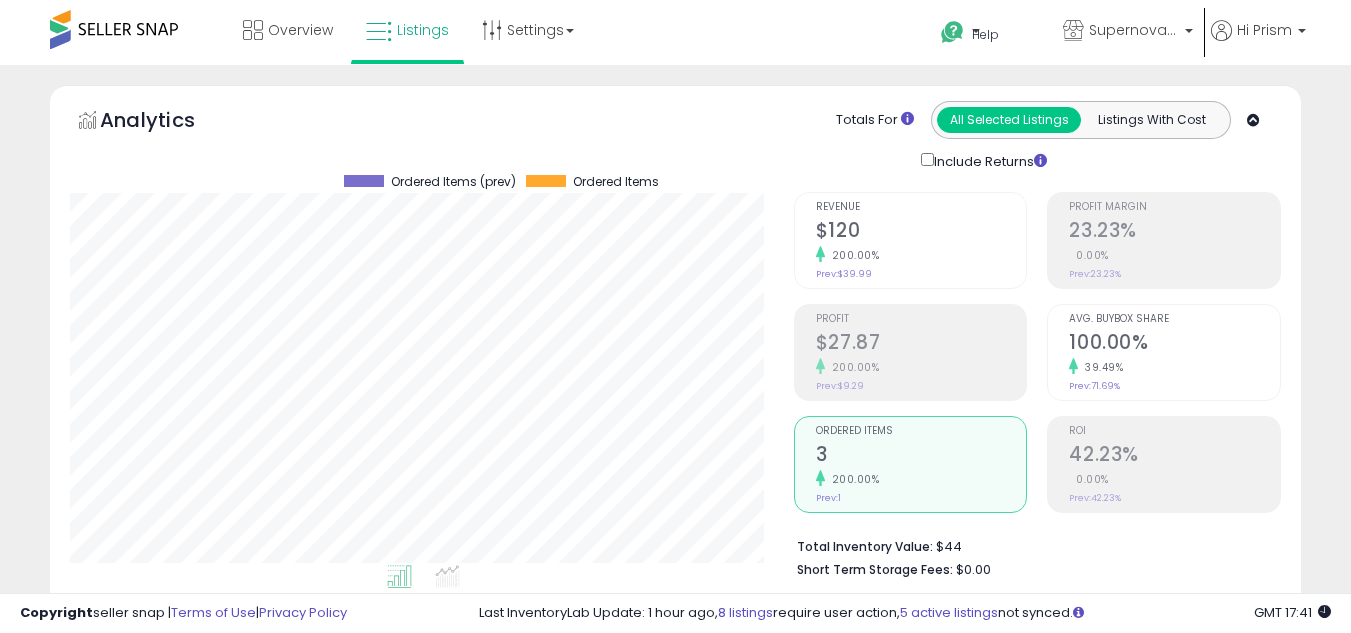 click on "3" at bounding box center [921, 456] 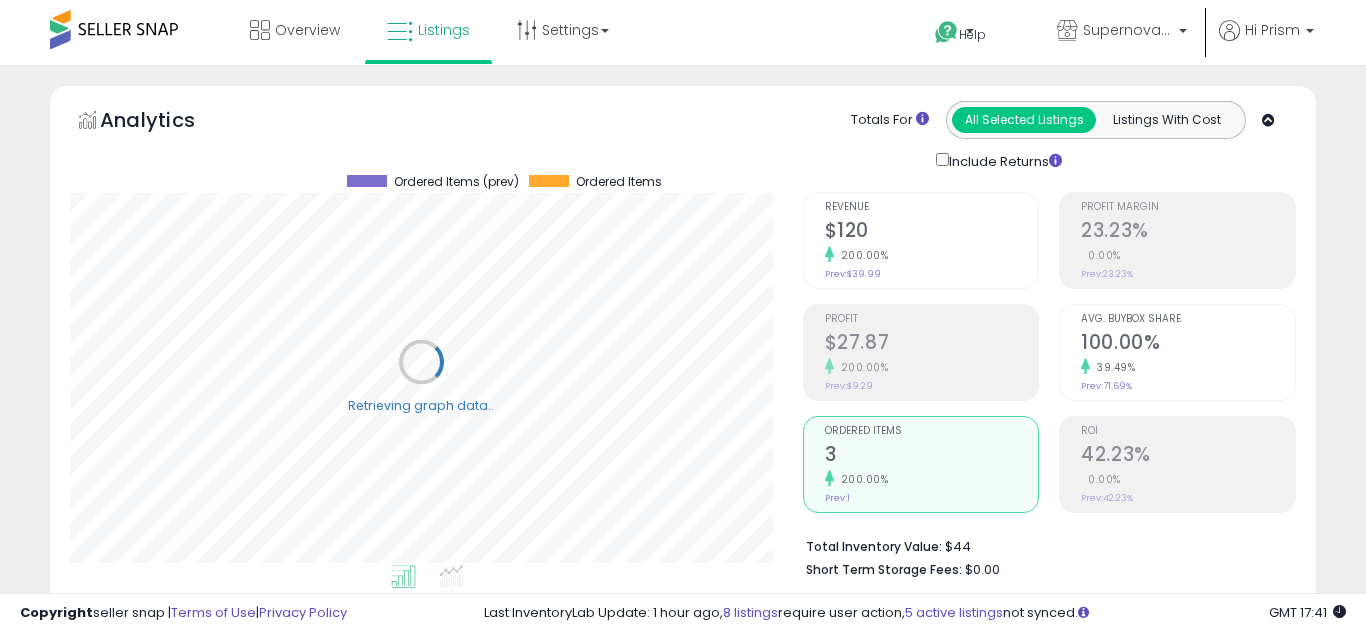 scroll, scrollTop: 999590, scrollLeft: 999267, axis: both 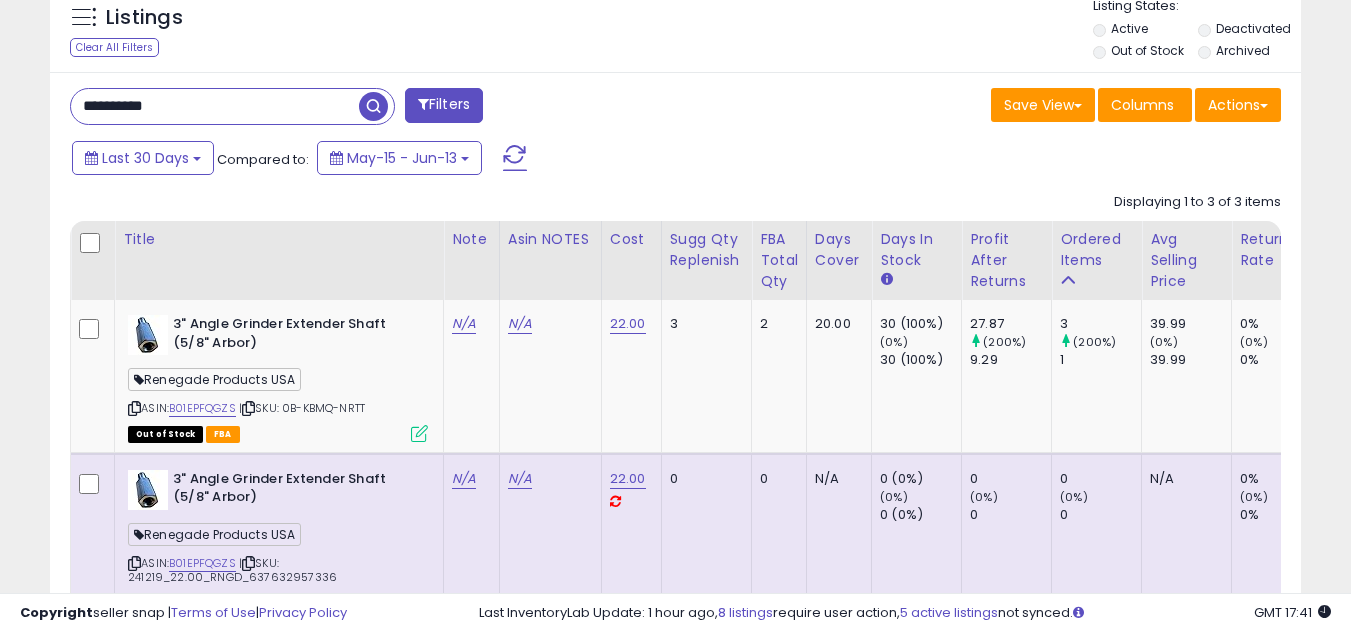 click on "**********" at bounding box center [215, 106] 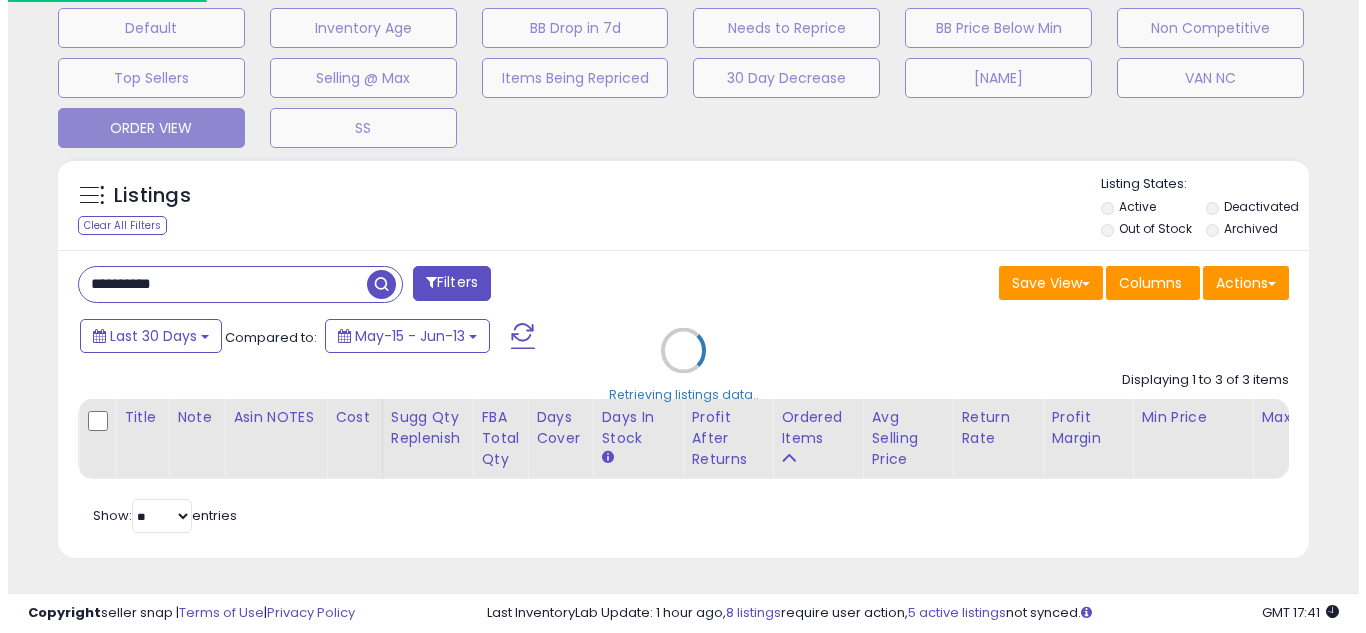 scroll, scrollTop: 637, scrollLeft: 0, axis: vertical 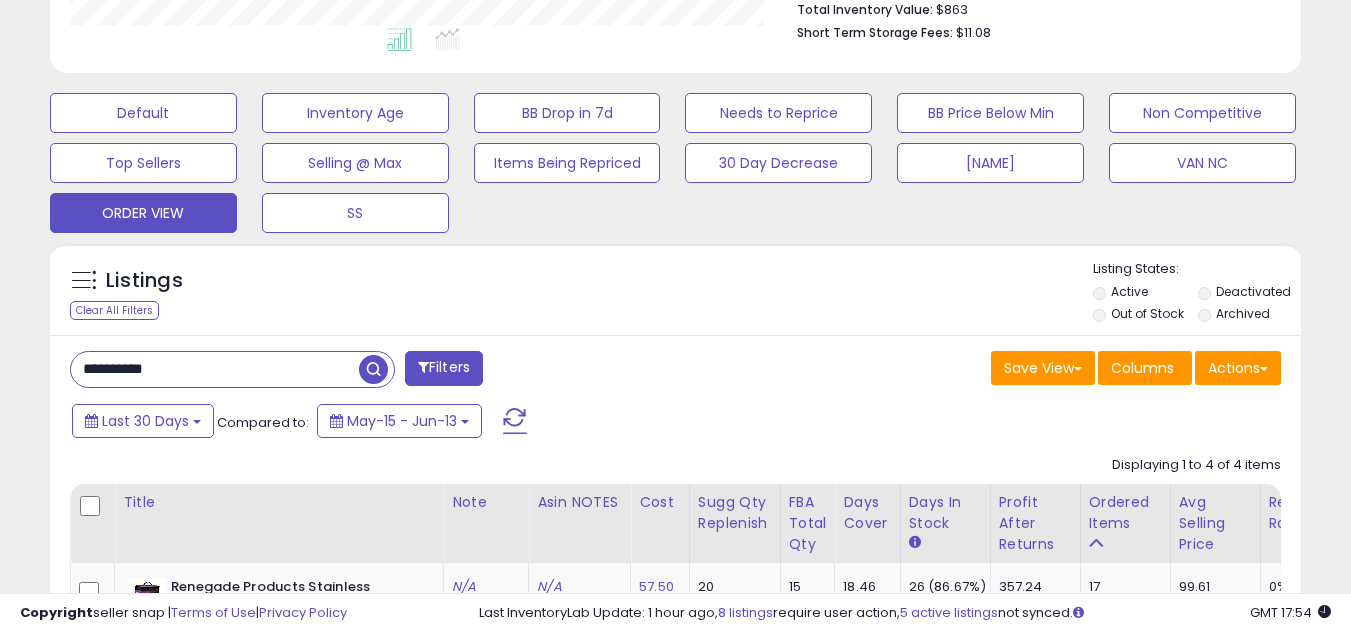 click on "**********" at bounding box center [215, 369] 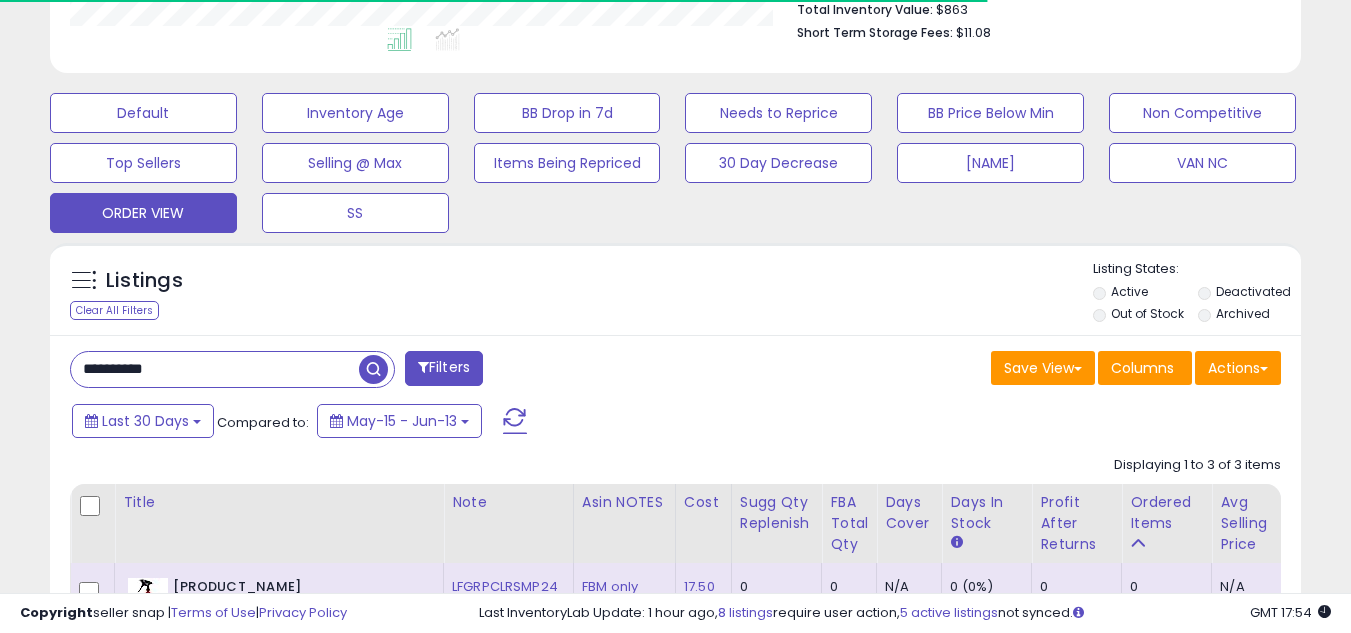 scroll, scrollTop: 410, scrollLeft: 724, axis: both 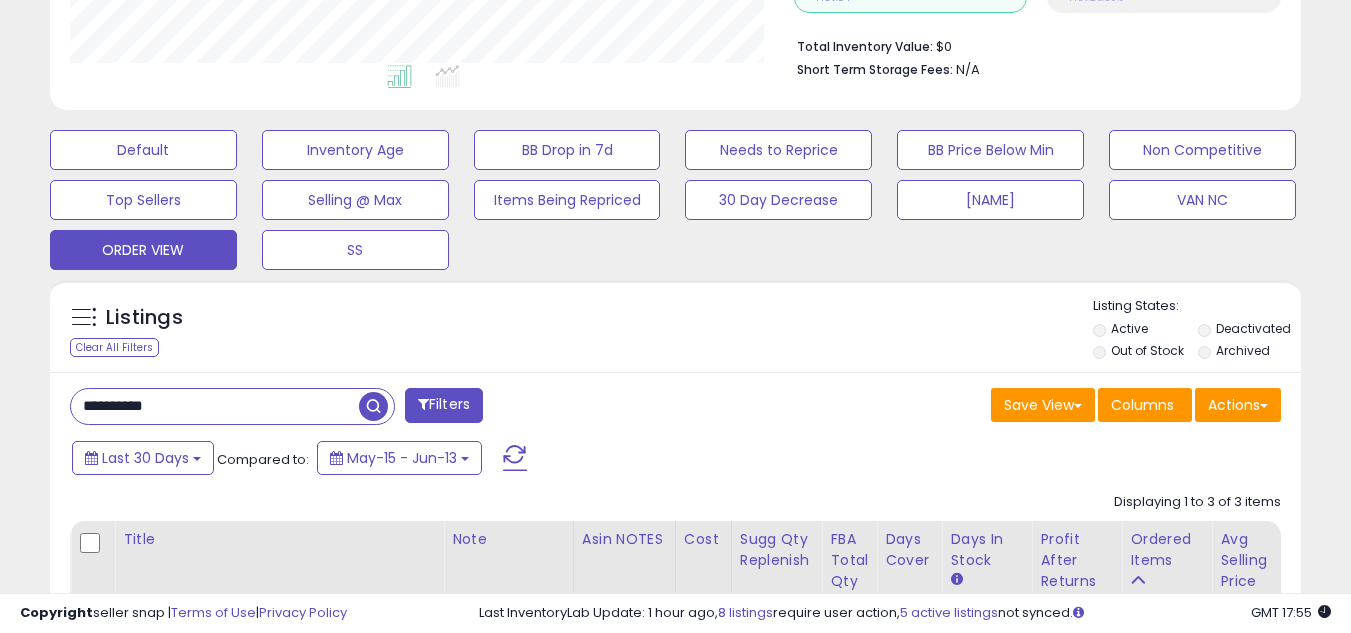 click on "**********" at bounding box center [675, 776] 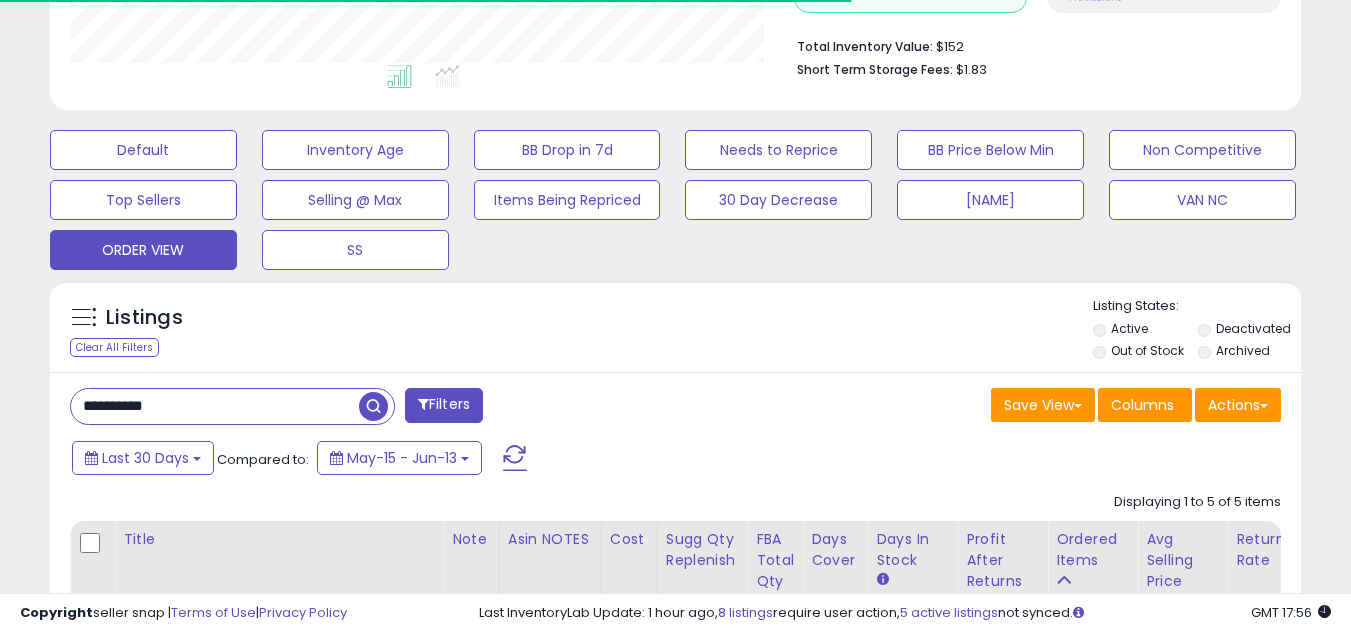 scroll, scrollTop: 999590, scrollLeft: 999276, axis: both 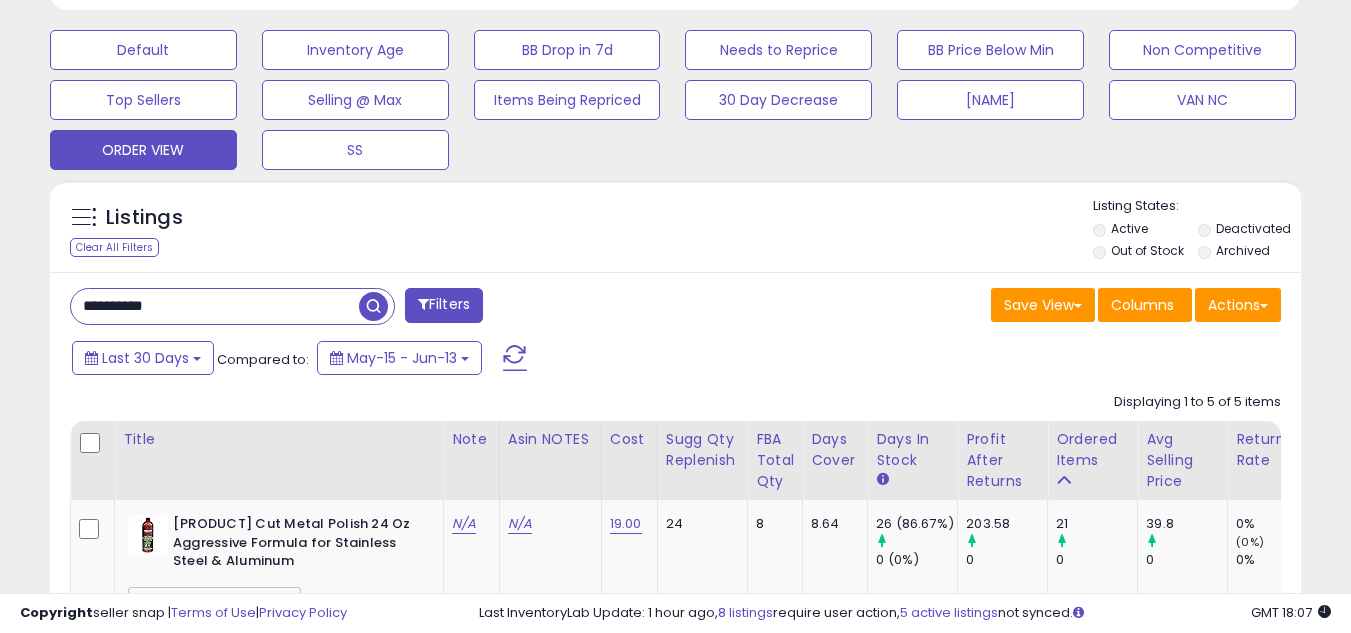 click on "**********" at bounding box center [215, 306] 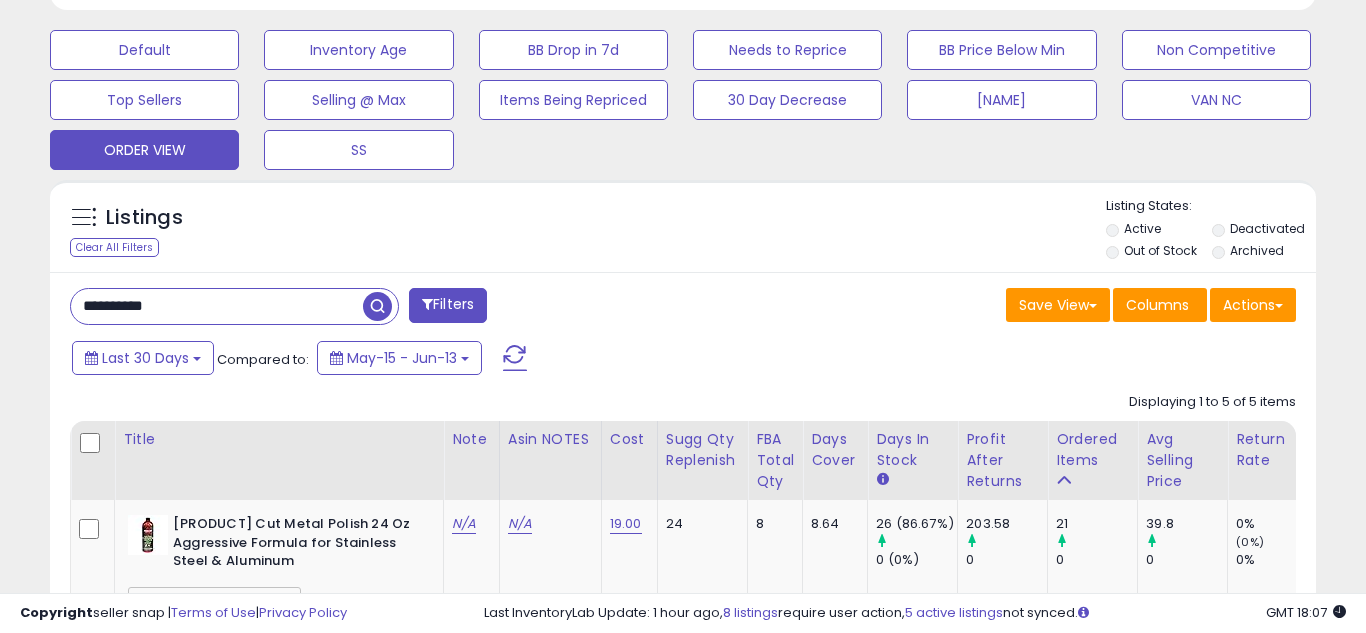 scroll, scrollTop: 999590, scrollLeft: 999267, axis: both 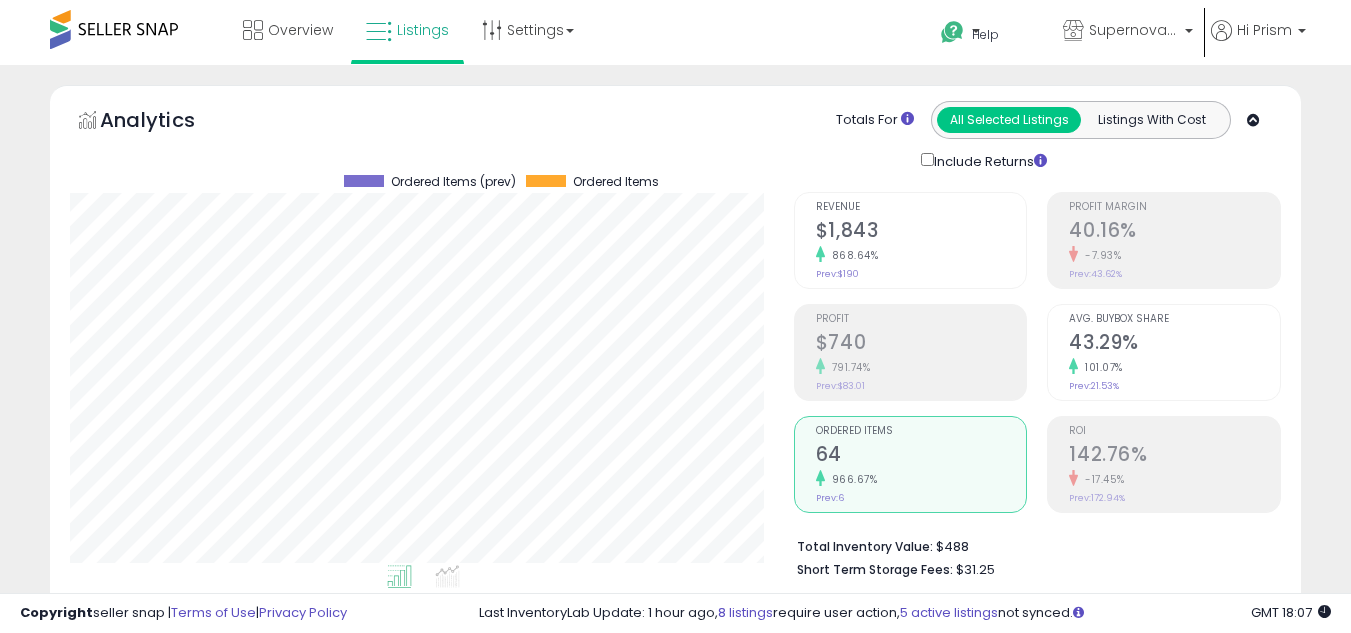 click on "Ordered Items" at bounding box center (921, 431) 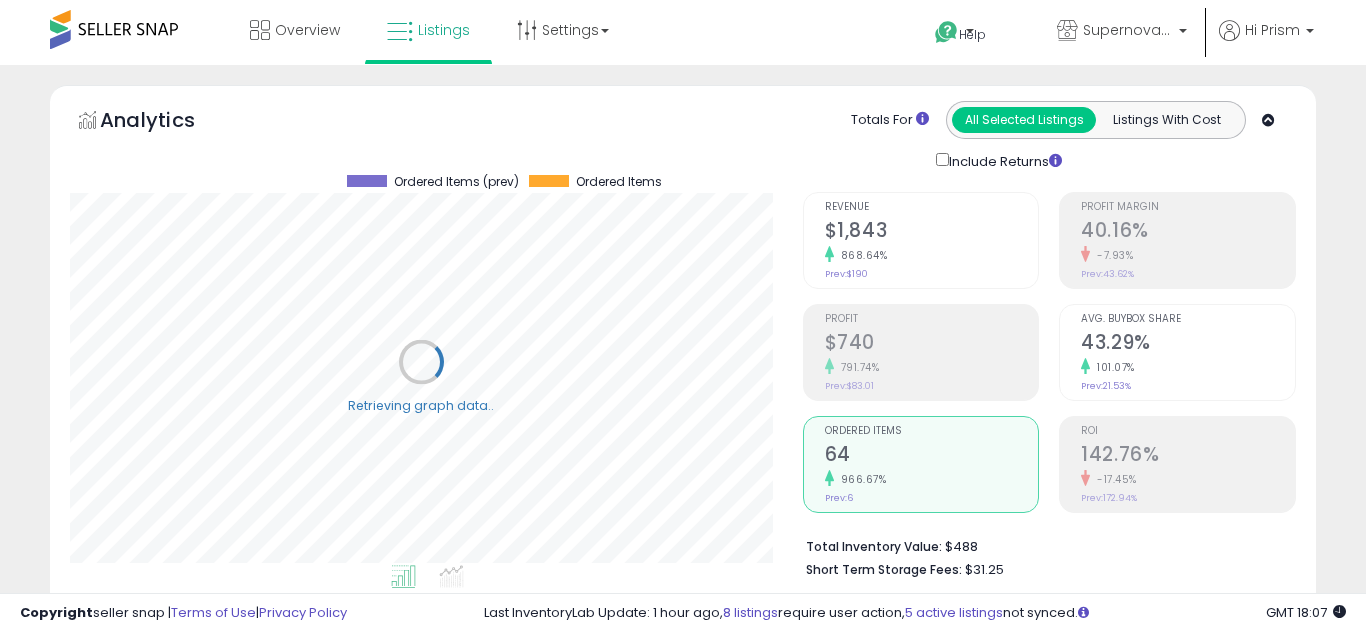scroll, scrollTop: 999590, scrollLeft: 999267, axis: both 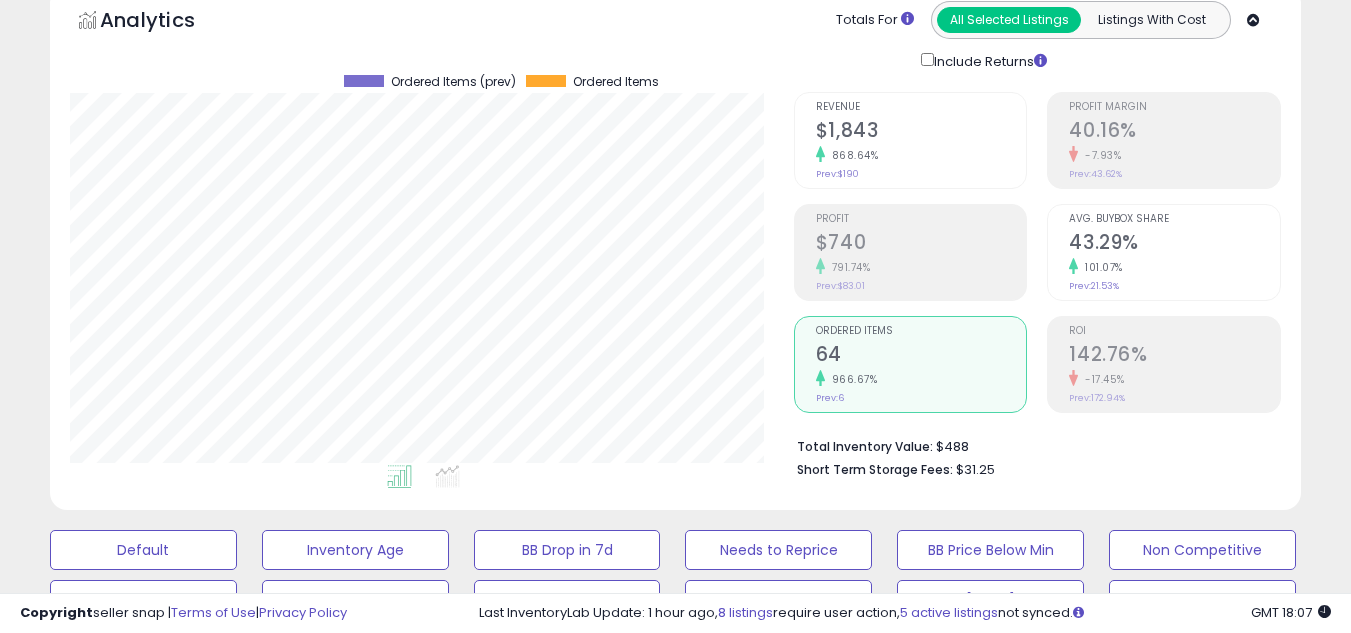 click on "Ordered Items" at bounding box center [921, 331] 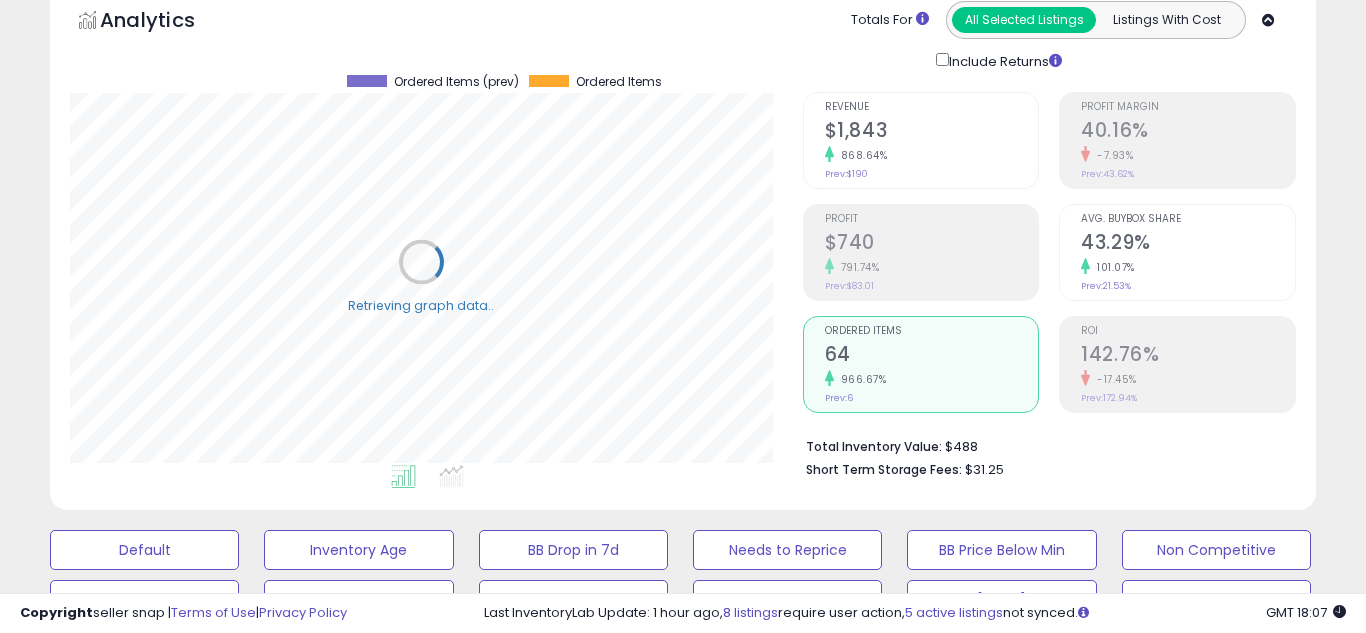 scroll, scrollTop: 999590, scrollLeft: 999267, axis: both 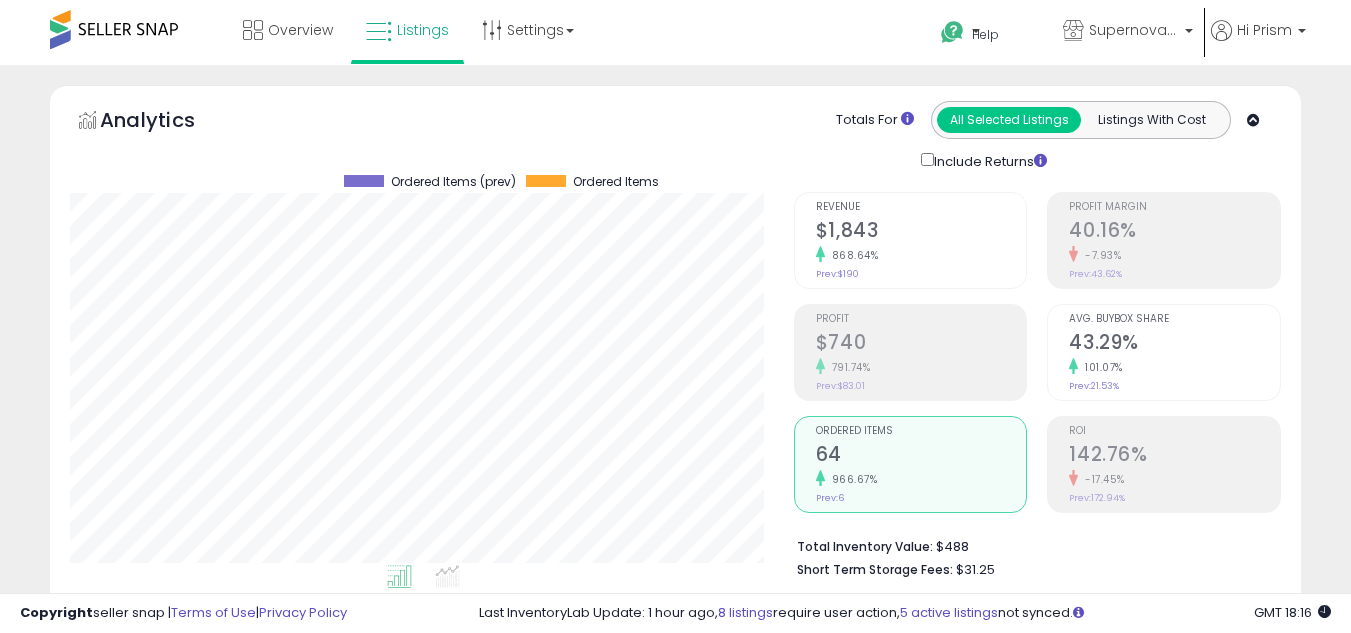click on "64" at bounding box center (921, 456) 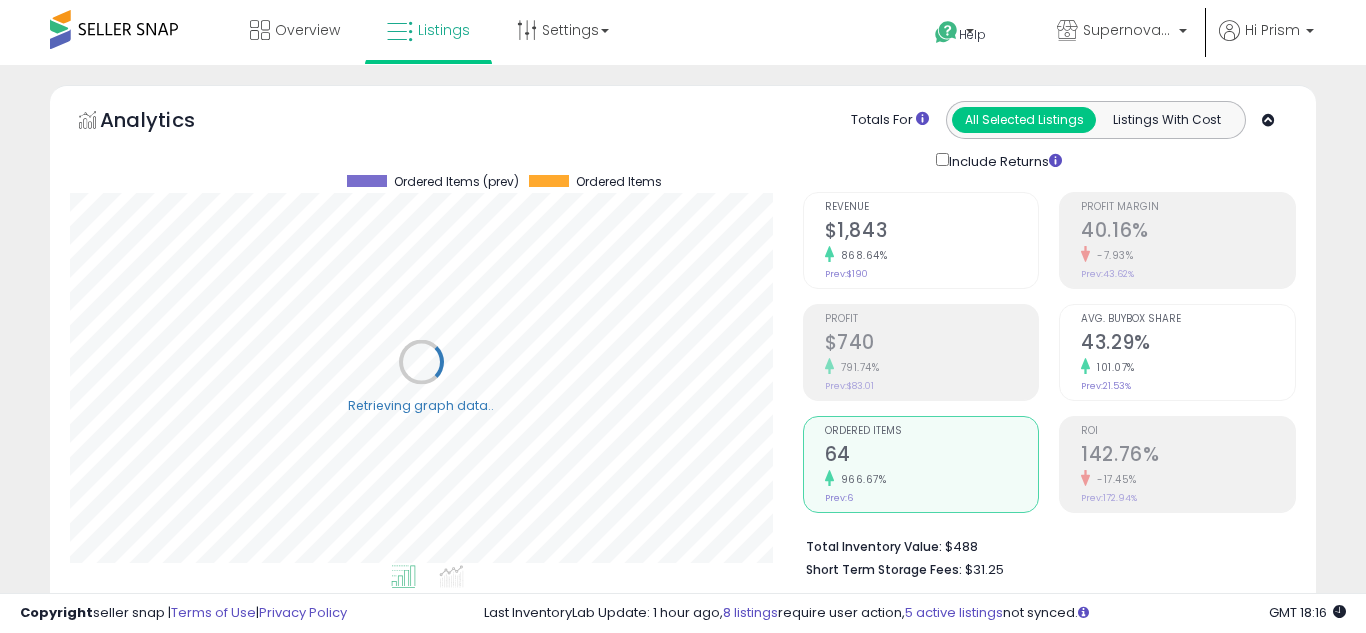 scroll, scrollTop: 999590, scrollLeft: 999267, axis: both 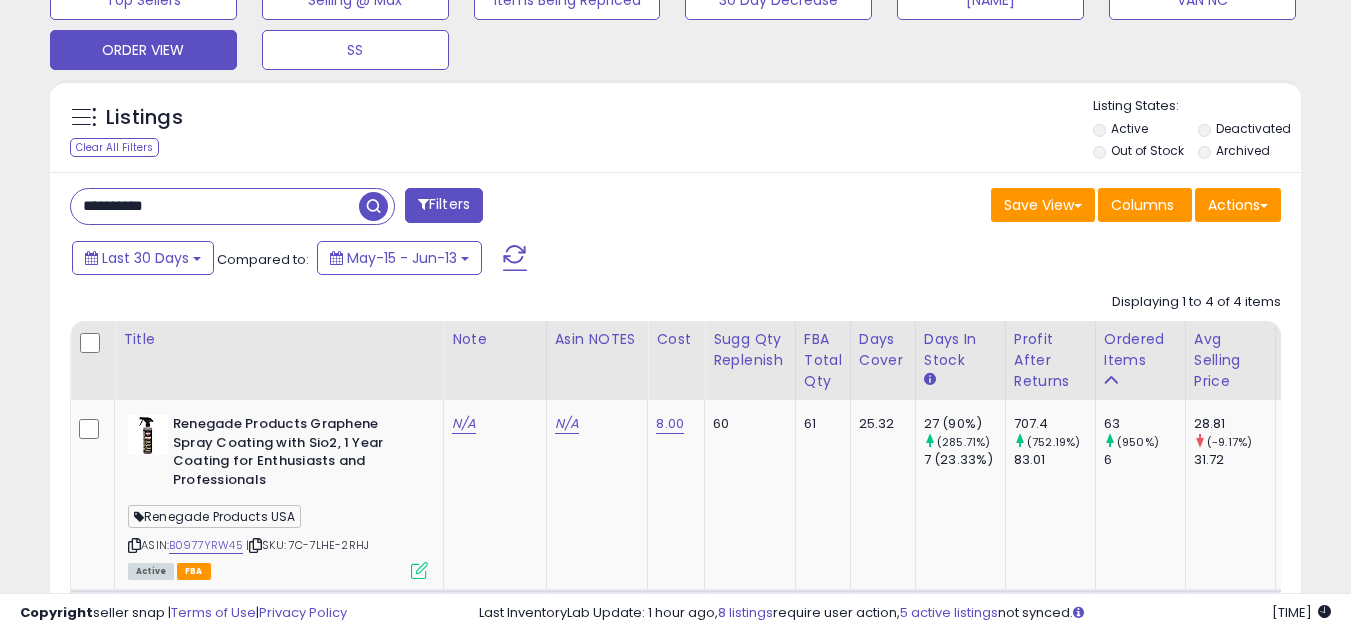 click on "**********" at bounding box center [215, 206] 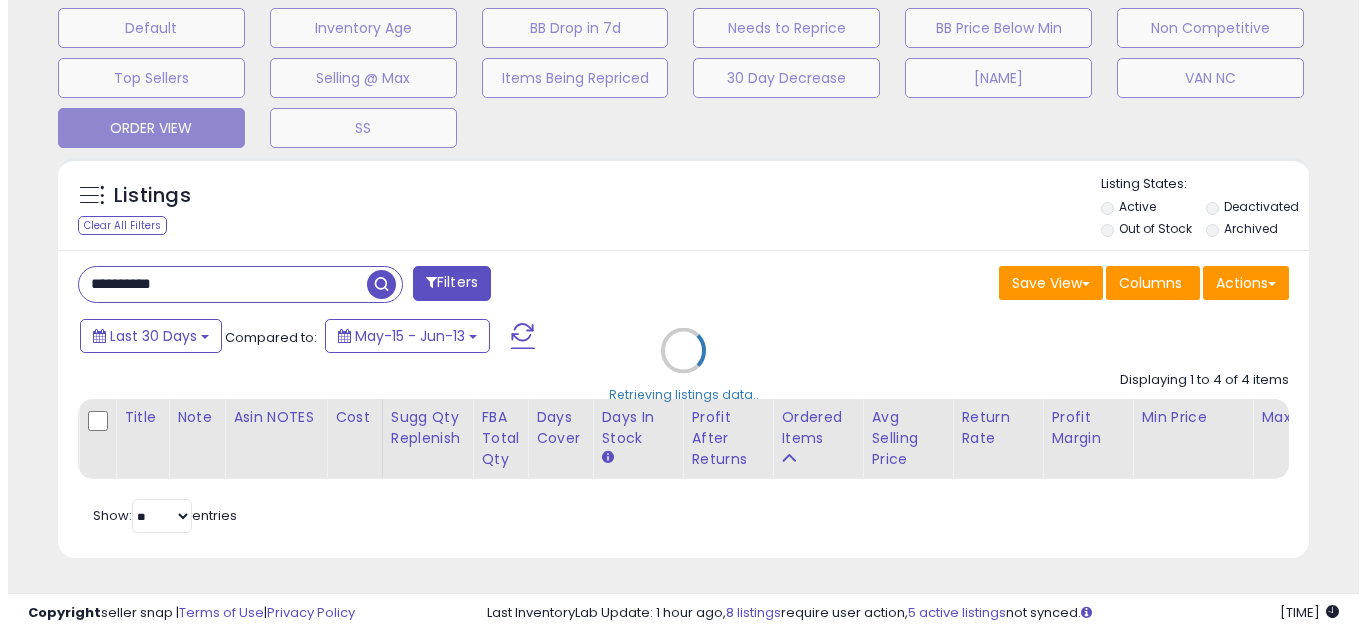 scroll, scrollTop: 637, scrollLeft: 0, axis: vertical 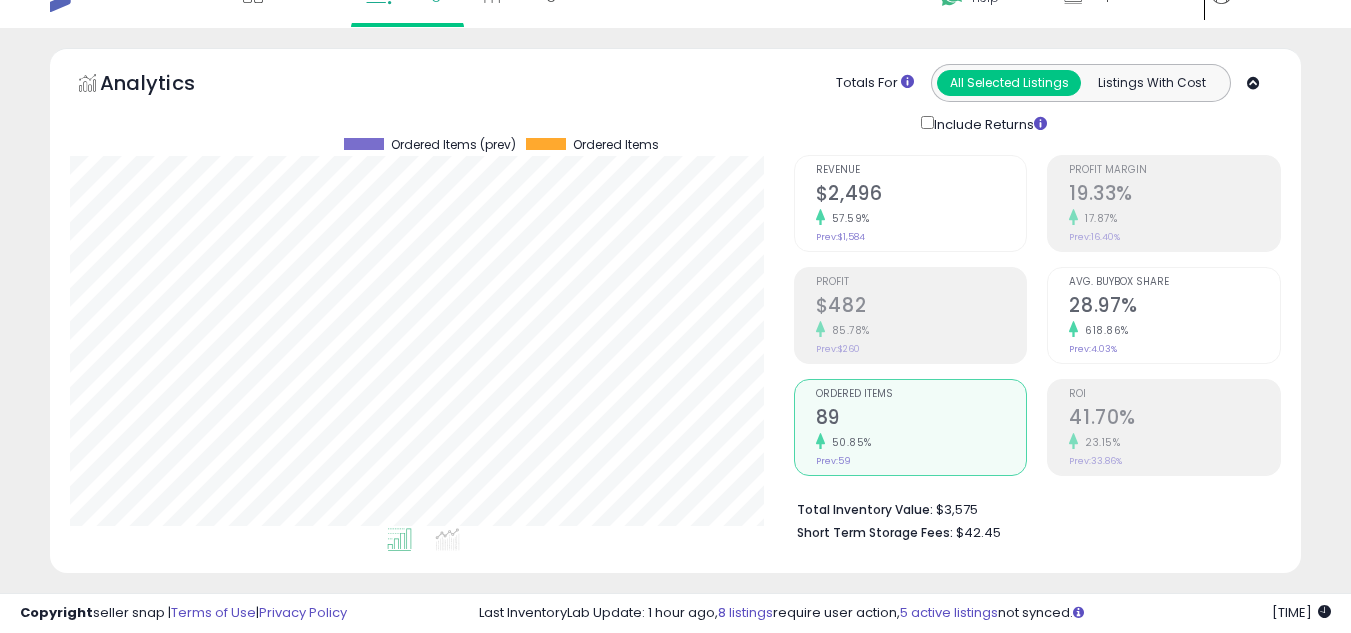 click on "50.85%" at bounding box center (921, 442) 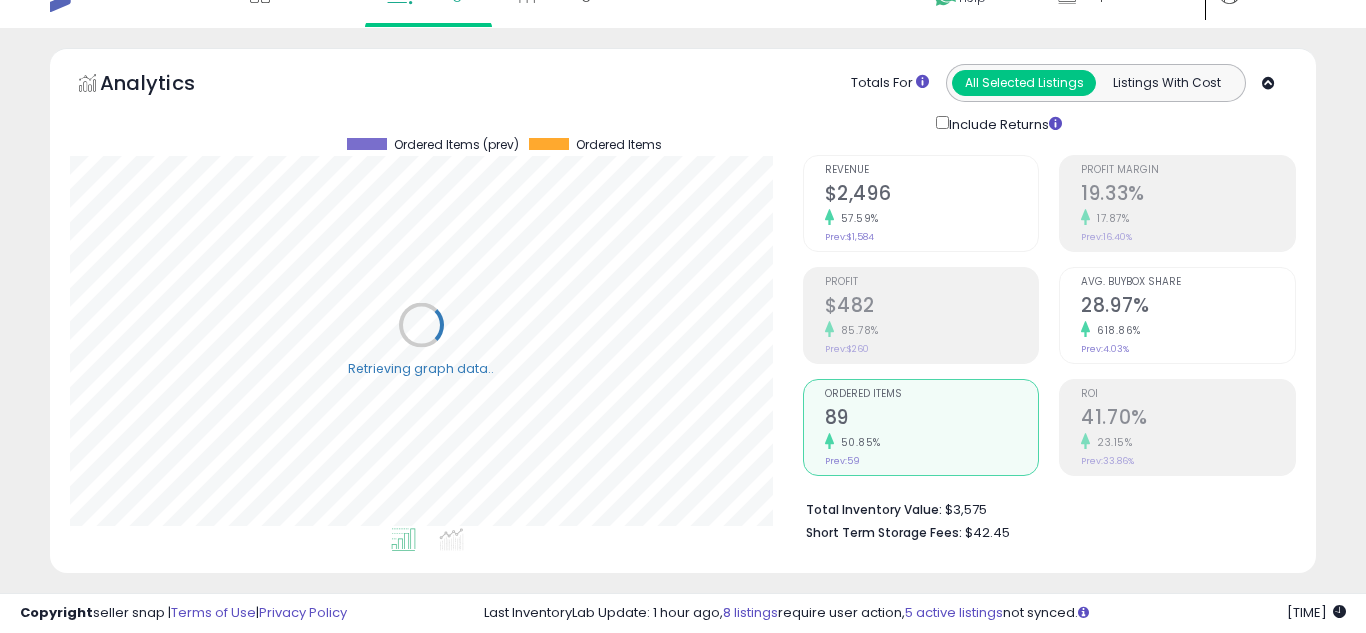 scroll, scrollTop: 999590, scrollLeft: 999267, axis: both 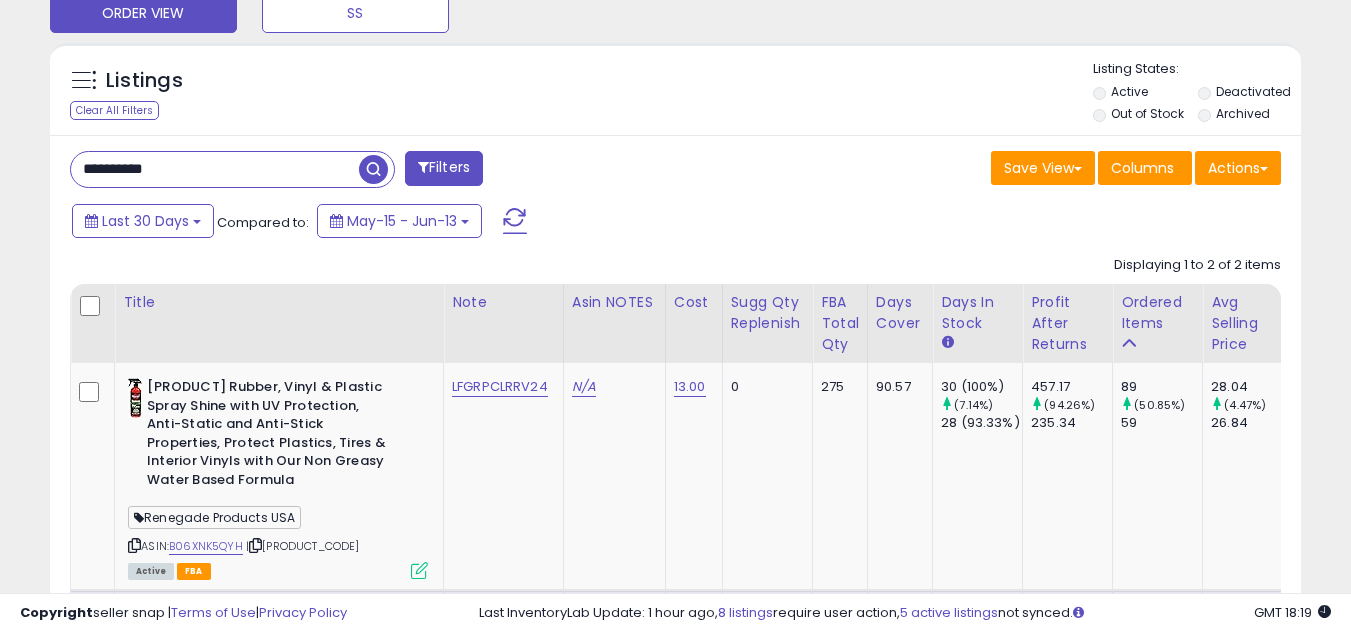 click on "**********" at bounding box center (215, 169) 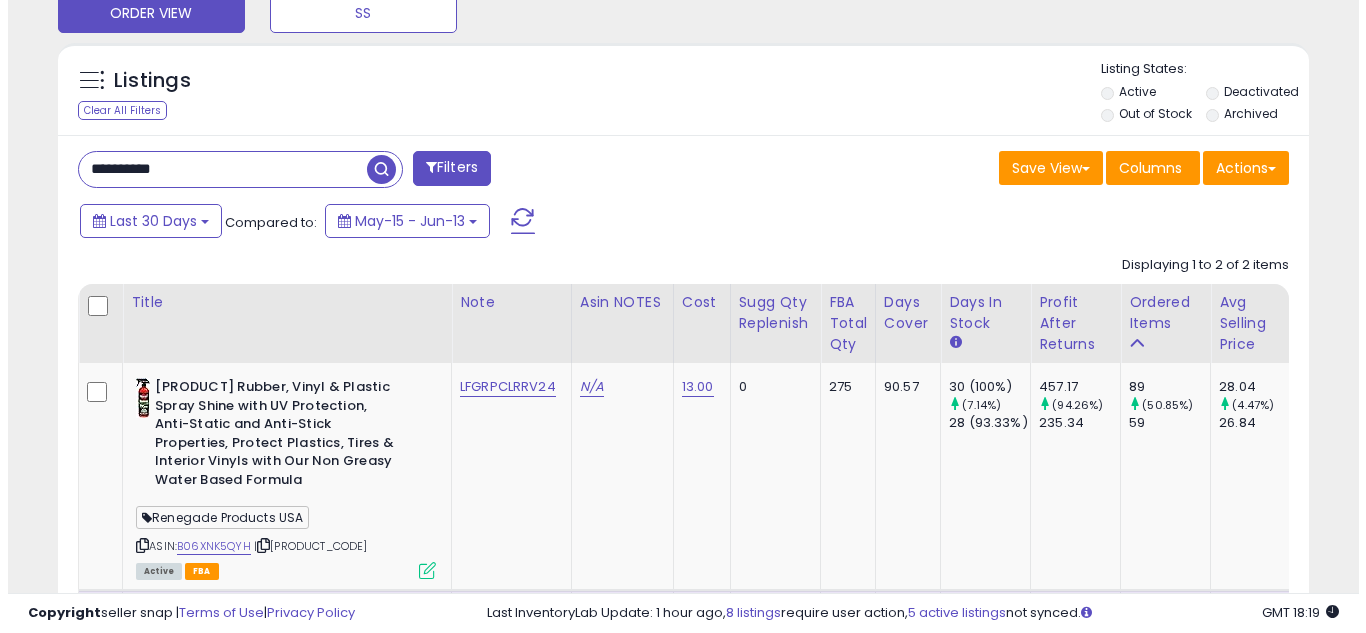 scroll, scrollTop: 637, scrollLeft: 0, axis: vertical 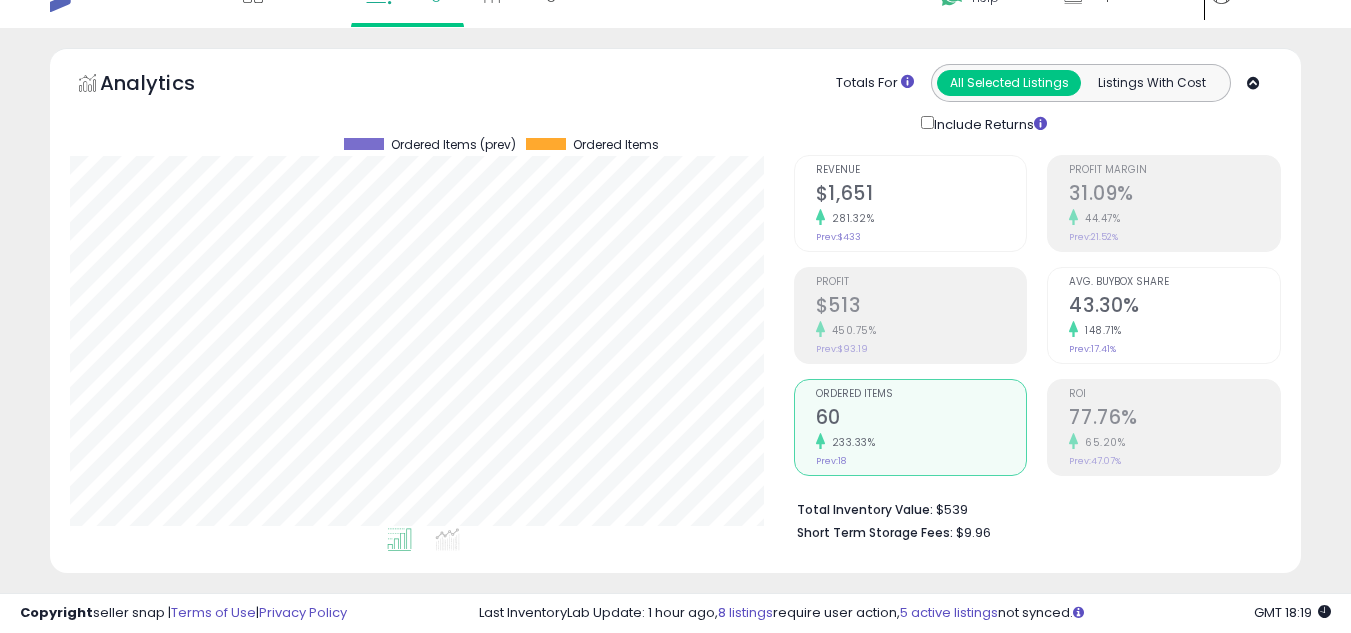 click on "233.33%" at bounding box center (921, 442) 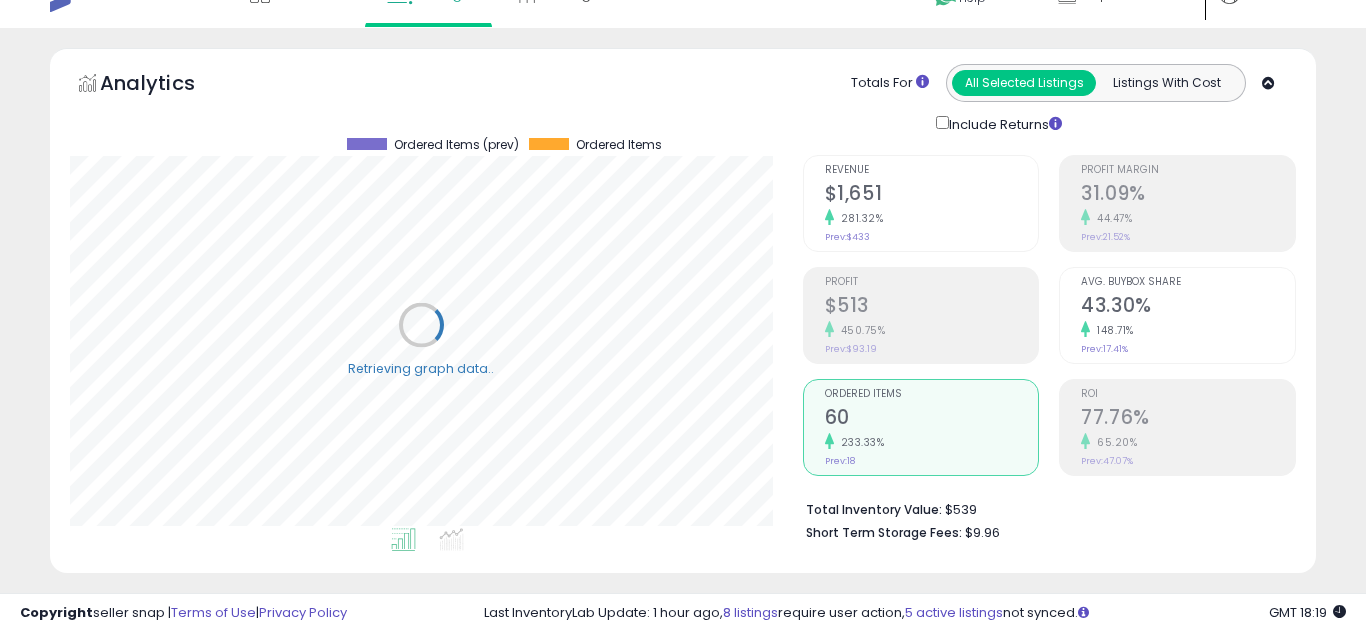 scroll, scrollTop: 999590, scrollLeft: 999267, axis: both 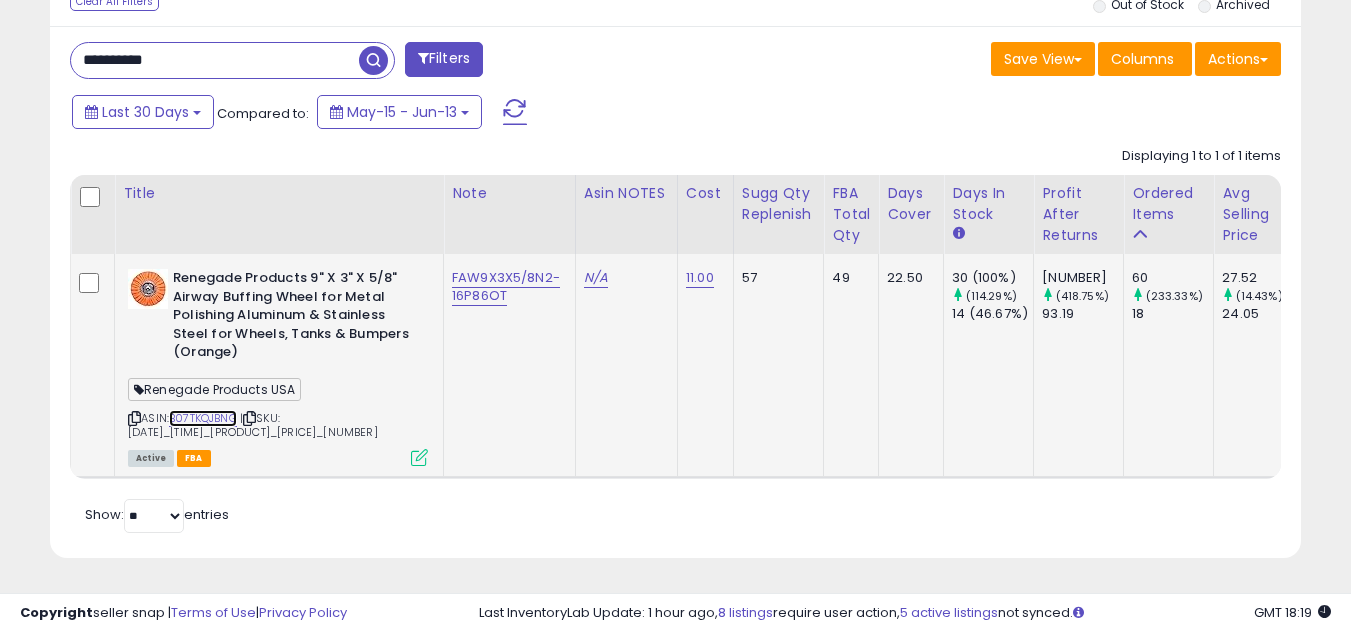click on "B07TKQJBNG" at bounding box center [203, 418] 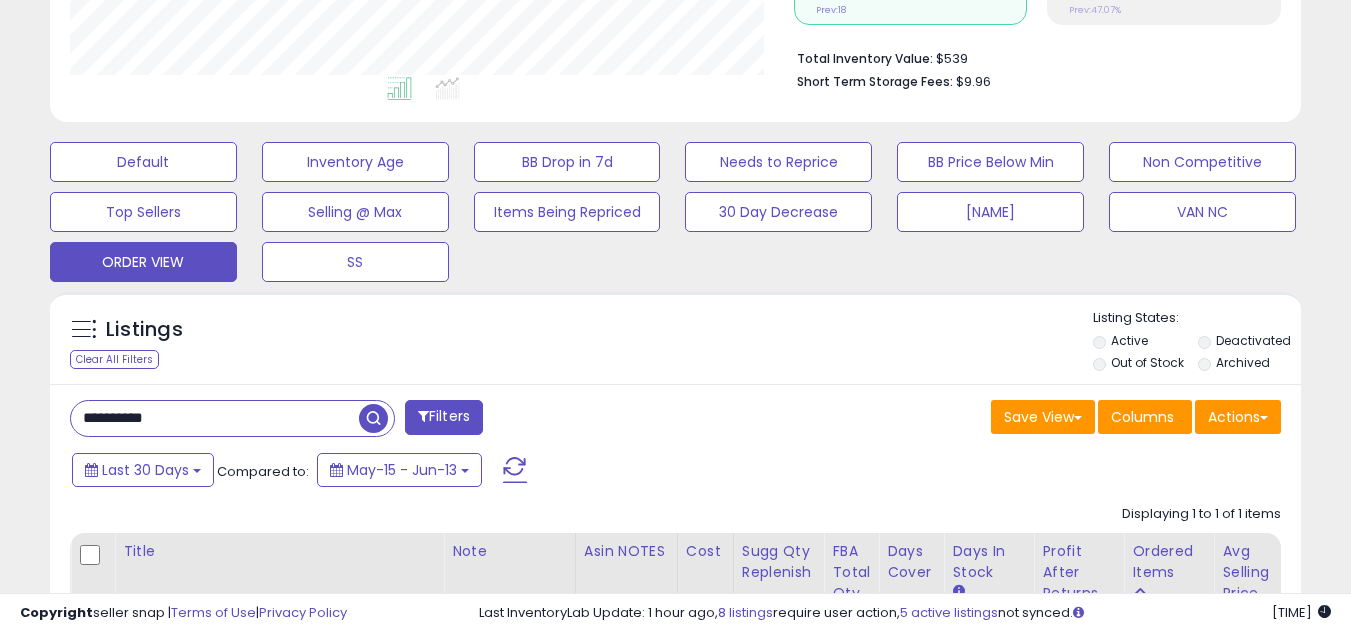 scroll, scrollTop: 500, scrollLeft: 0, axis: vertical 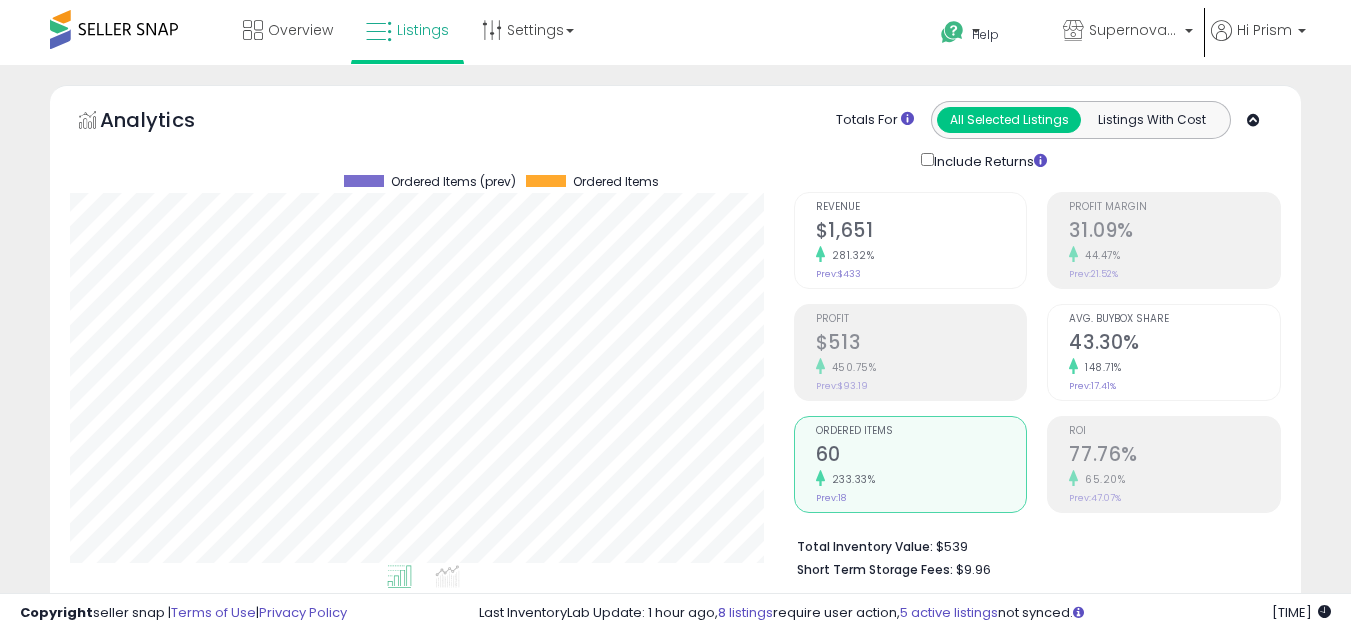 click on "60" at bounding box center (921, 456) 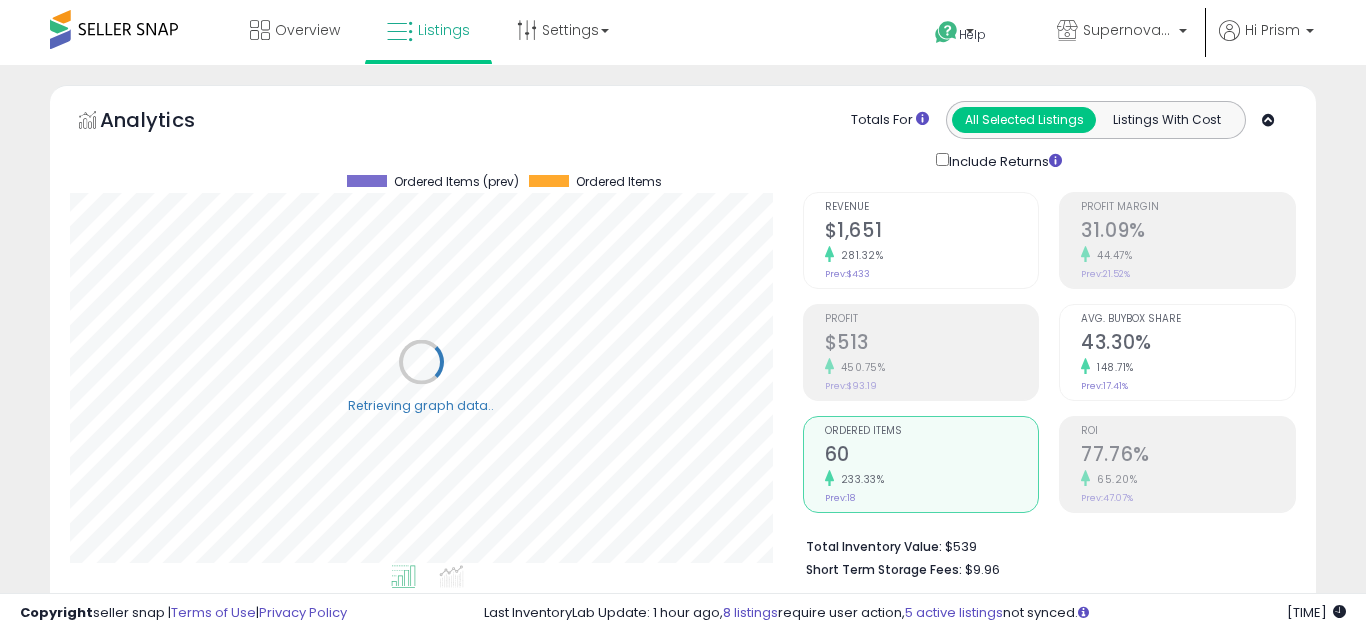 scroll, scrollTop: 999590, scrollLeft: 999267, axis: both 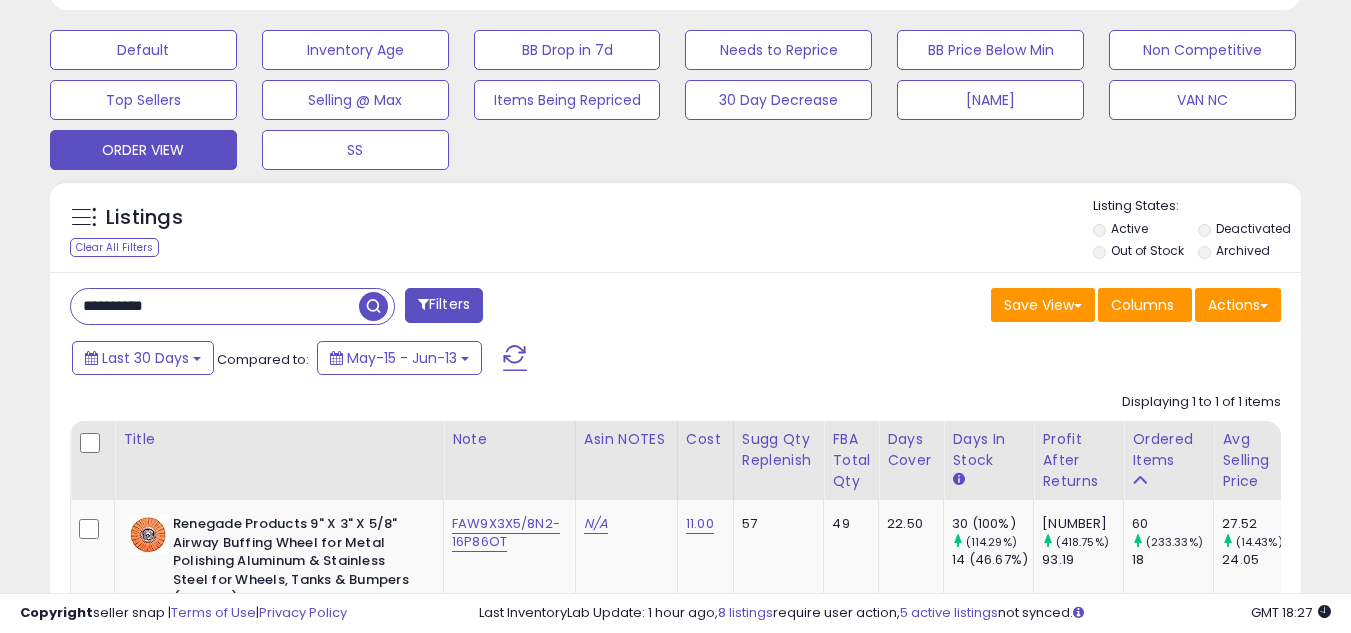 click on "**********" at bounding box center [215, 306] 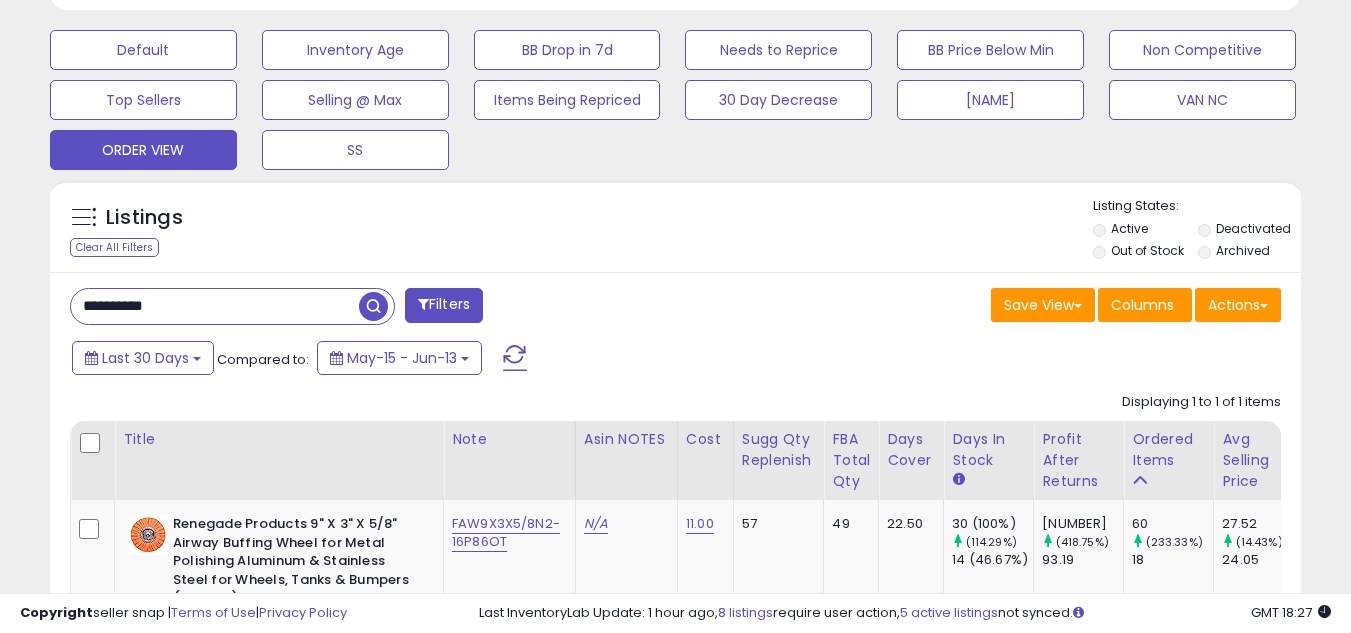 click on "**********" at bounding box center (215, 306) 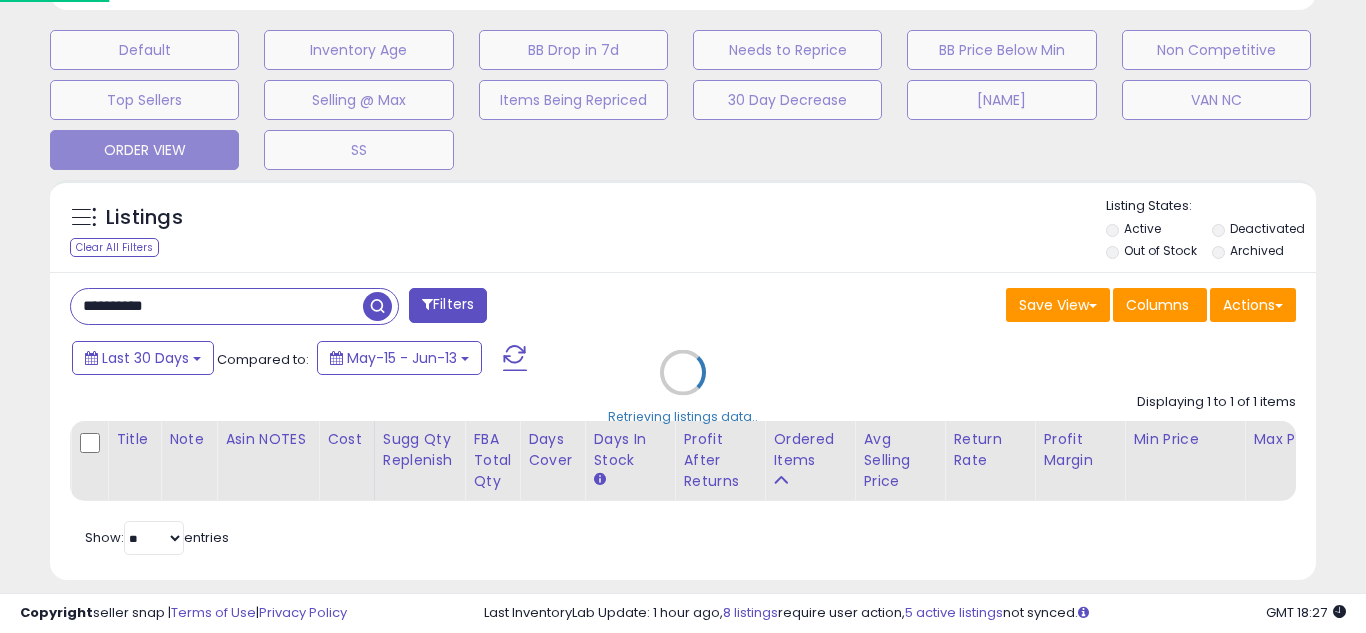 scroll, scrollTop: 999590, scrollLeft: 999267, axis: both 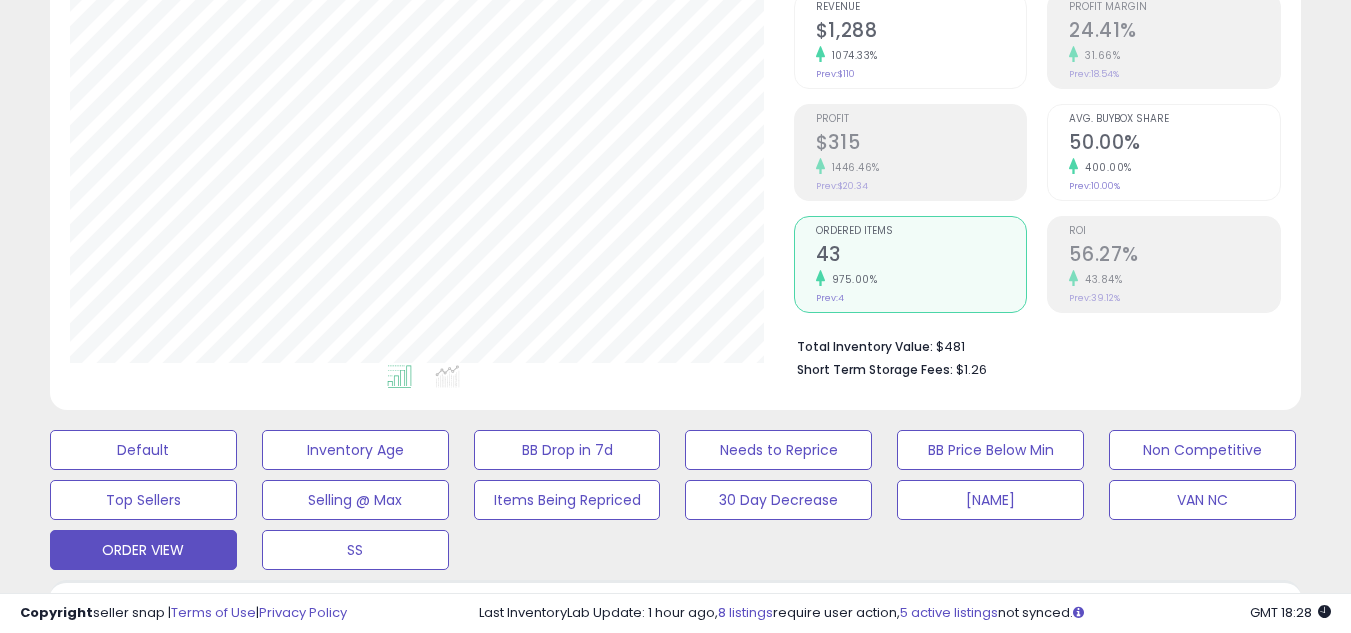 click on "975.00%" 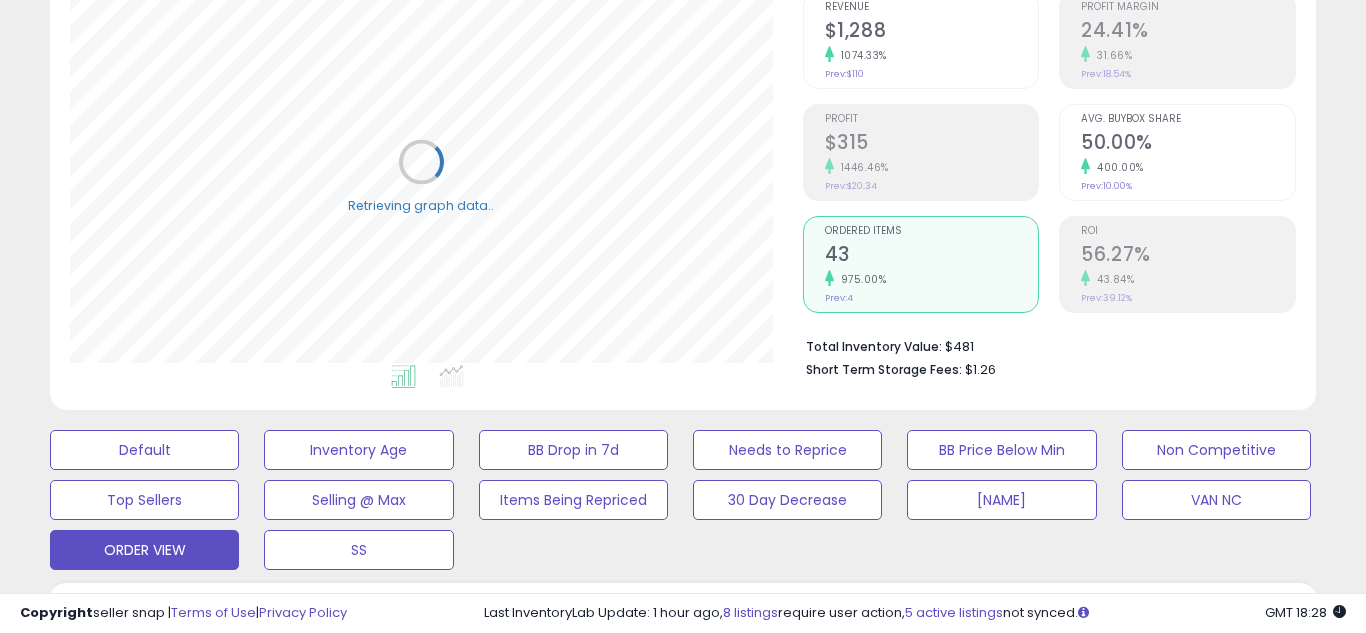 scroll, scrollTop: 999590, scrollLeft: 999267, axis: both 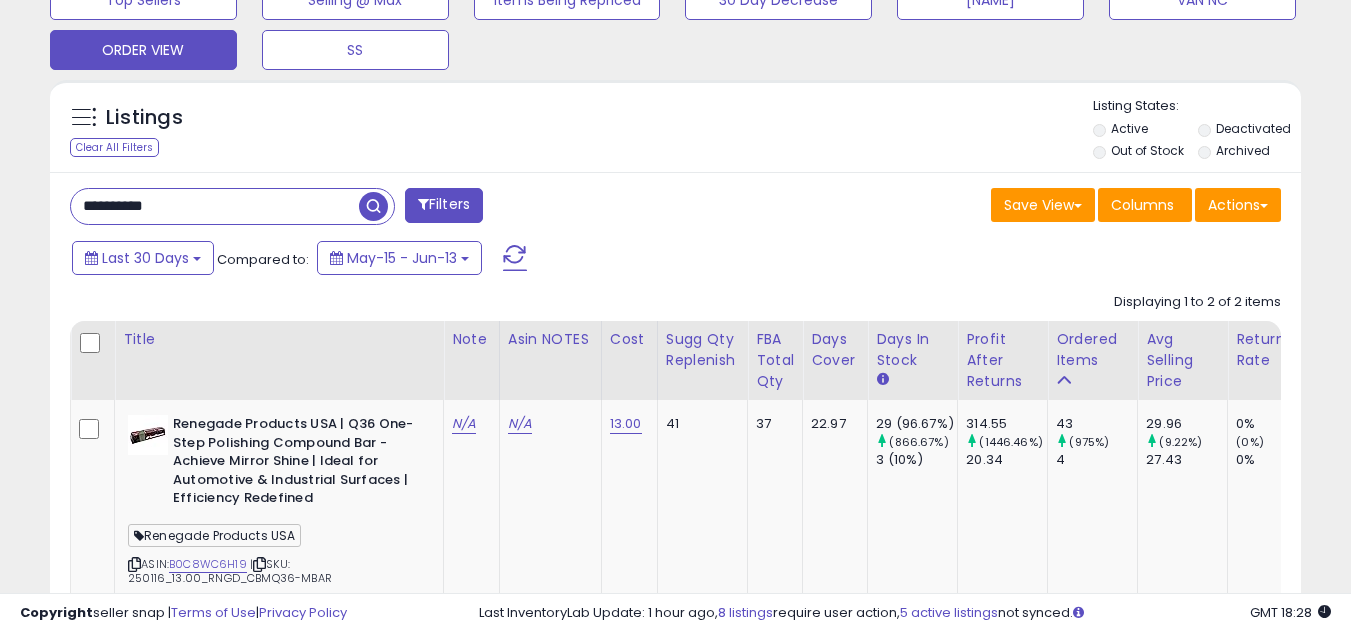click on "**********" at bounding box center (215, 206) 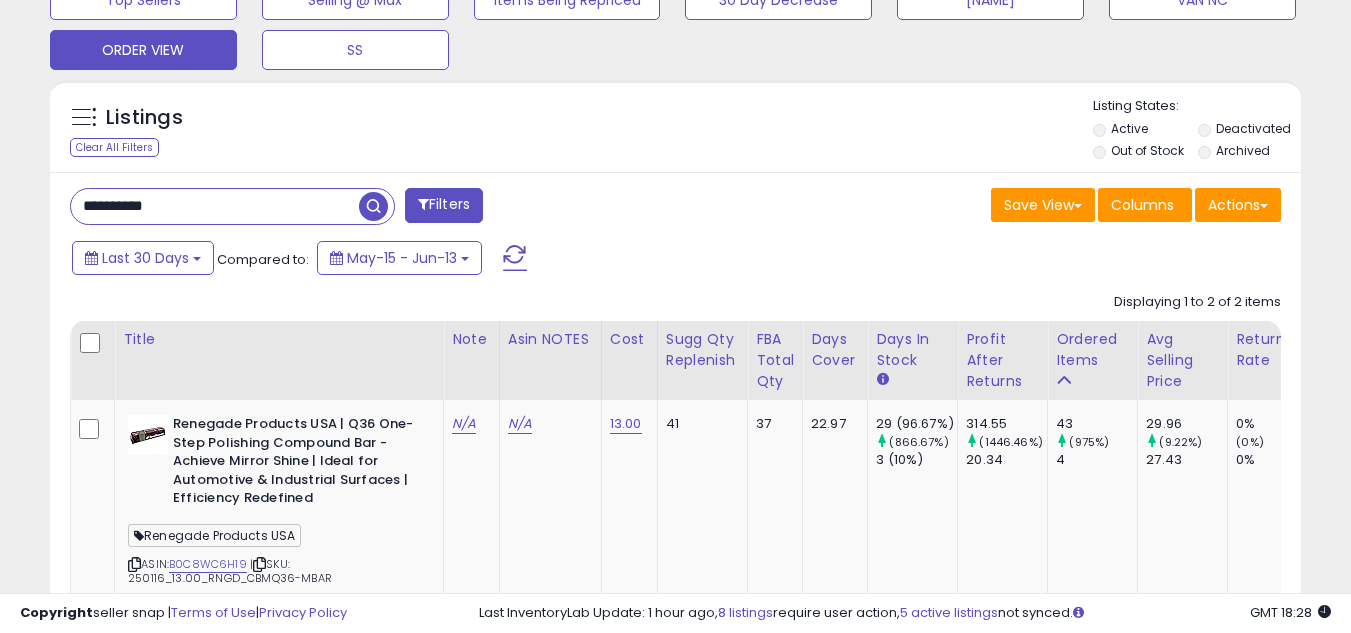 paste 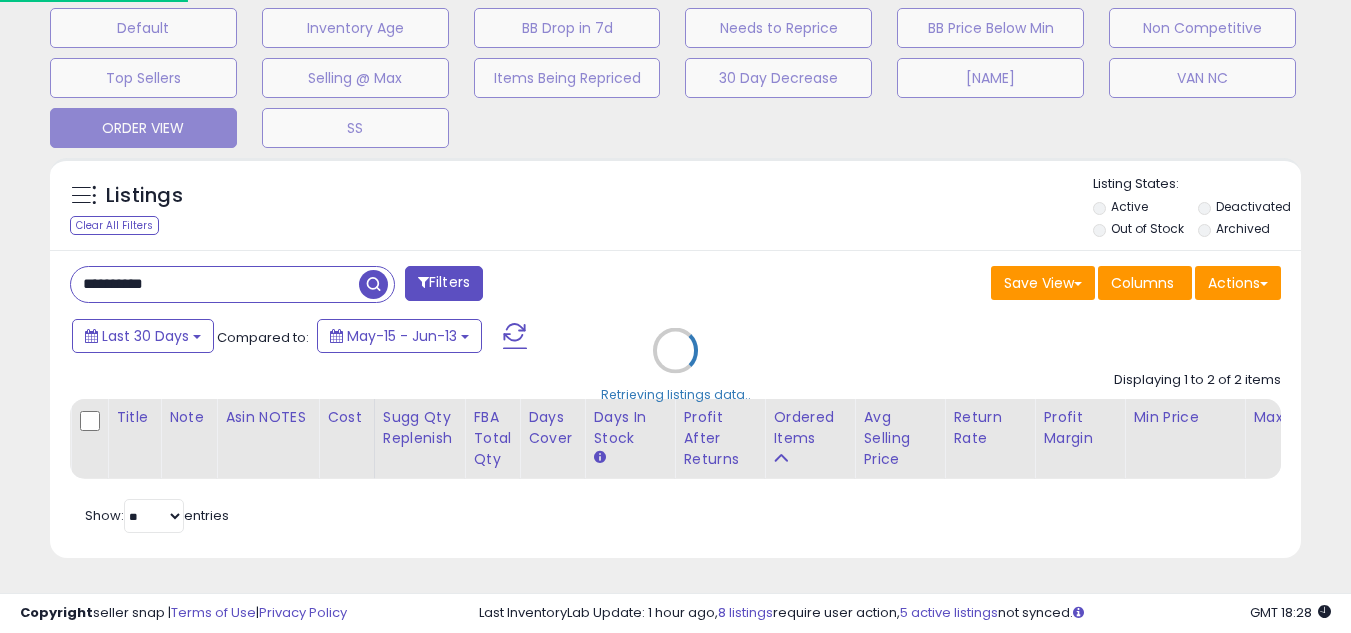 scroll, scrollTop: 999590, scrollLeft: 999267, axis: both 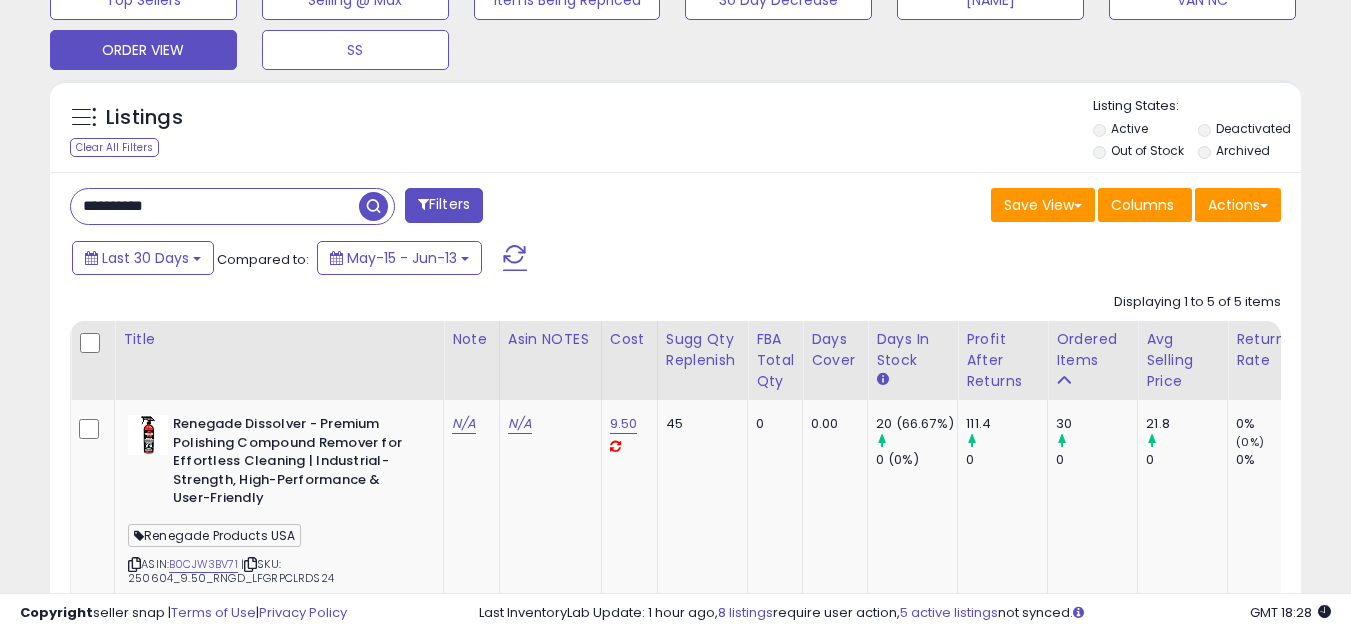 click on "**********" at bounding box center (215, 206) 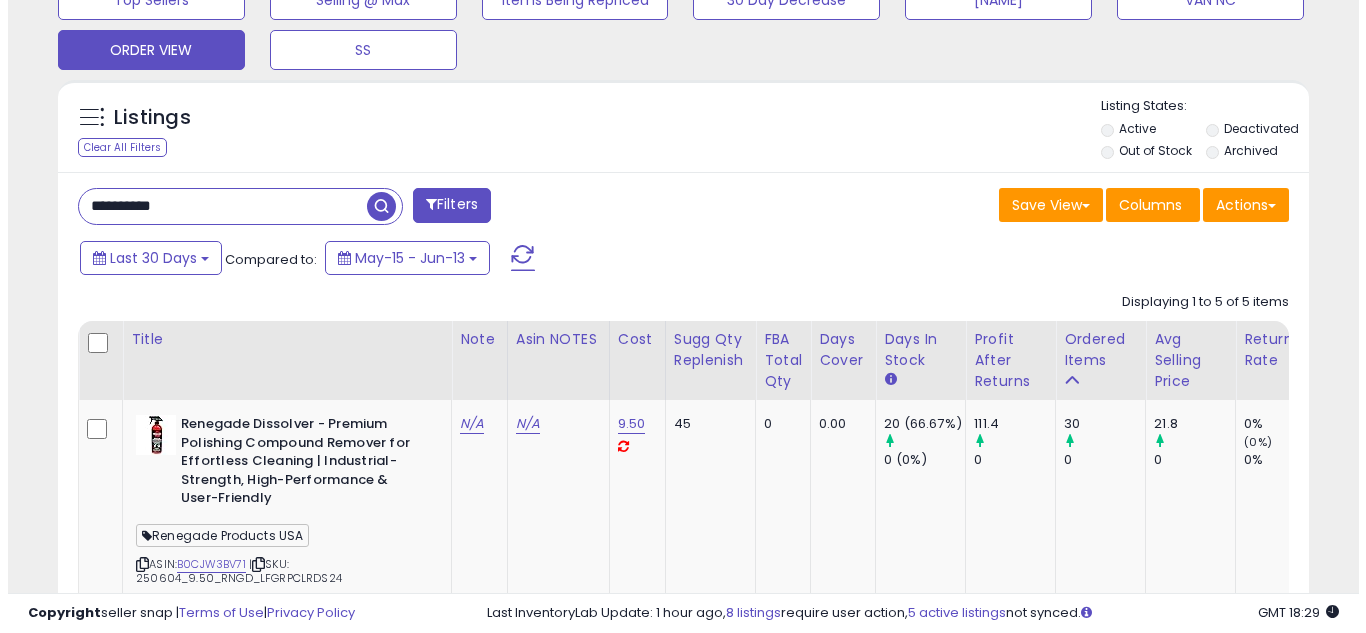 scroll, scrollTop: 637, scrollLeft: 0, axis: vertical 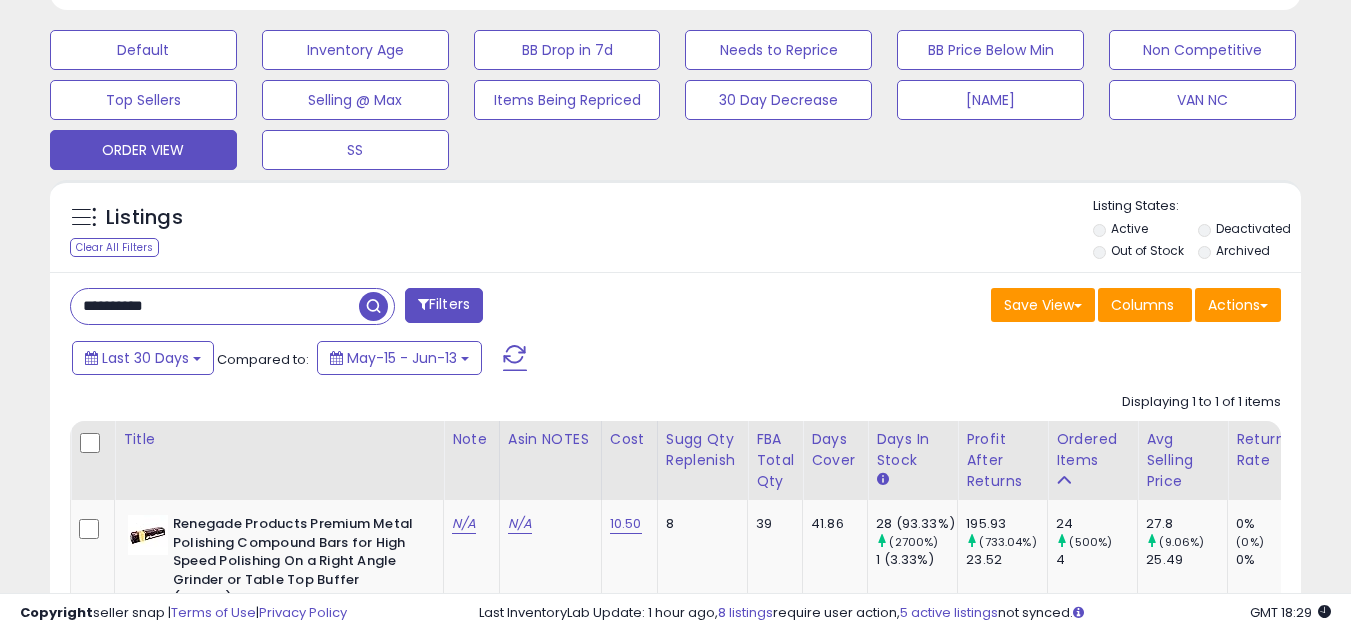 click on "**********" at bounding box center [215, 306] 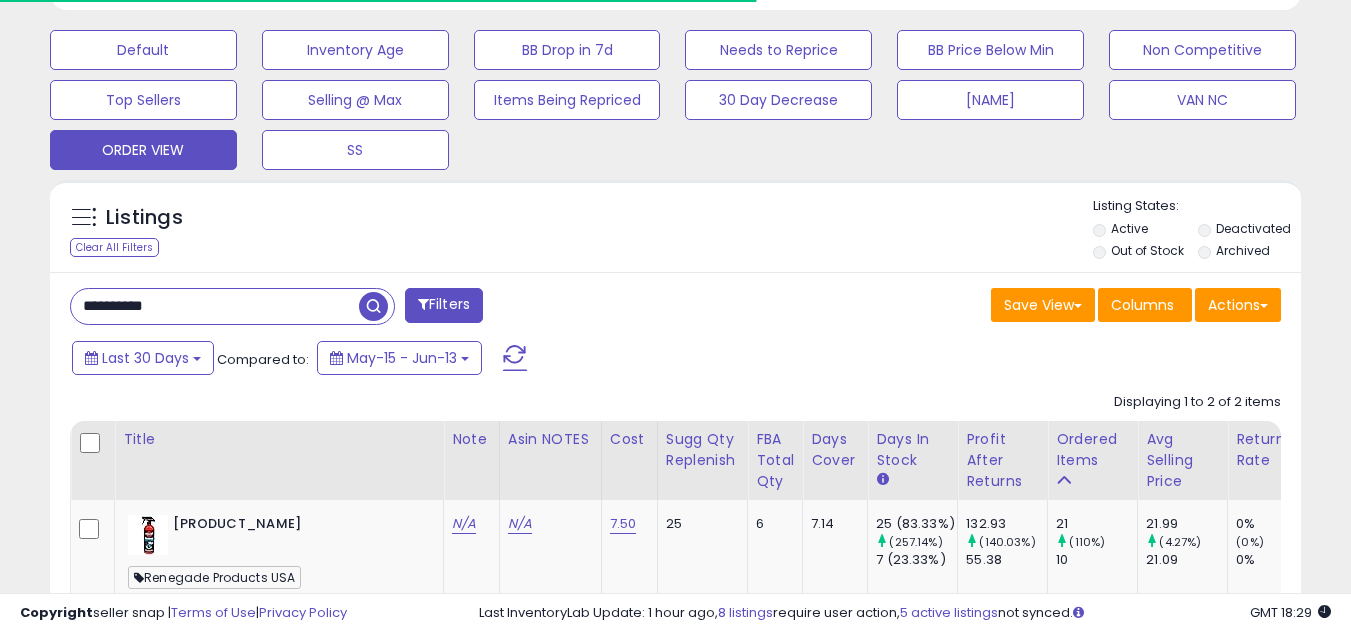 scroll, scrollTop: 410, scrollLeft: 724, axis: both 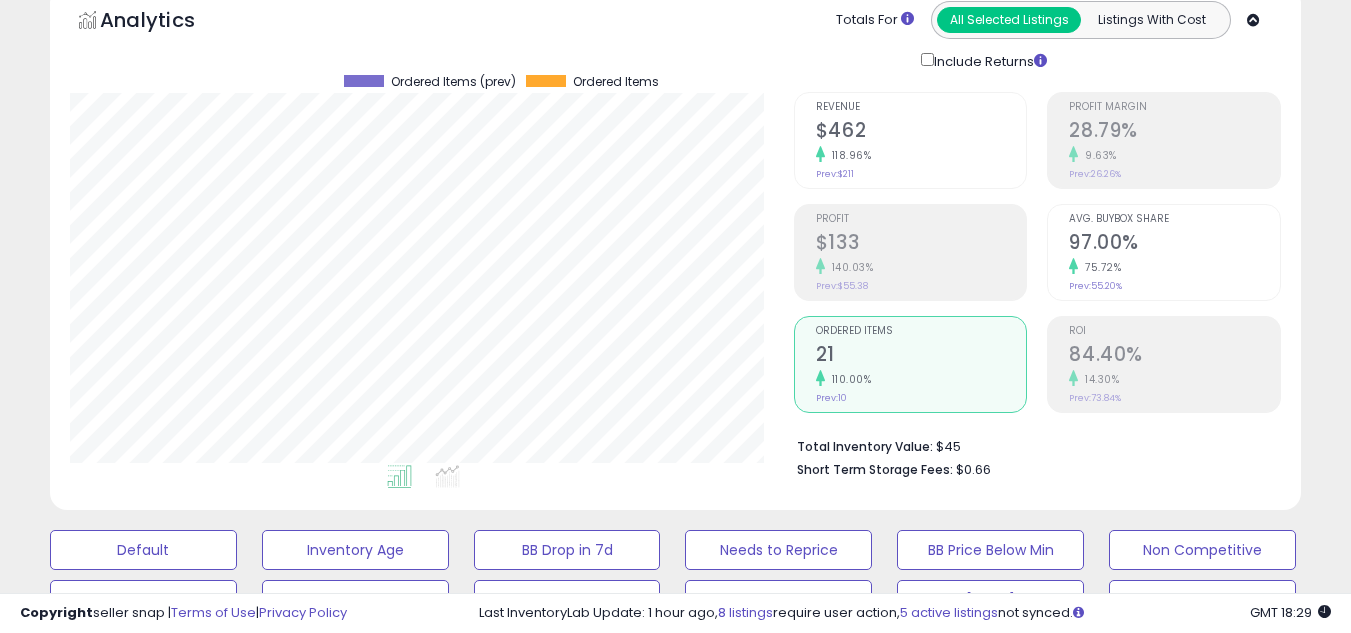 click on "21" at bounding box center [921, 356] 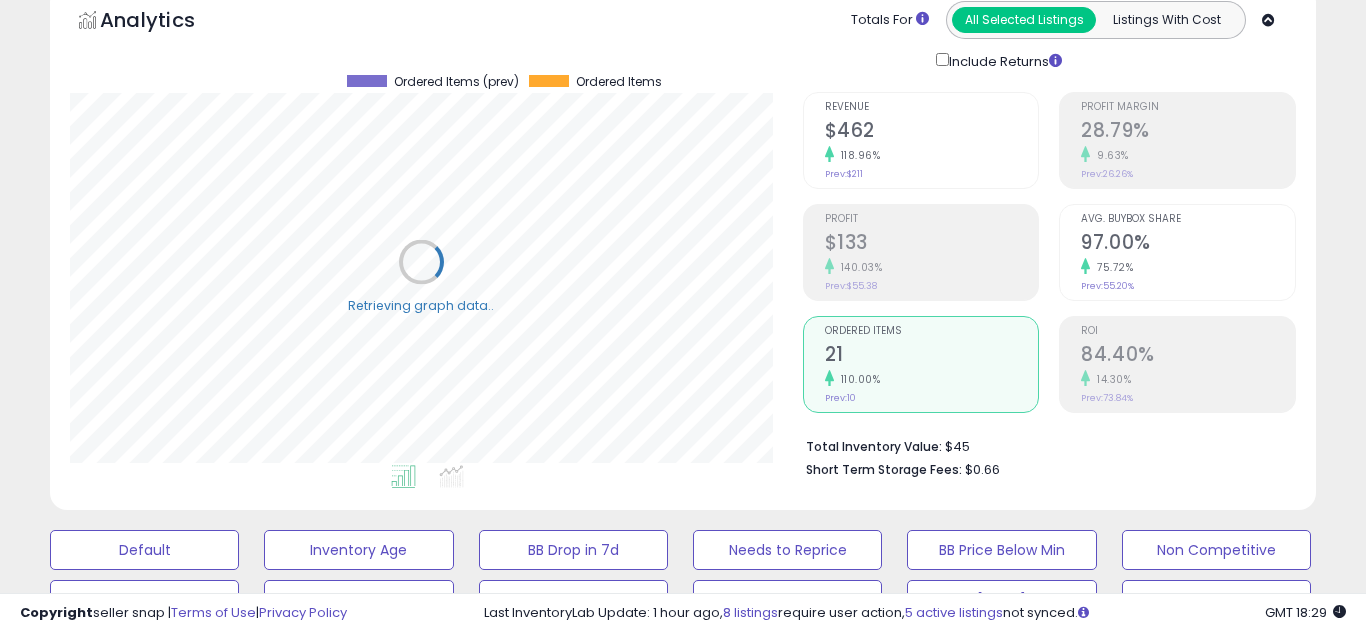 scroll, scrollTop: 999590, scrollLeft: 999267, axis: both 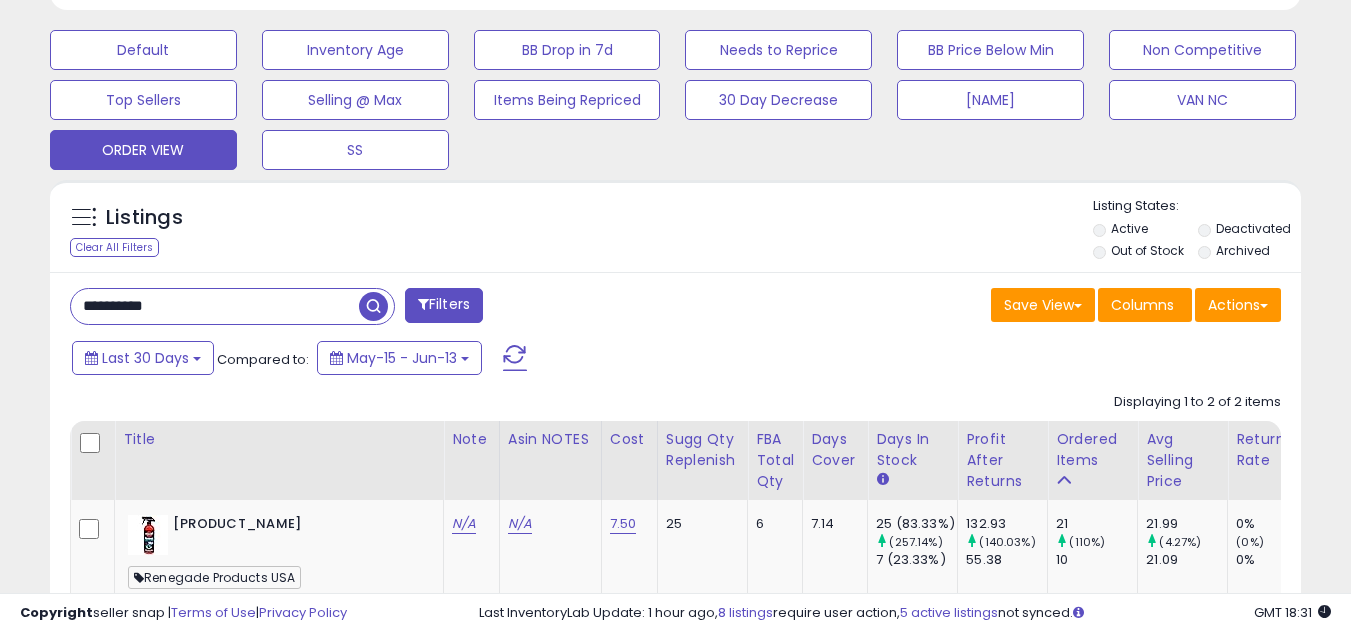 click on "**********" at bounding box center [365, 308] 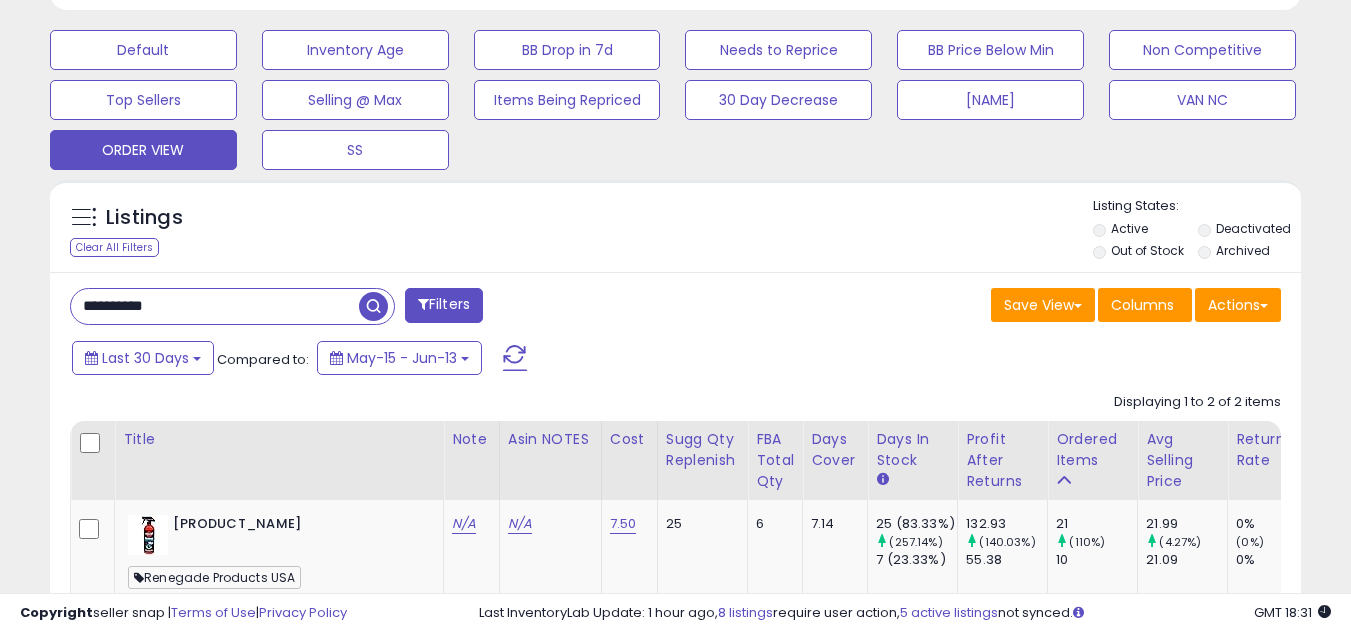 click on "**********" at bounding box center [215, 306] 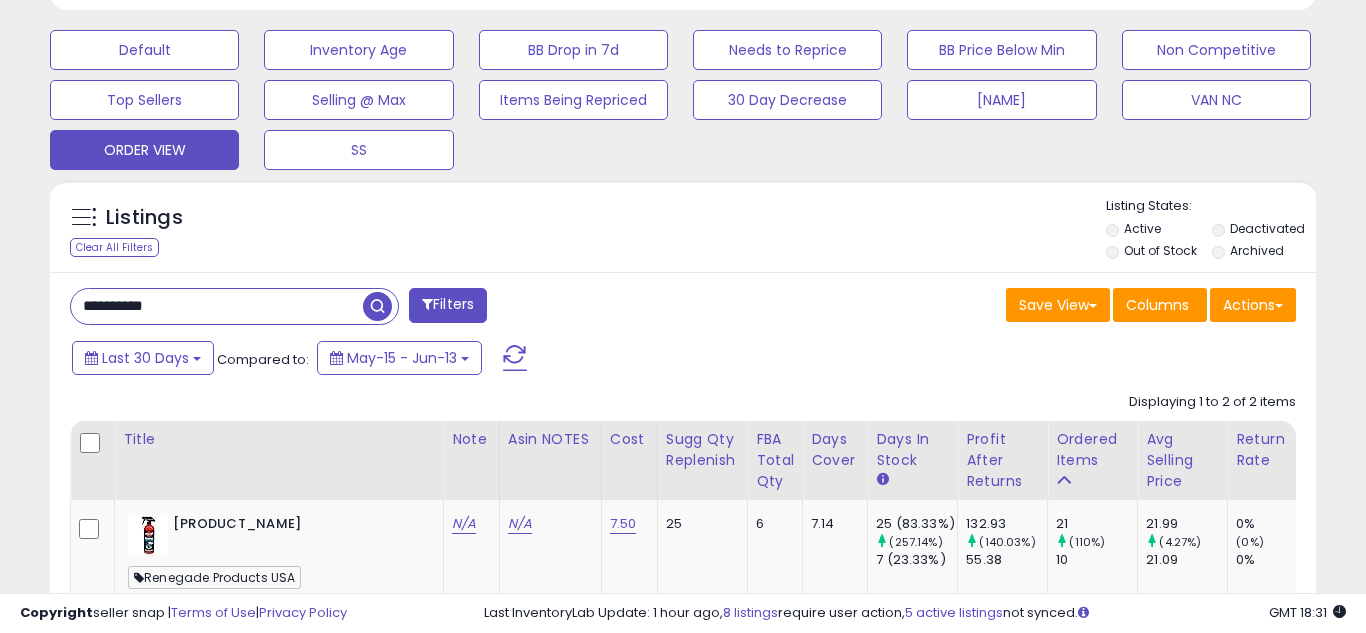 scroll, scrollTop: 999590, scrollLeft: 999267, axis: both 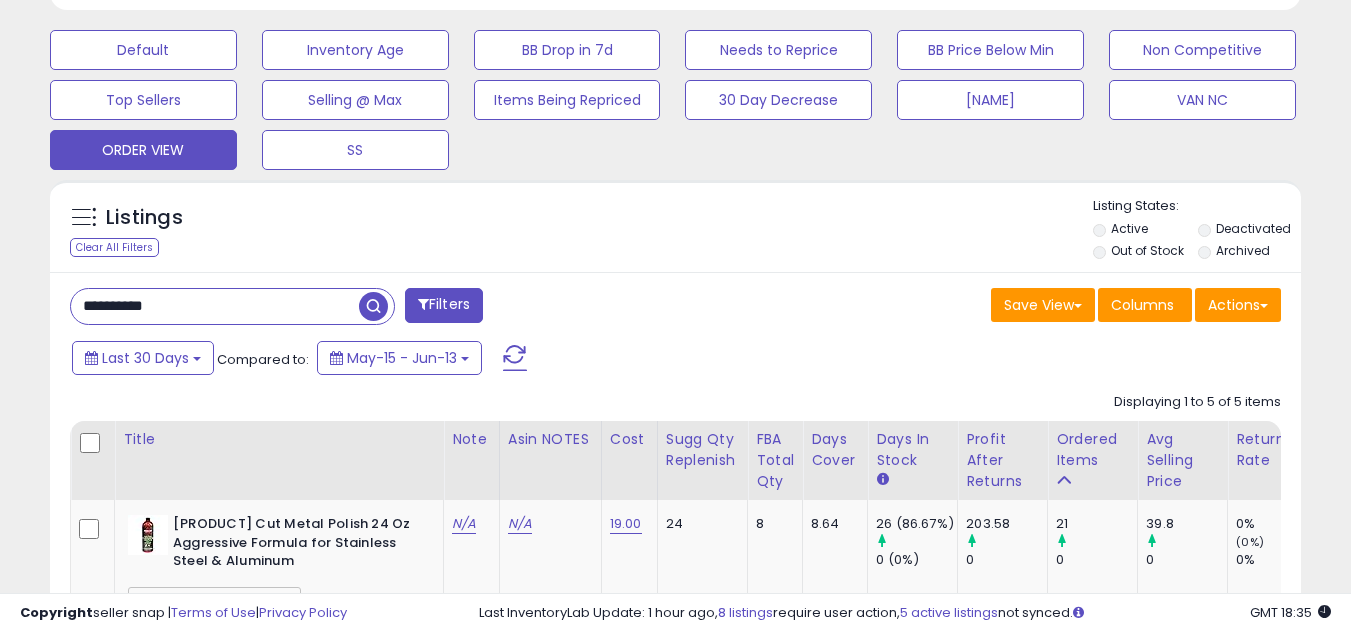 click on "**********" at bounding box center [215, 306] 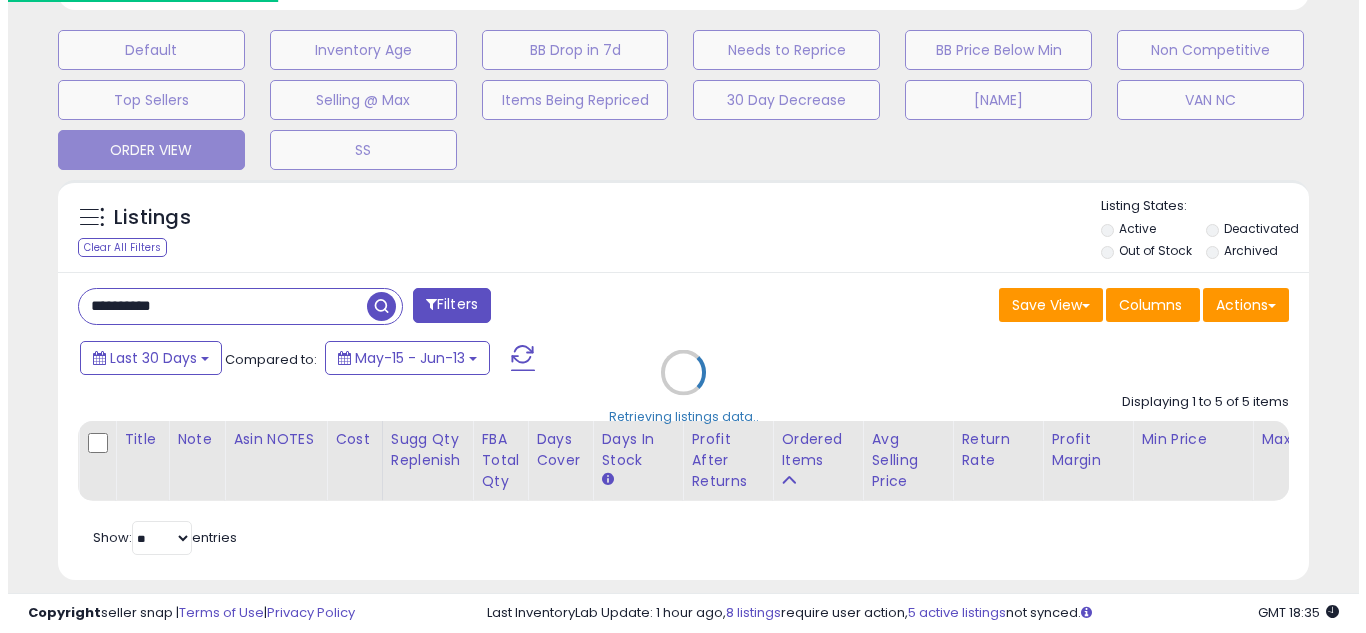 scroll, scrollTop: 999590, scrollLeft: 999267, axis: both 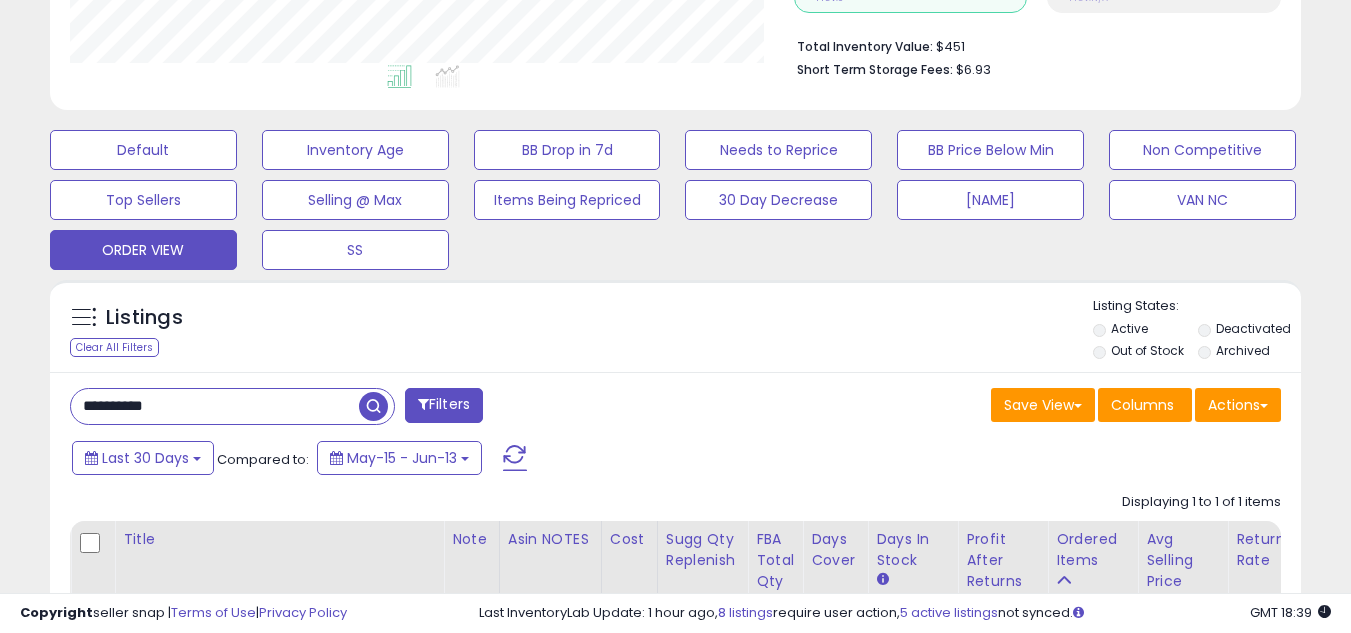 click on "**********" at bounding box center [215, 406] 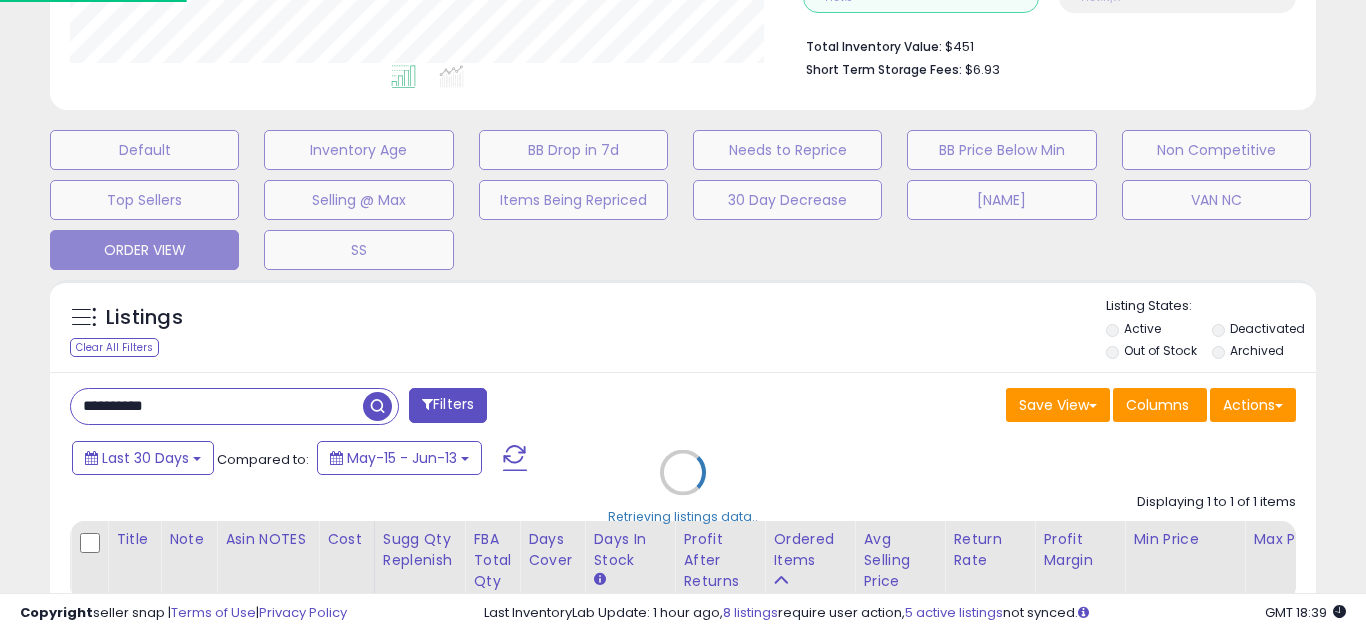scroll, scrollTop: 999590, scrollLeft: 999267, axis: both 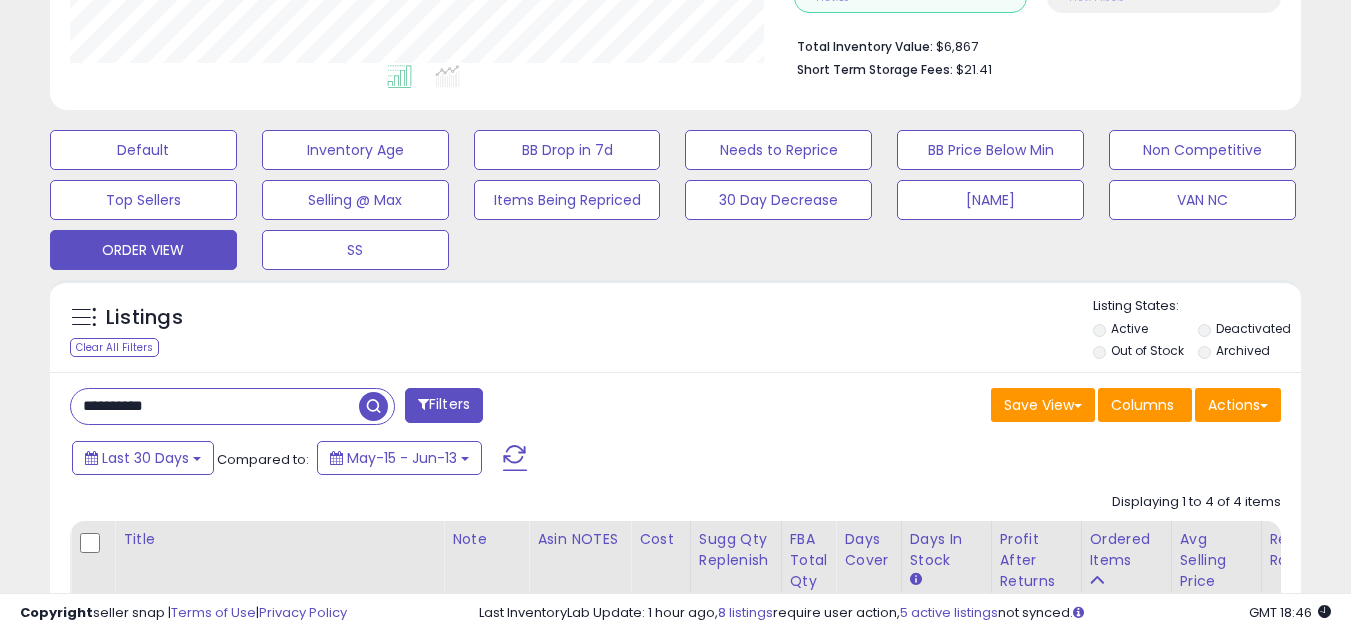 click on "**********" at bounding box center (215, 406) 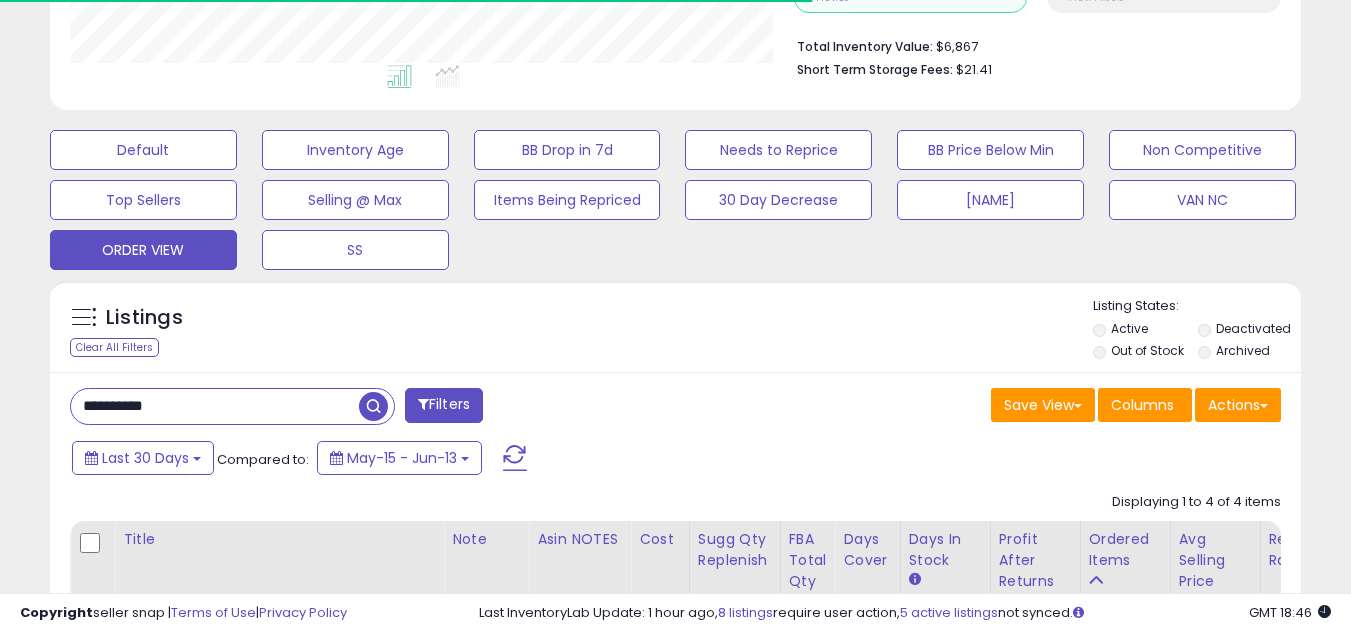 scroll, scrollTop: 410, scrollLeft: 724, axis: both 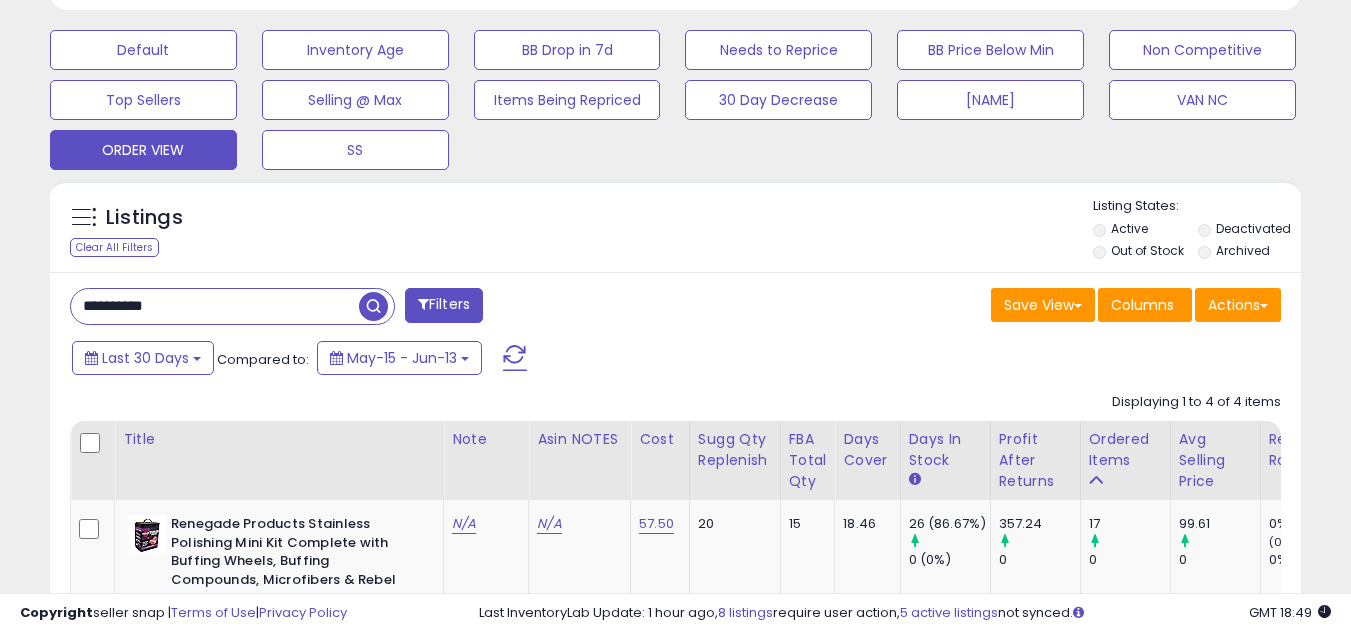 click on "**********" at bounding box center [675, 868] 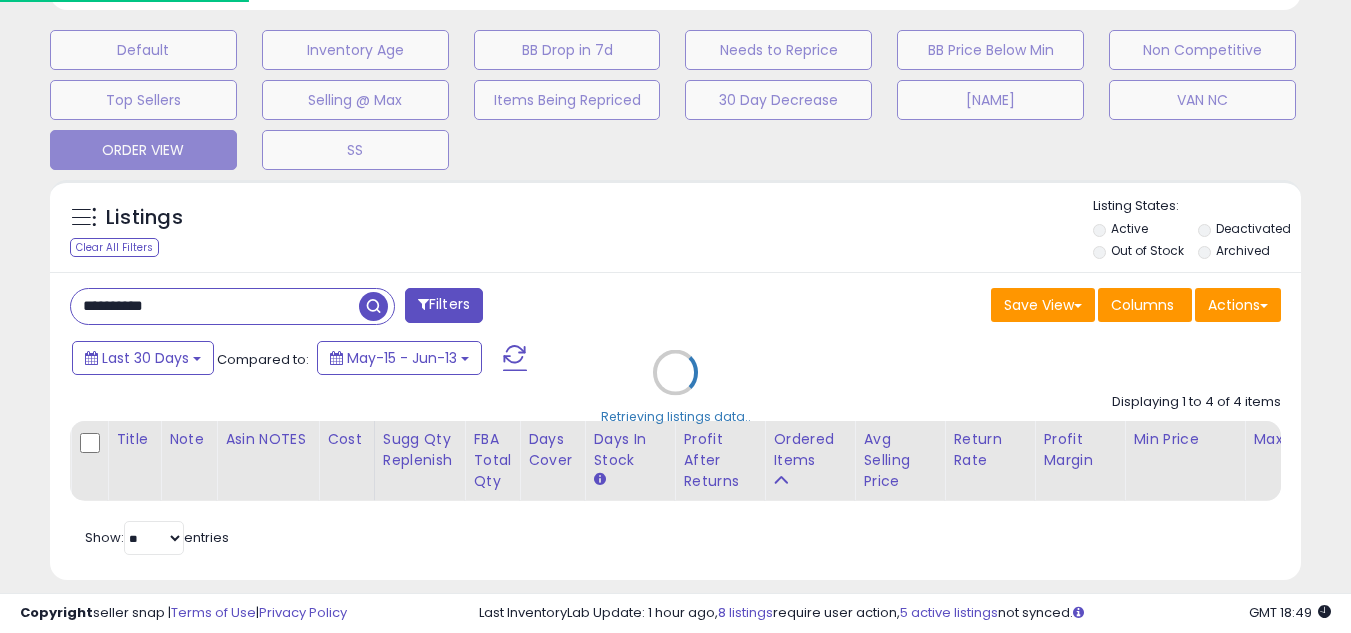 scroll, scrollTop: 999590, scrollLeft: 999267, axis: both 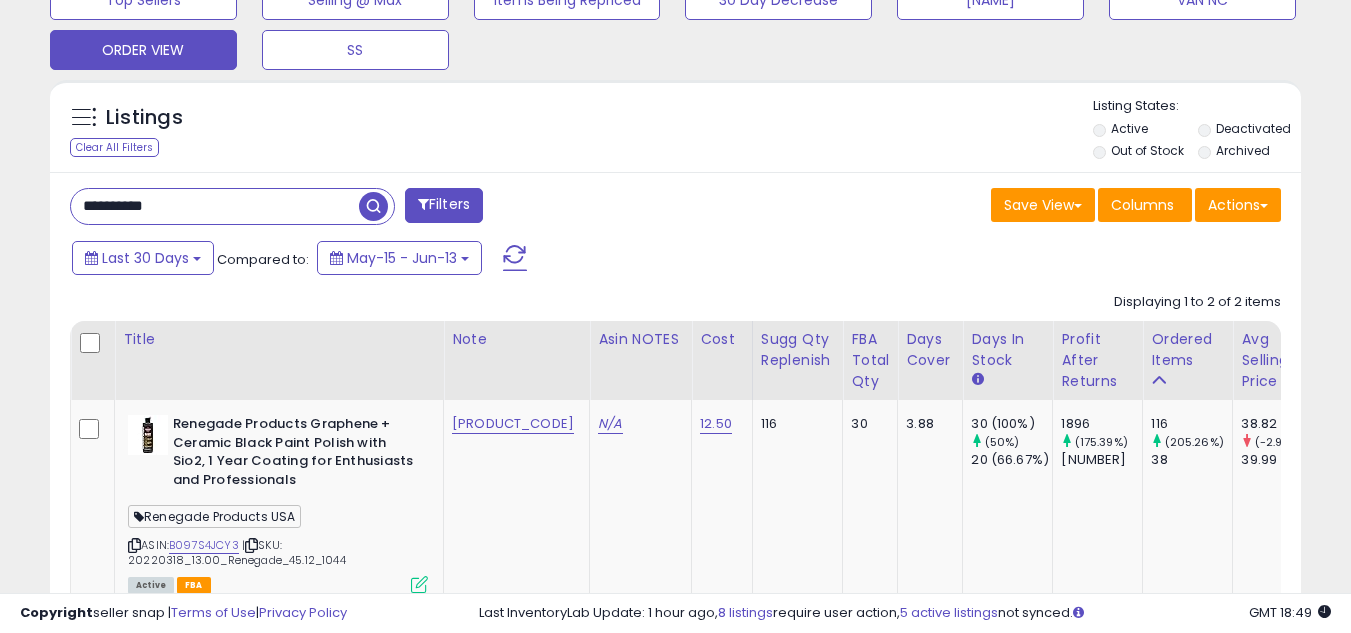 click on "**********" at bounding box center (215, 206) 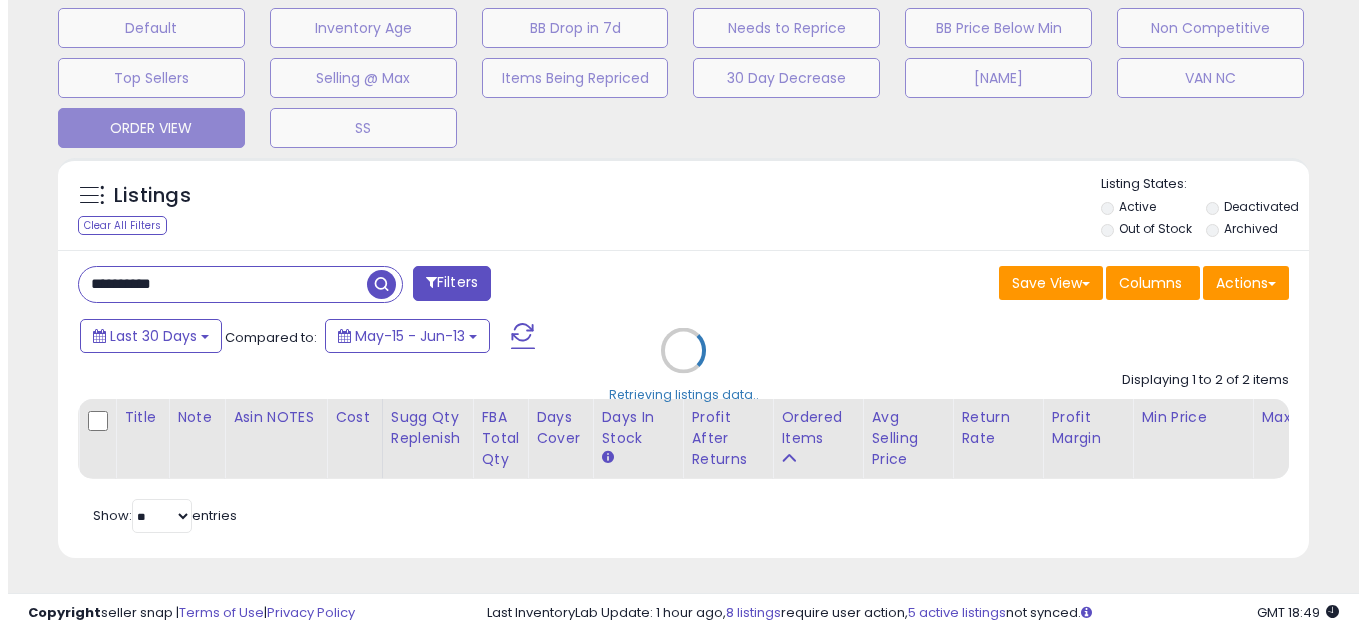 scroll, scrollTop: 637, scrollLeft: 0, axis: vertical 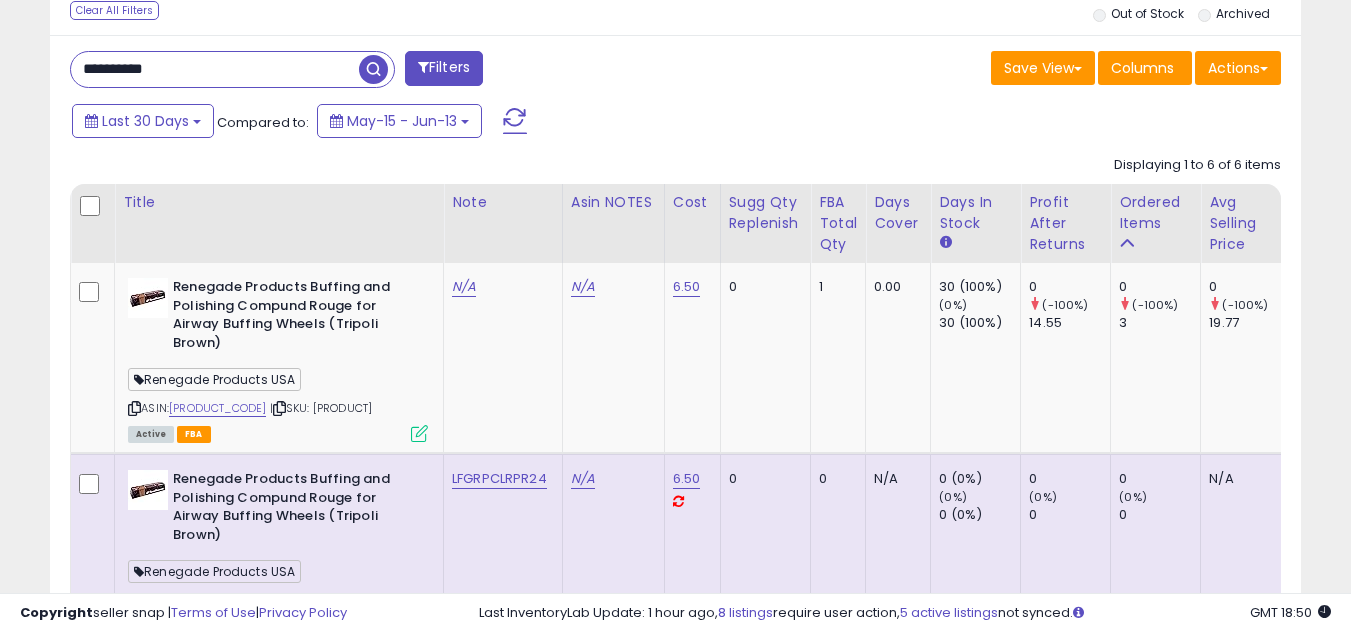 click on "**********" at bounding box center (215, 69) 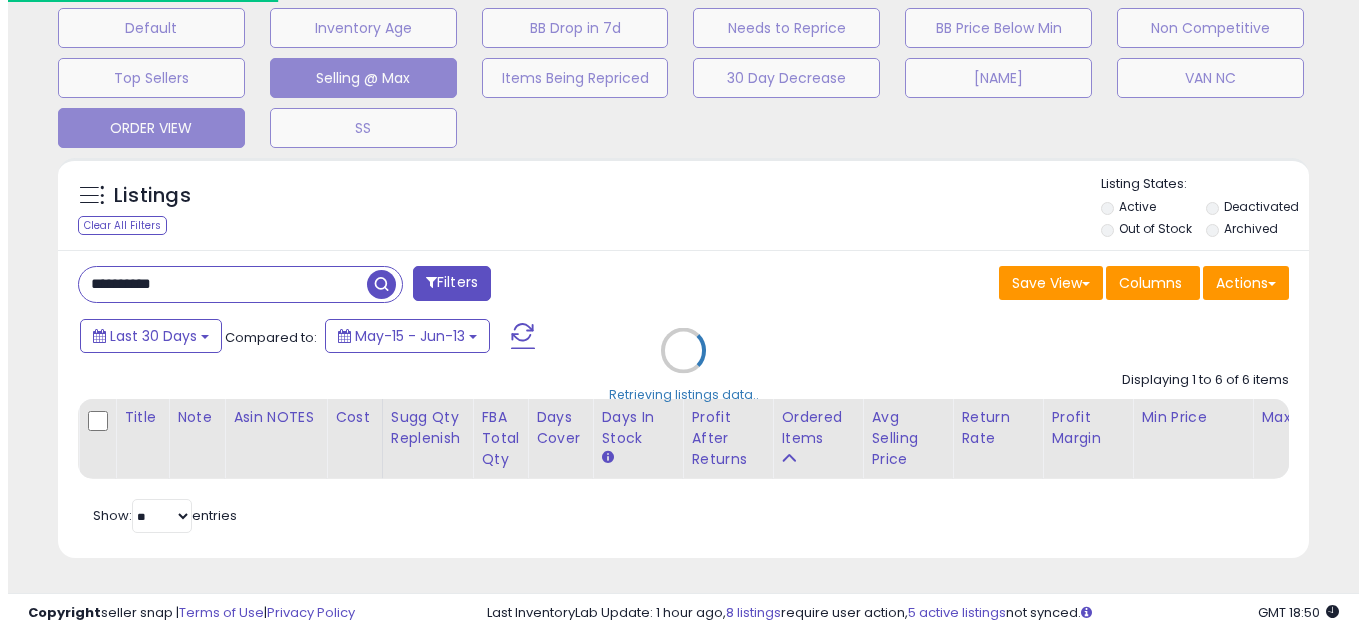 scroll, scrollTop: 637, scrollLeft: 0, axis: vertical 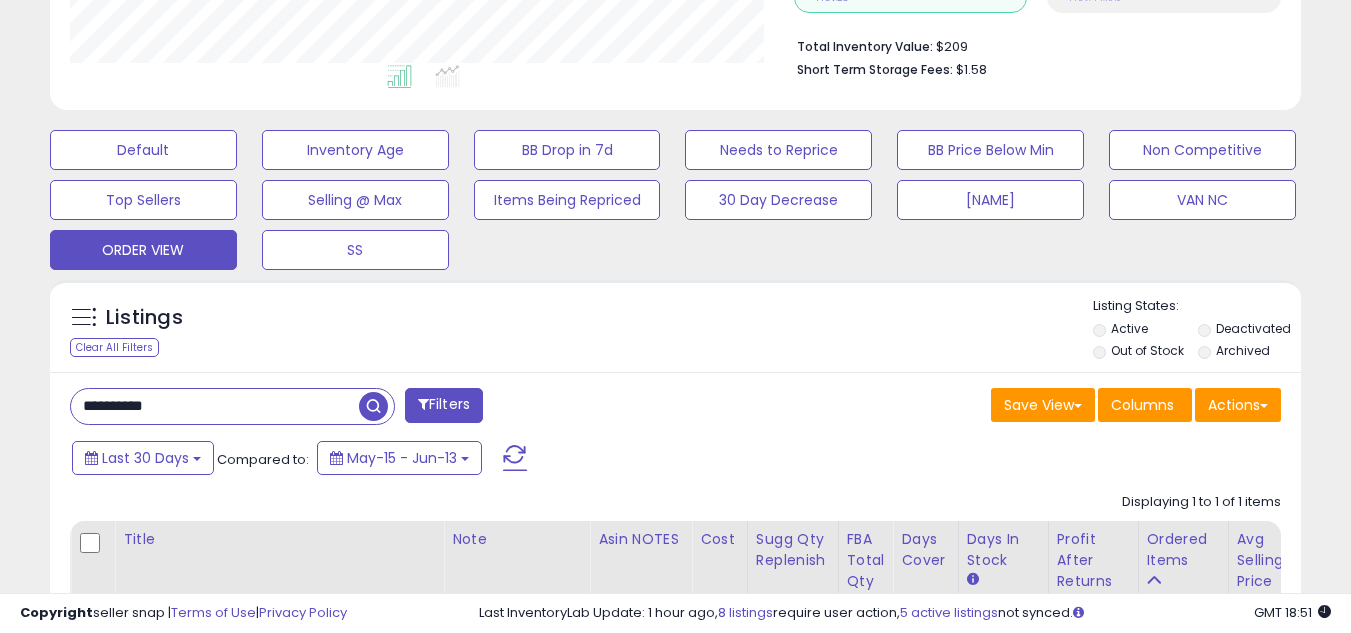 click on "**********" at bounding box center (675, 638) 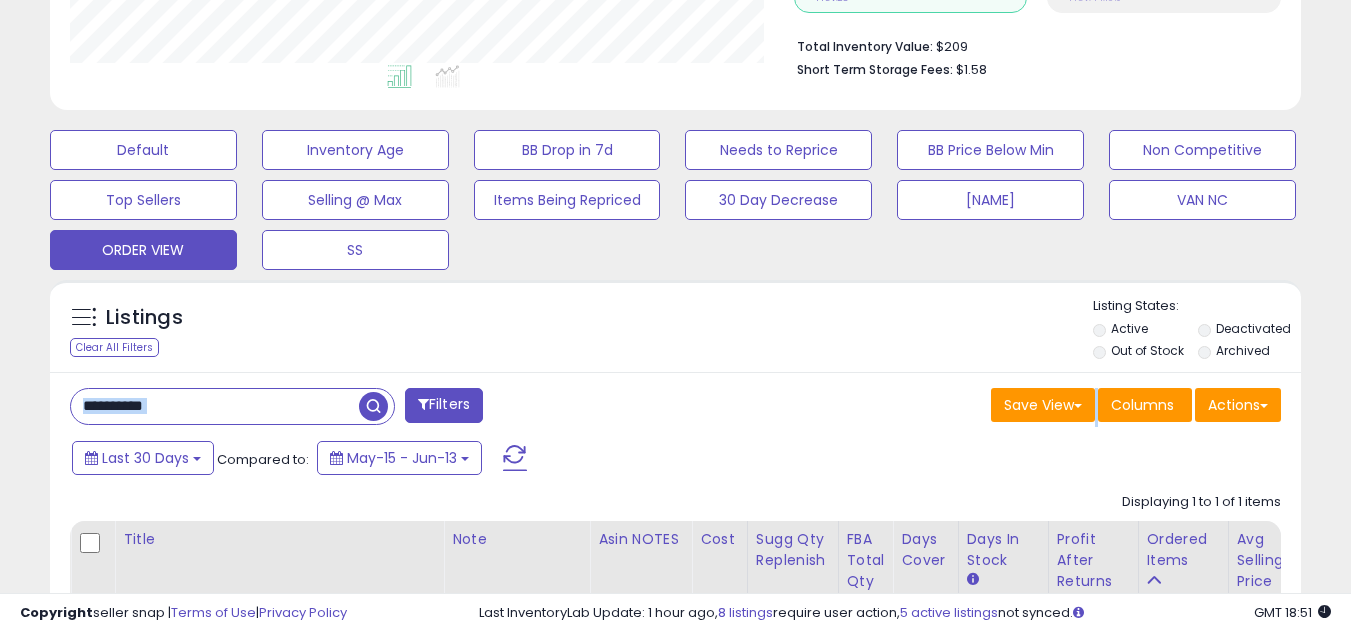 click on "**********" at bounding box center (675, 638) 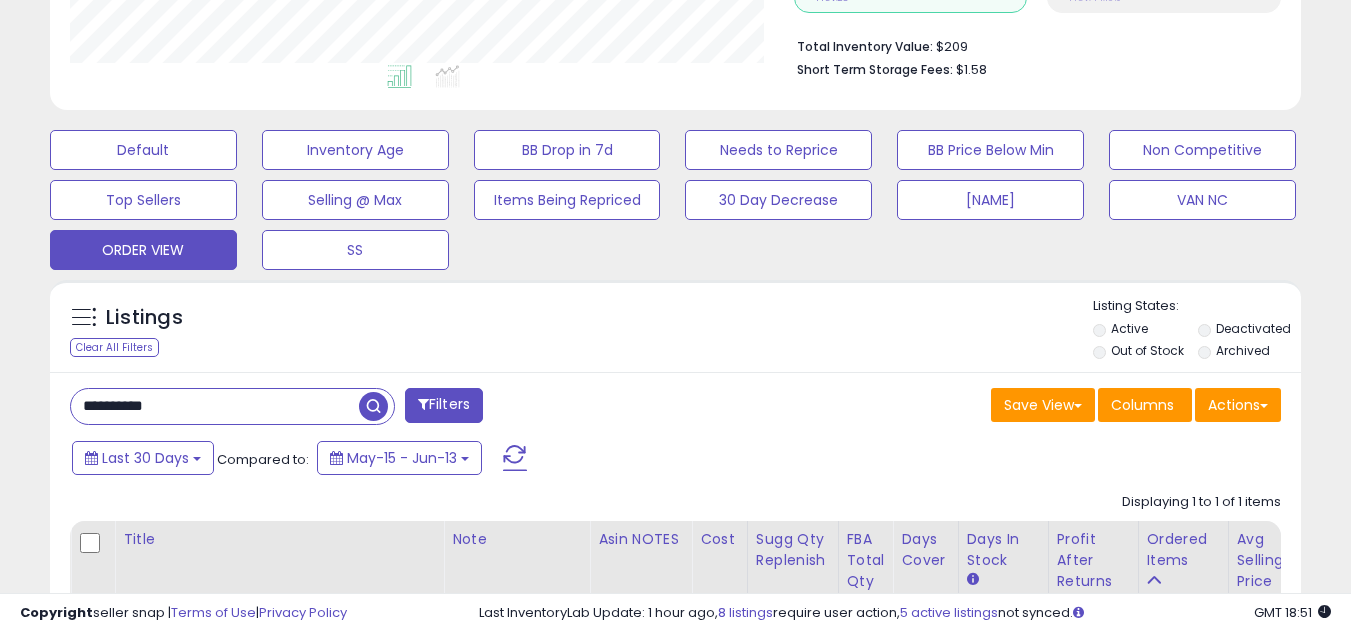paste 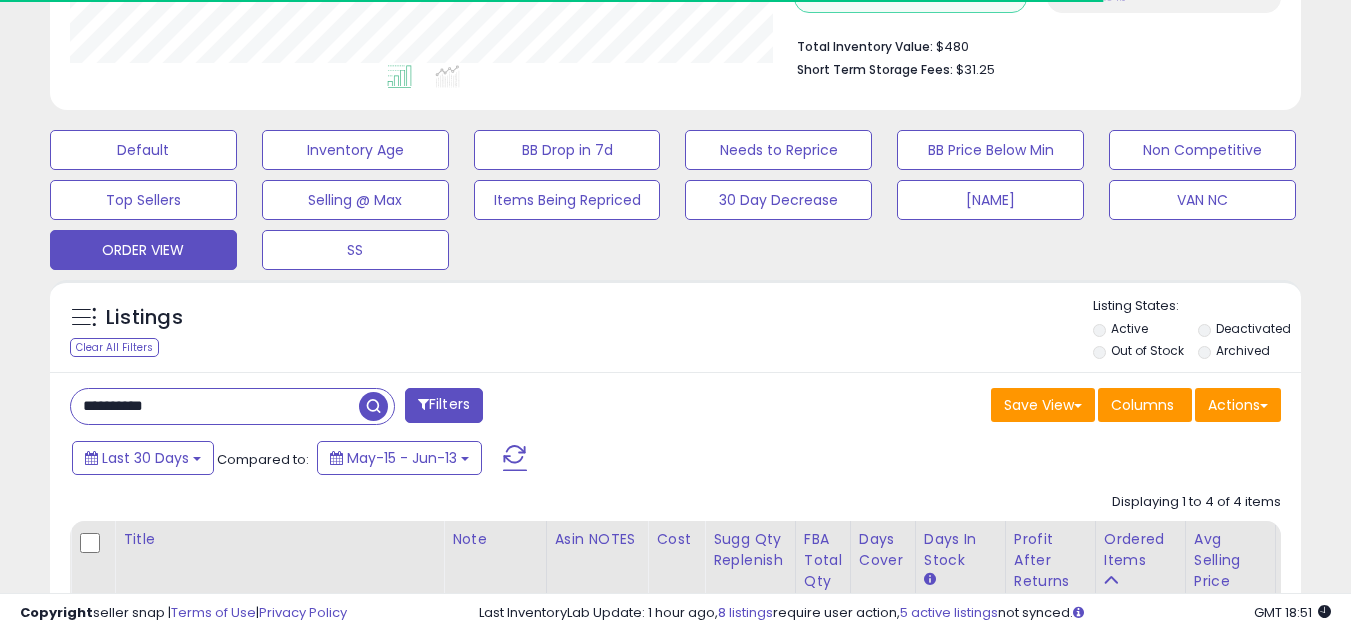 scroll, scrollTop: 999590, scrollLeft: 999276, axis: both 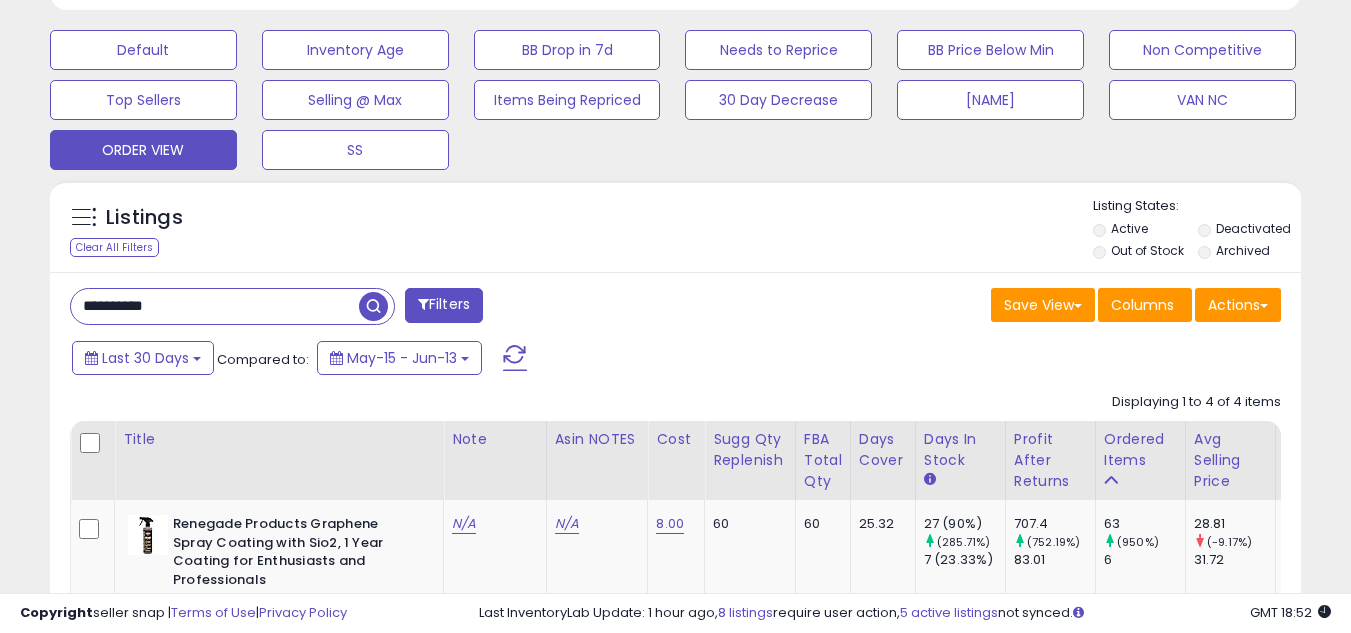 click on "**********" at bounding box center (215, 306) 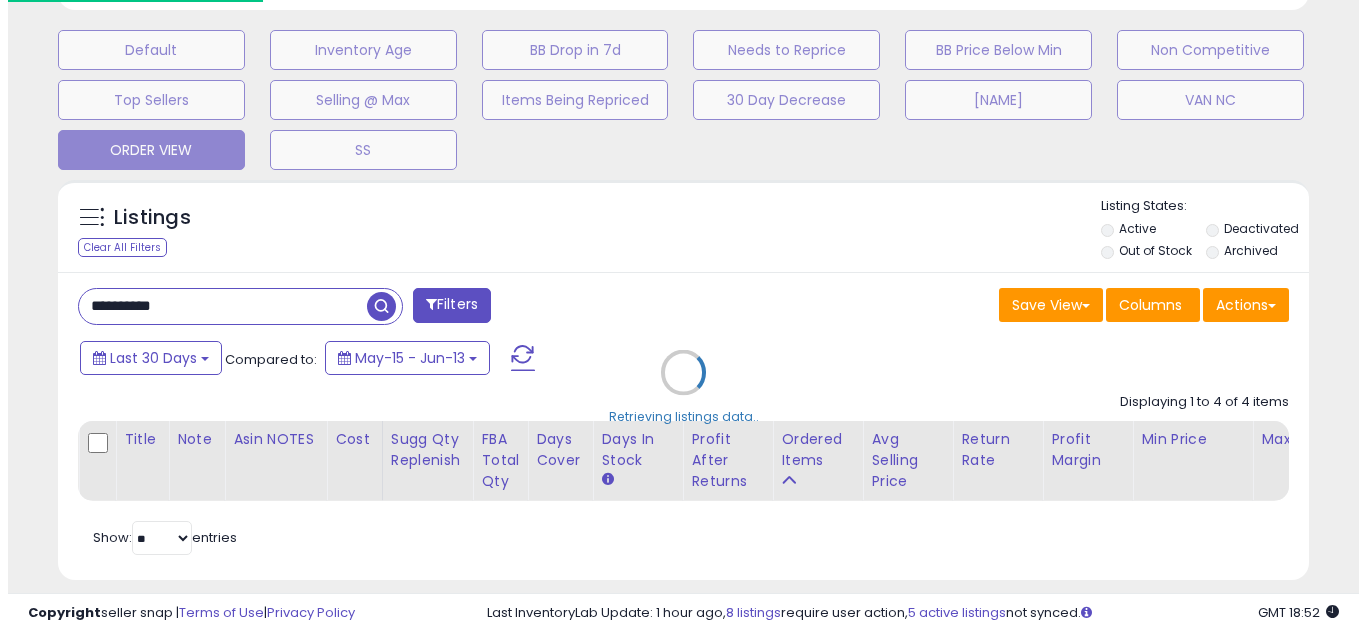 scroll, scrollTop: 999590, scrollLeft: 999267, axis: both 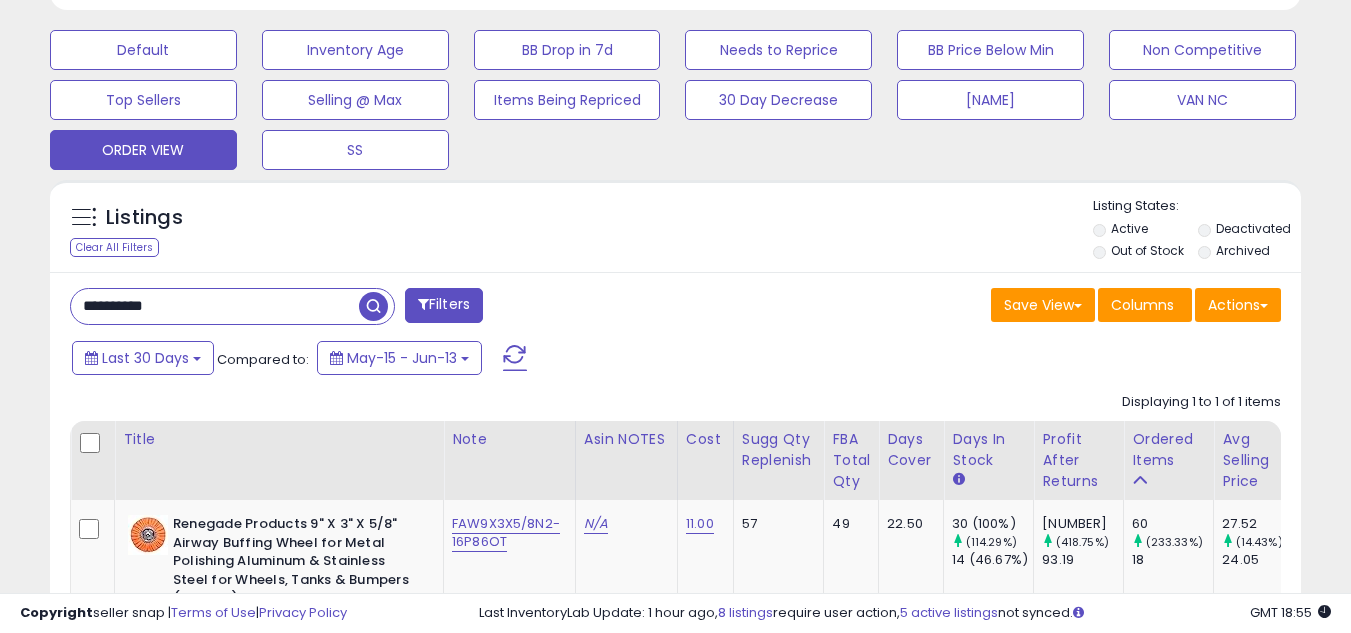 click on "**********" at bounding box center [215, 306] 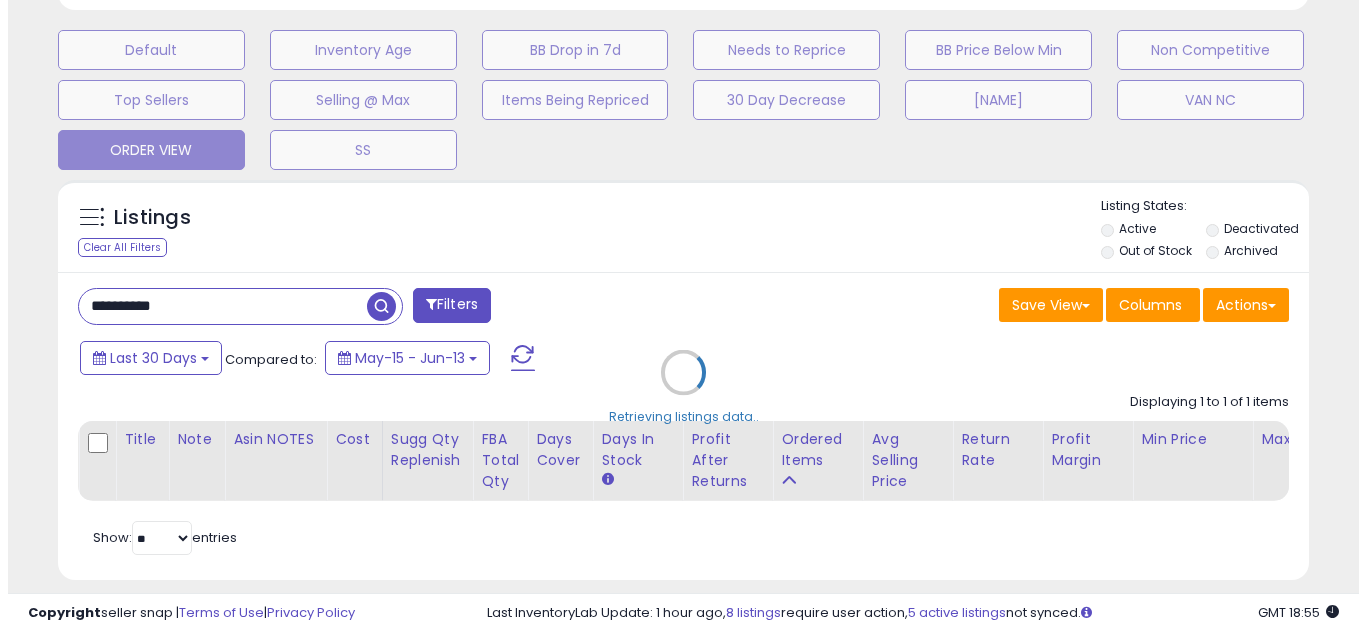 scroll, scrollTop: 999590, scrollLeft: 999267, axis: both 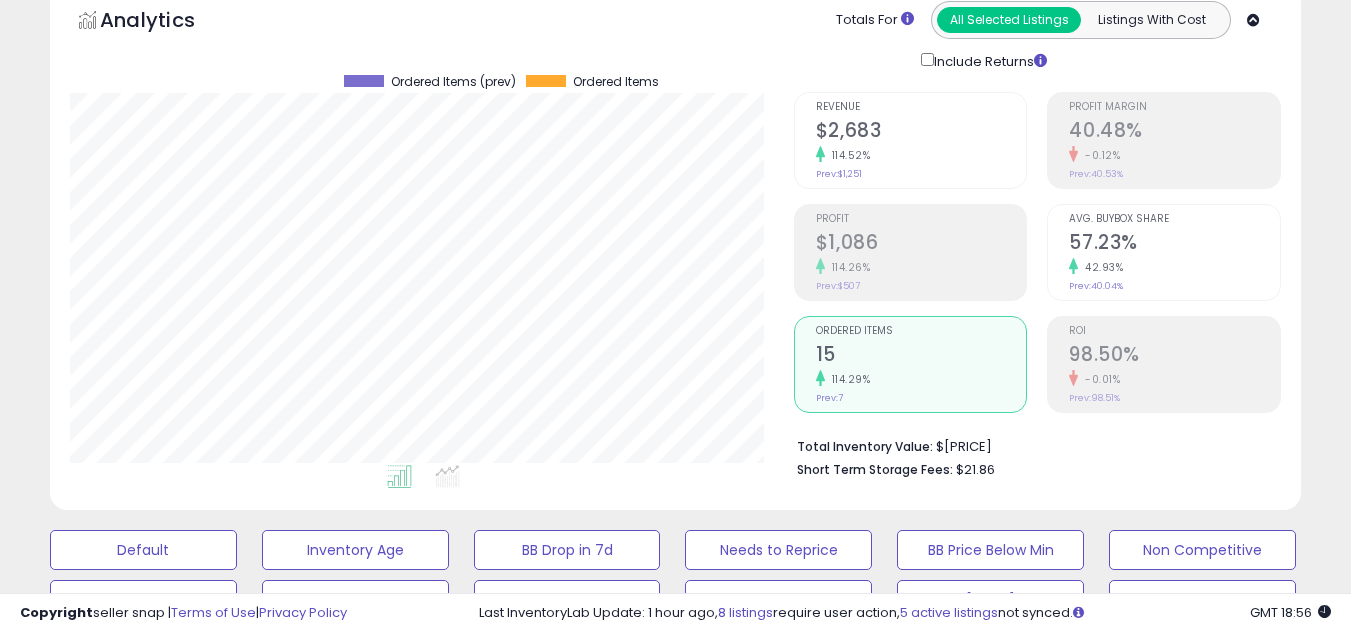 drag, startPoint x: 779, startPoint y: 47, endPoint x: 767, endPoint y: 35, distance: 16.970562 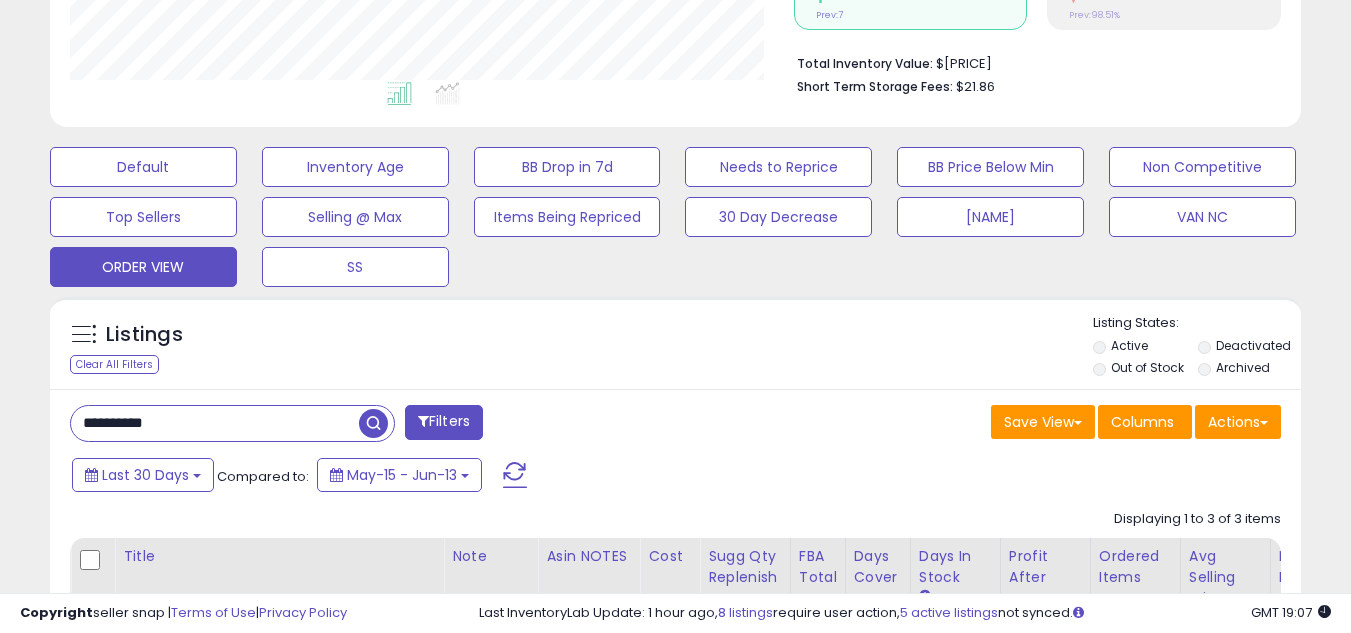 scroll, scrollTop: 500, scrollLeft: 0, axis: vertical 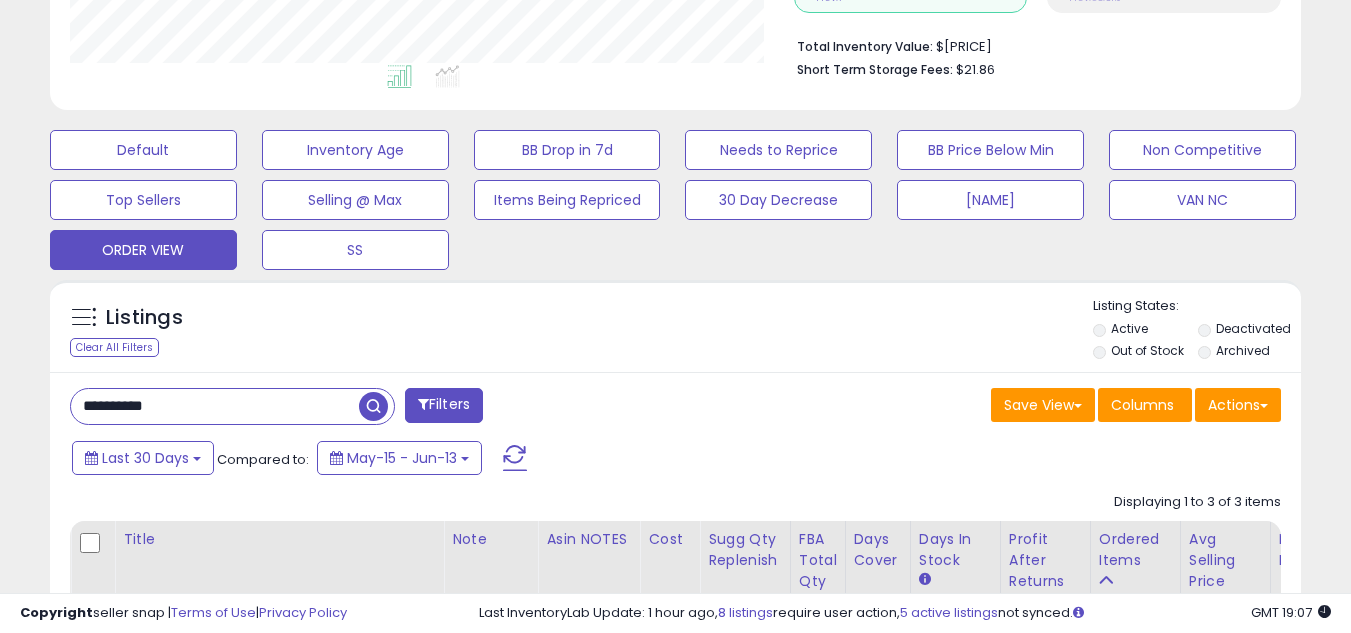 click on "**********" at bounding box center [215, 406] 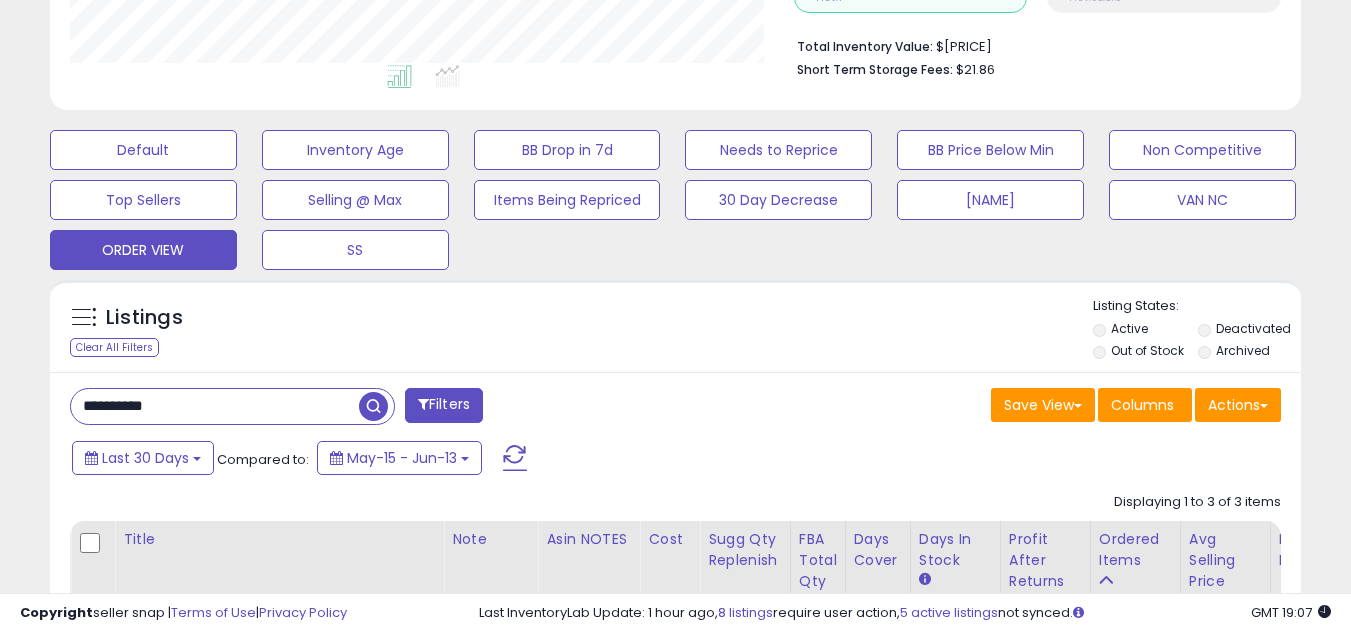 click on "**********" at bounding box center [215, 406] 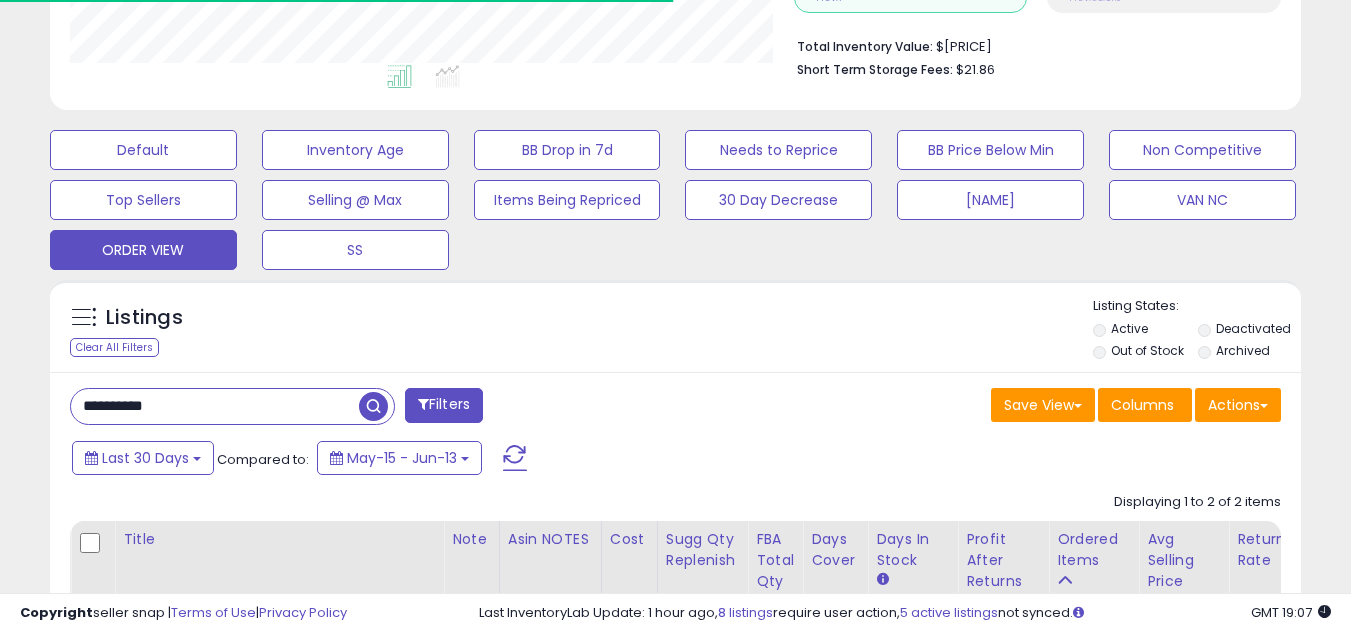 scroll, scrollTop: 410, scrollLeft: 724, axis: both 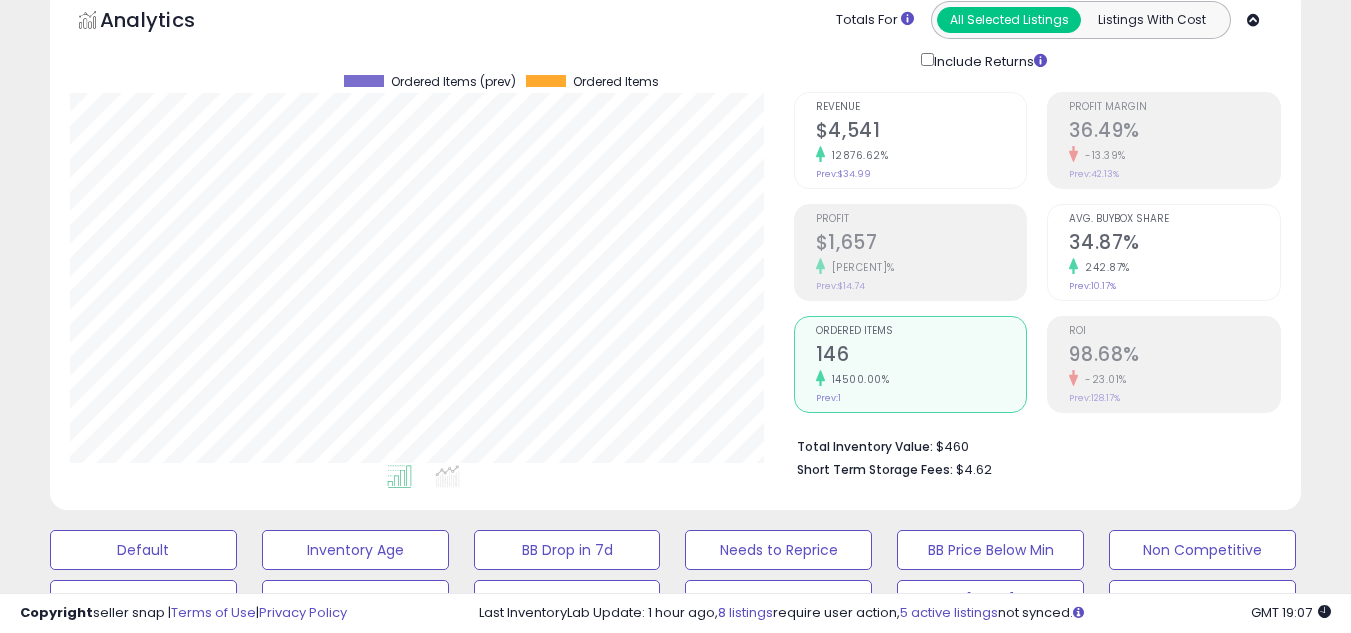 click on "146" at bounding box center [921, 356] 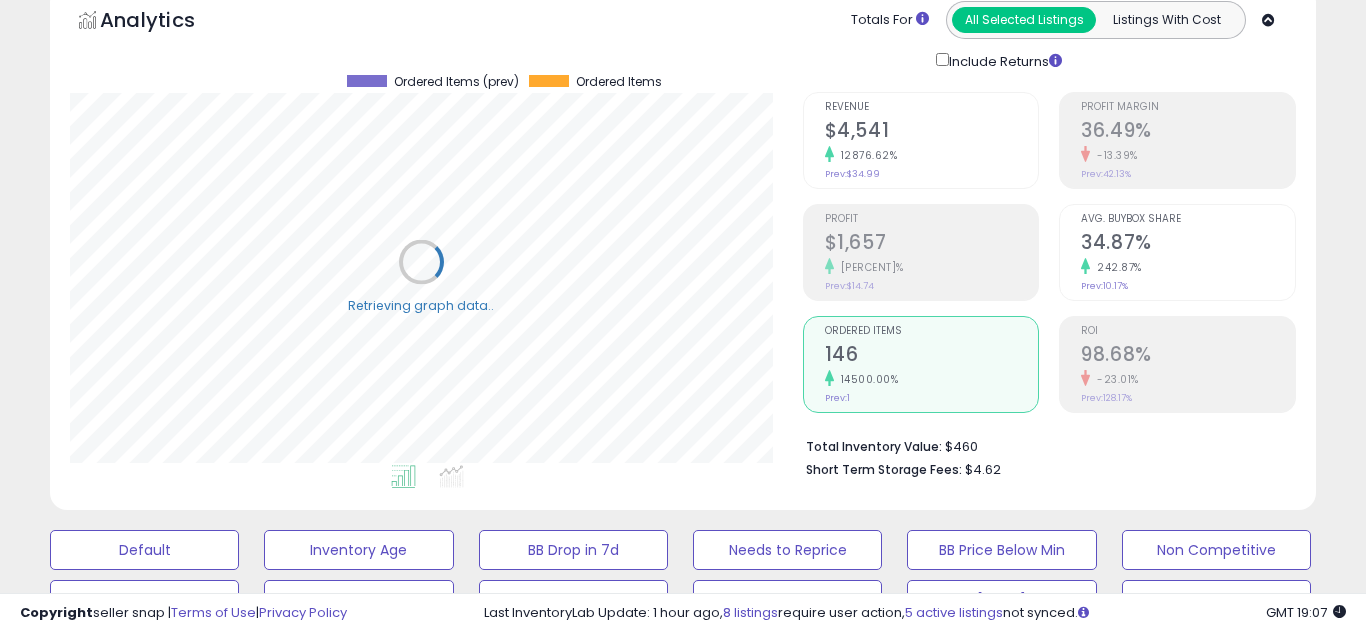scroll, scrollTop: 999590, scrollLeft: 999267, axis: both 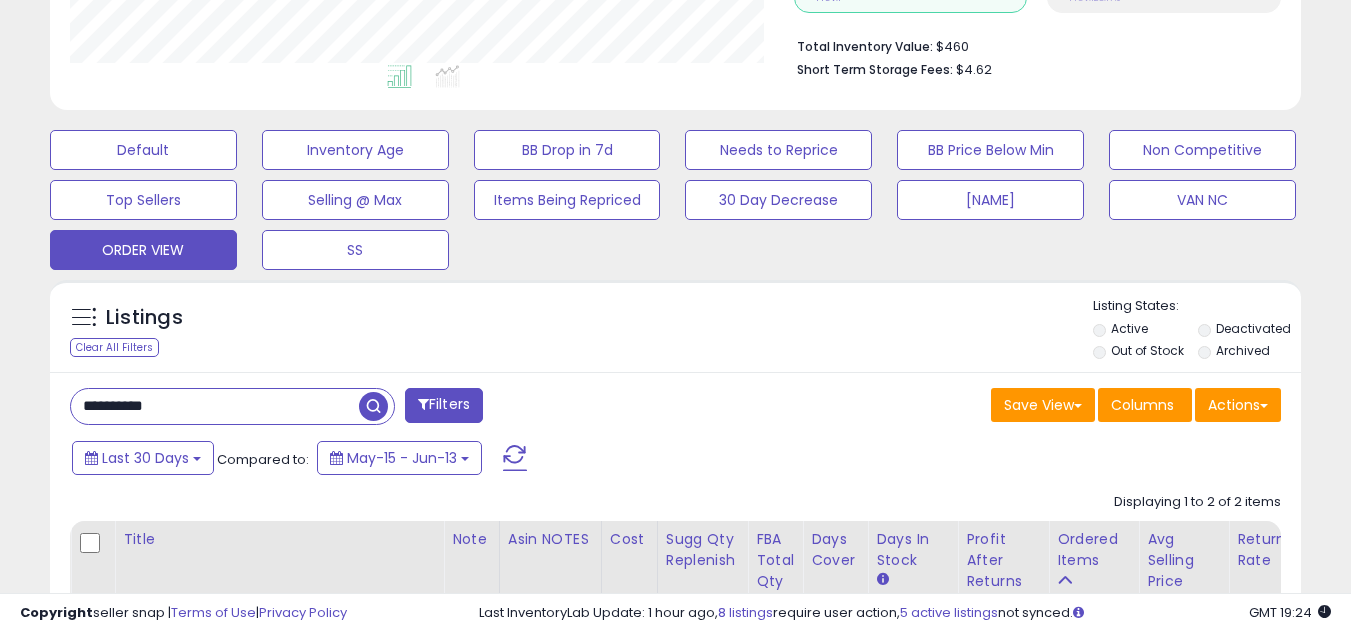 click on "**********" at bounding box center [215, 406] 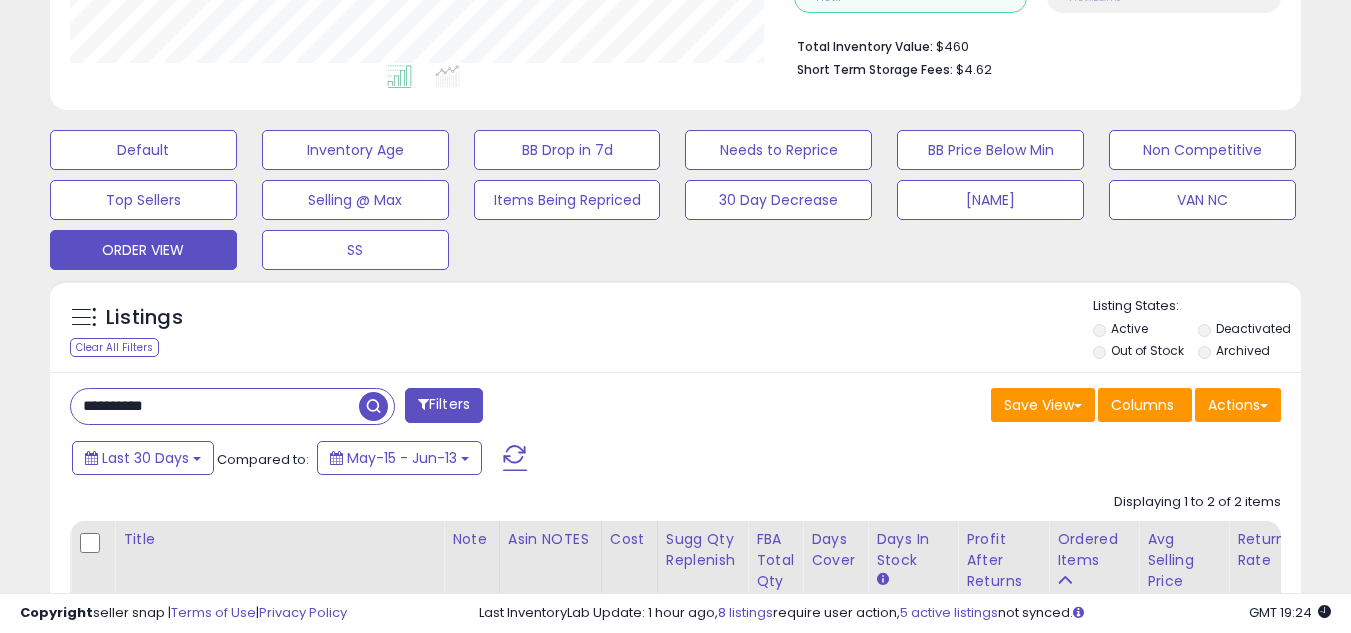 paste 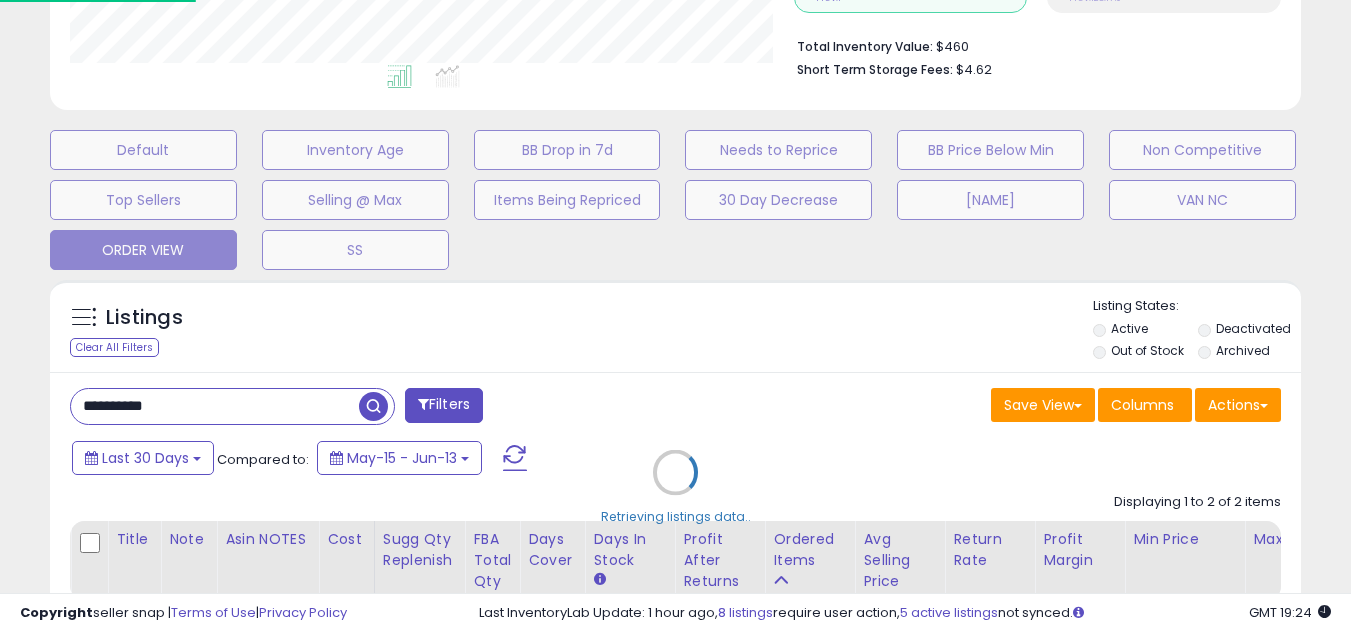 scroll, scrollTop: 999590, scrollLeft: 999267, axis: both 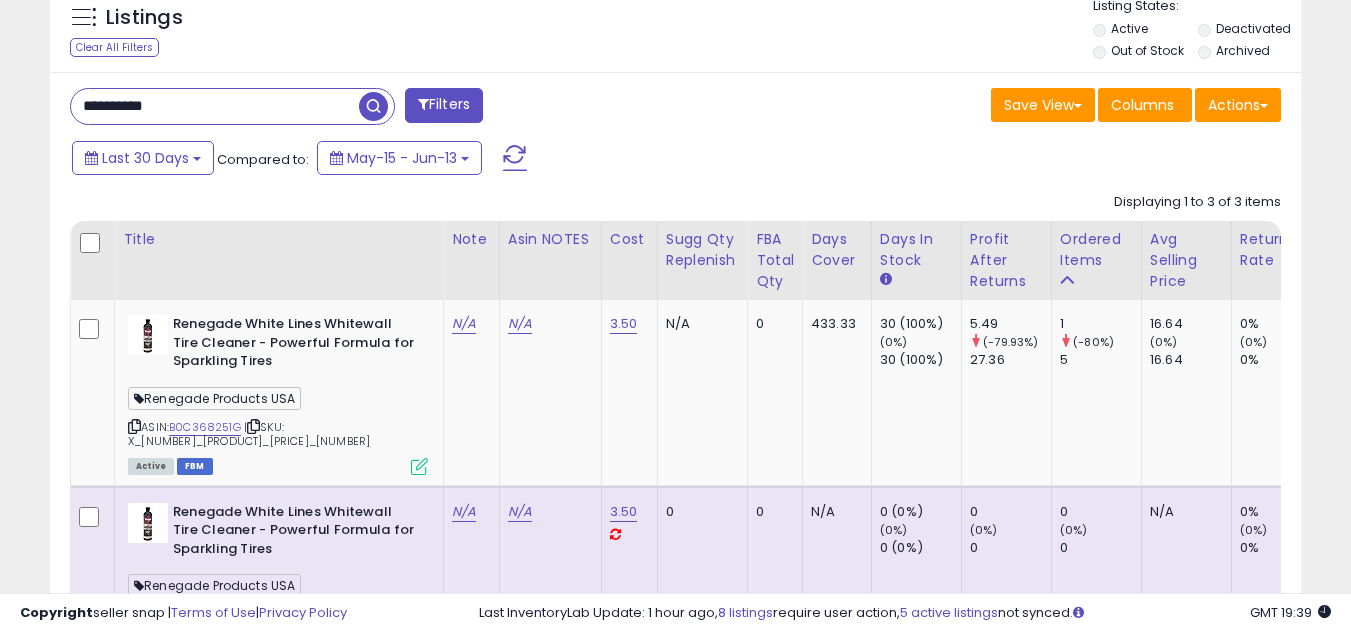click on "**********" at bounding box center [215, 106] 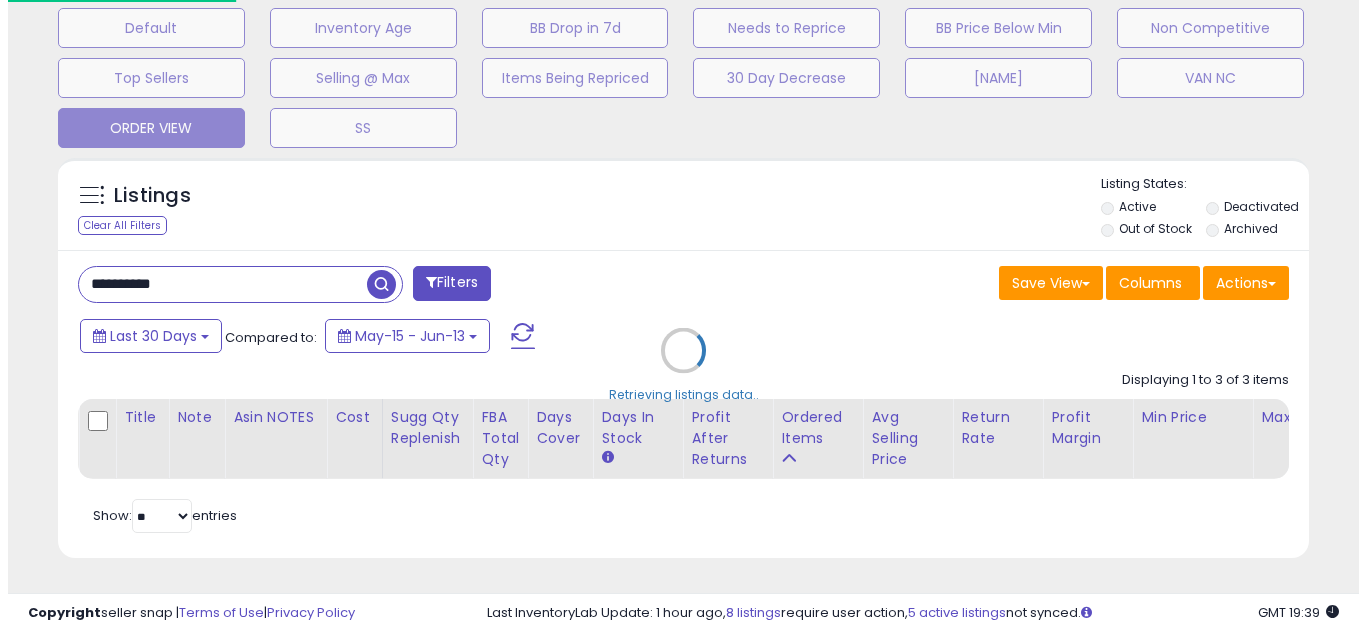 scroll, scrollTop: 637, scrollLeft: 0, axis: vertical 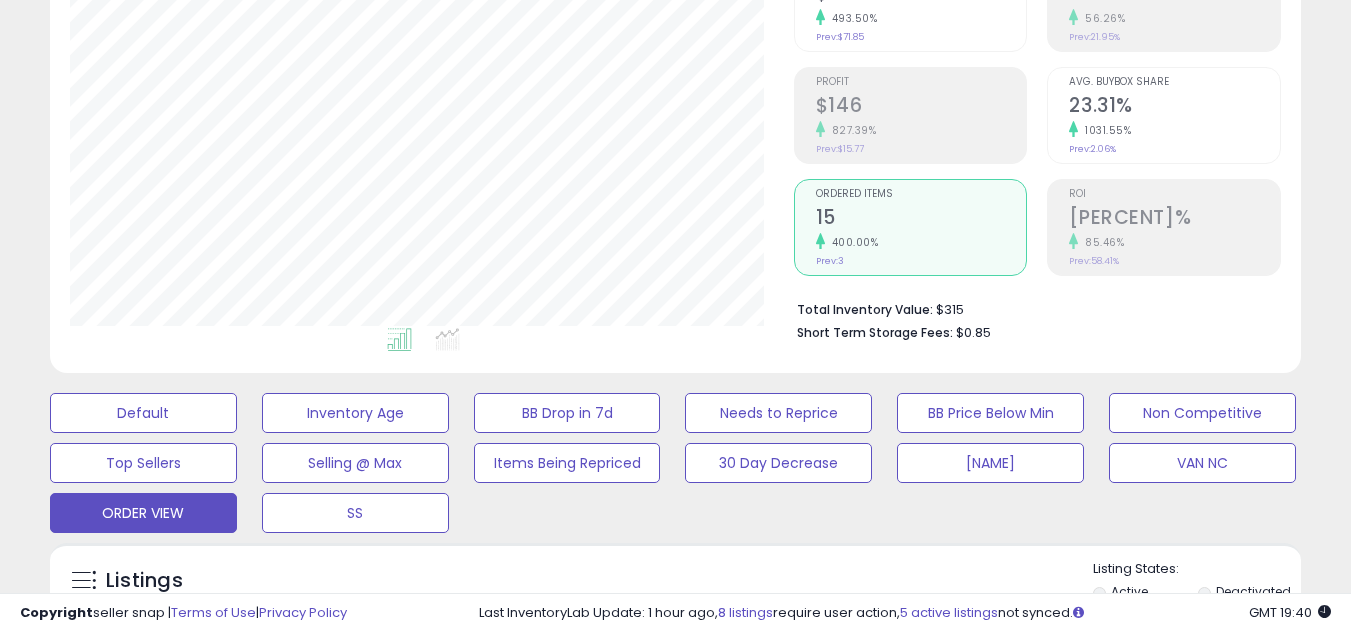 click on "Default
Inventory Age
BB Drop in 7d
Needs to Reprice
BB Price Below Min
Non Competitive
Top Sellers
Selling @ Max
Items Being Repriced
30 Day Decrease
[FIRST]
VAN NC
ORDER VIEW" at bounding box center [675, 458] 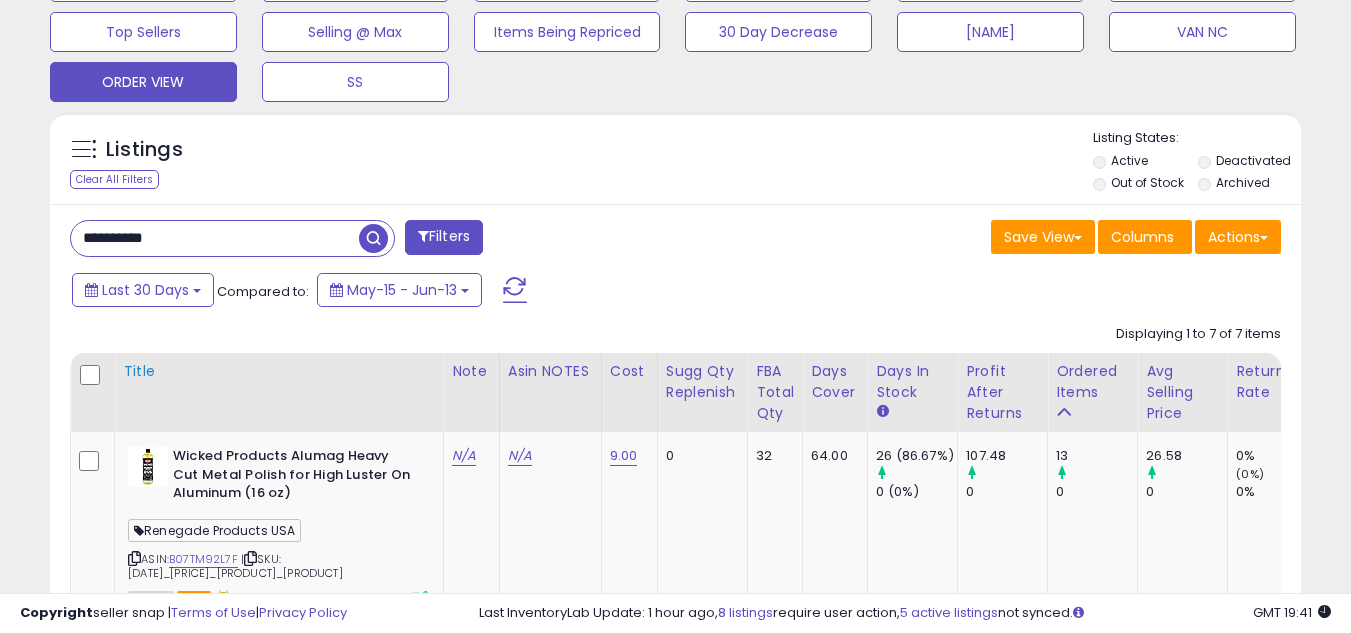 scroll, scrollTop: 837, scrollLeft: 0, axis: vertical 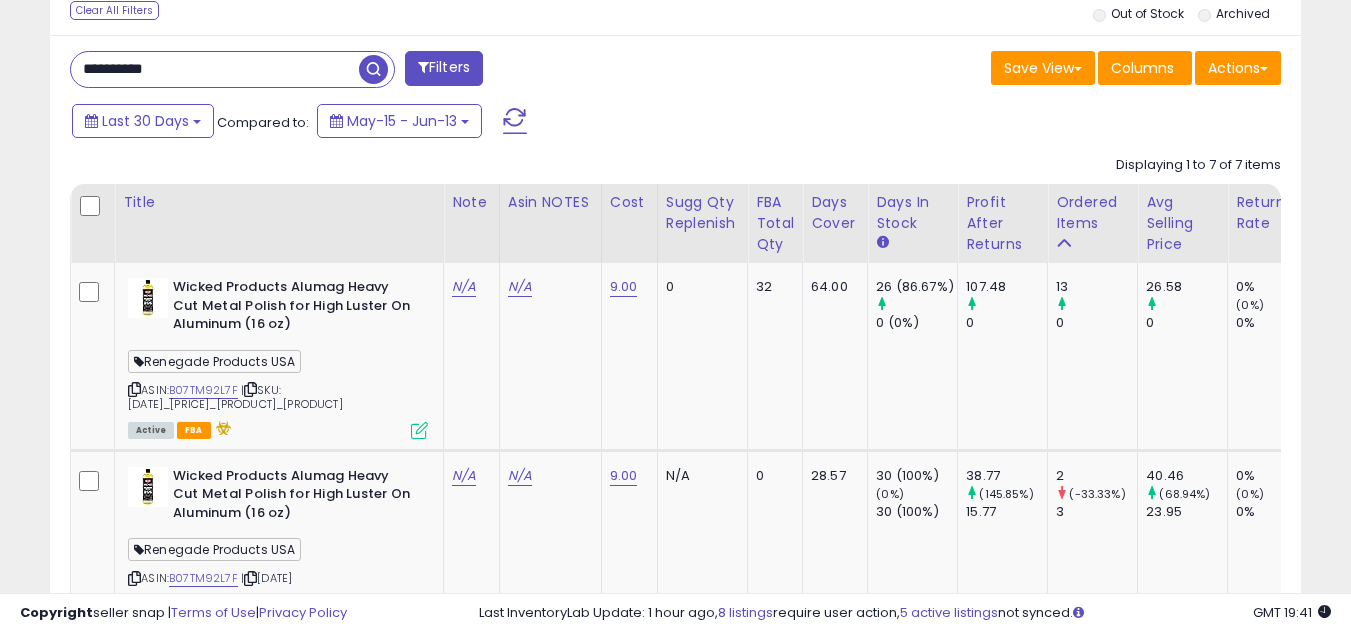 click on "**********" at bounding box center (215, 69) 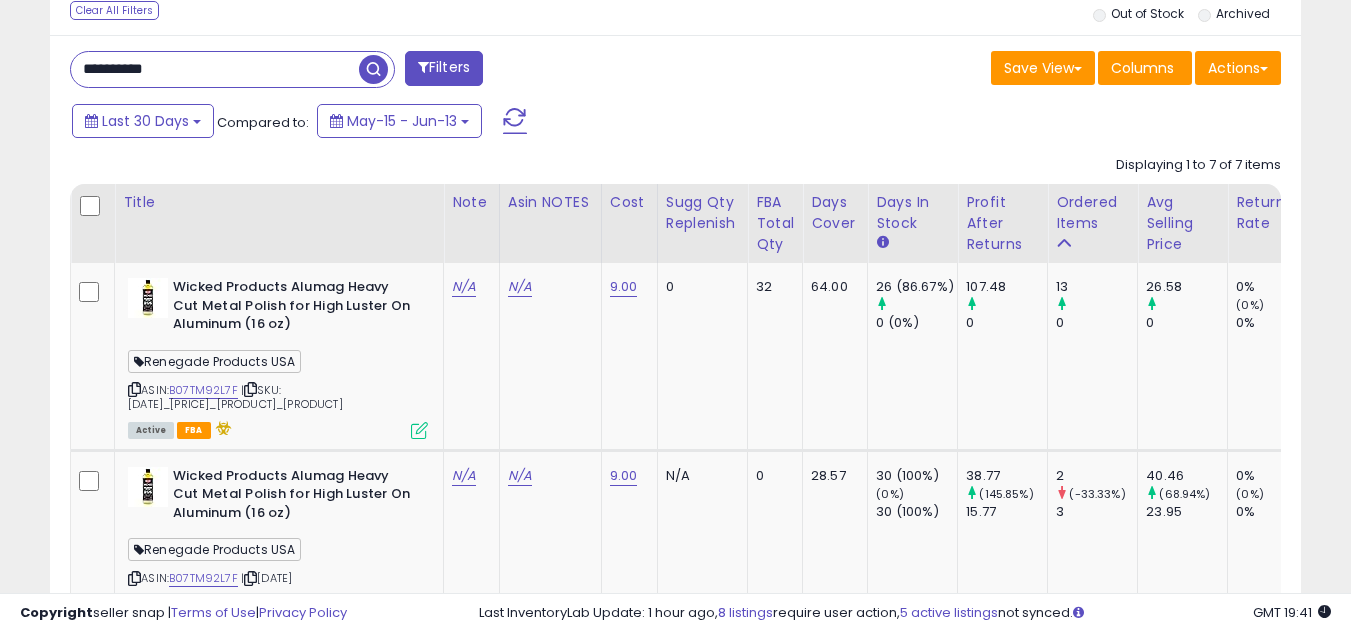 click on "**********" at bounding box center (215, 69) 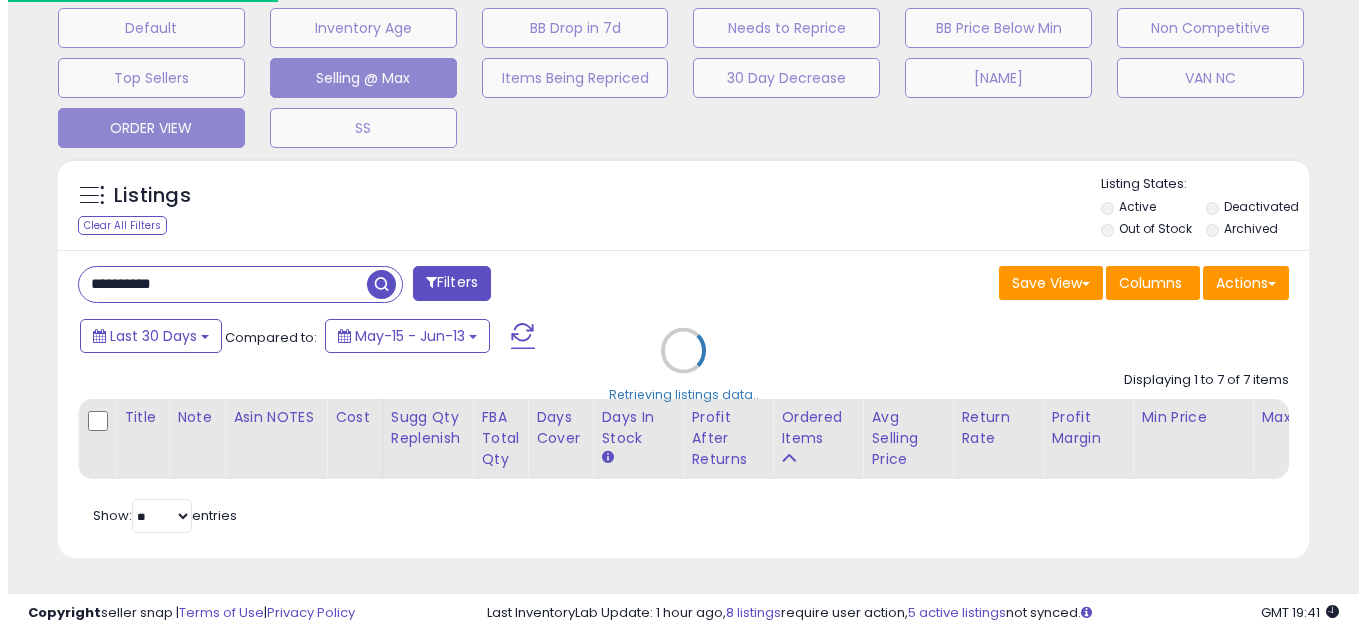 scroll, scrollTop: 637, scrollLeft: 0, axis: vertical 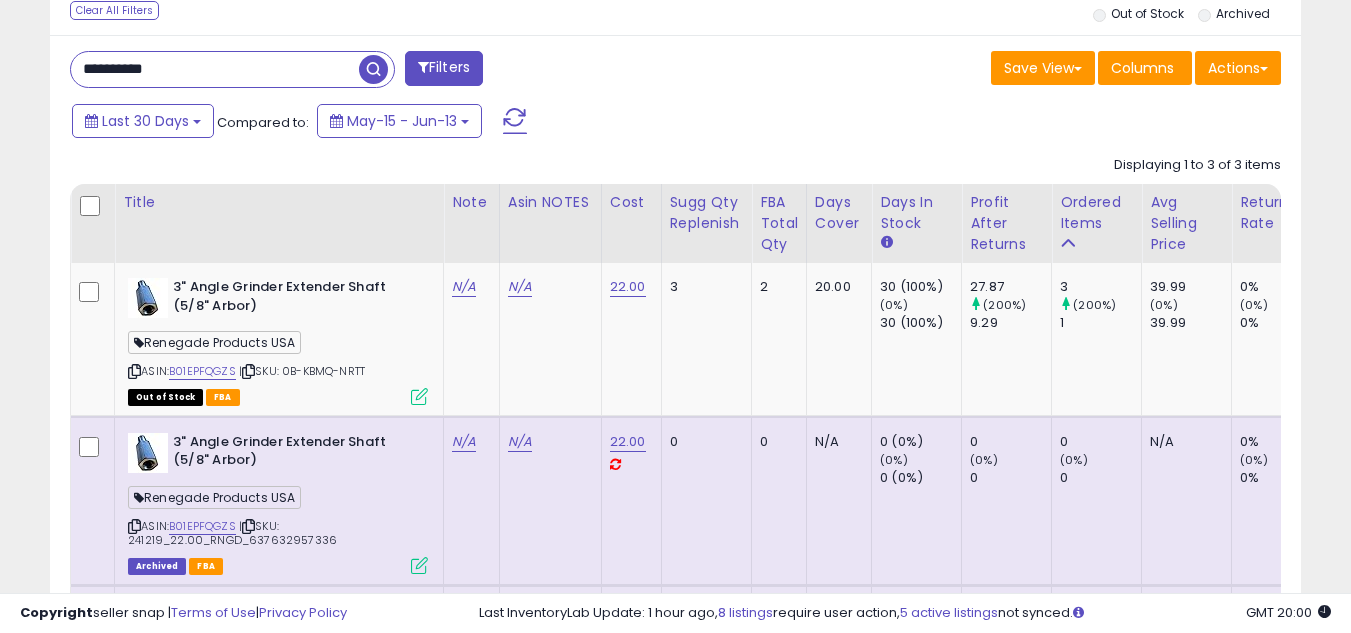 click on "**********" at bounding box center (675, 435) 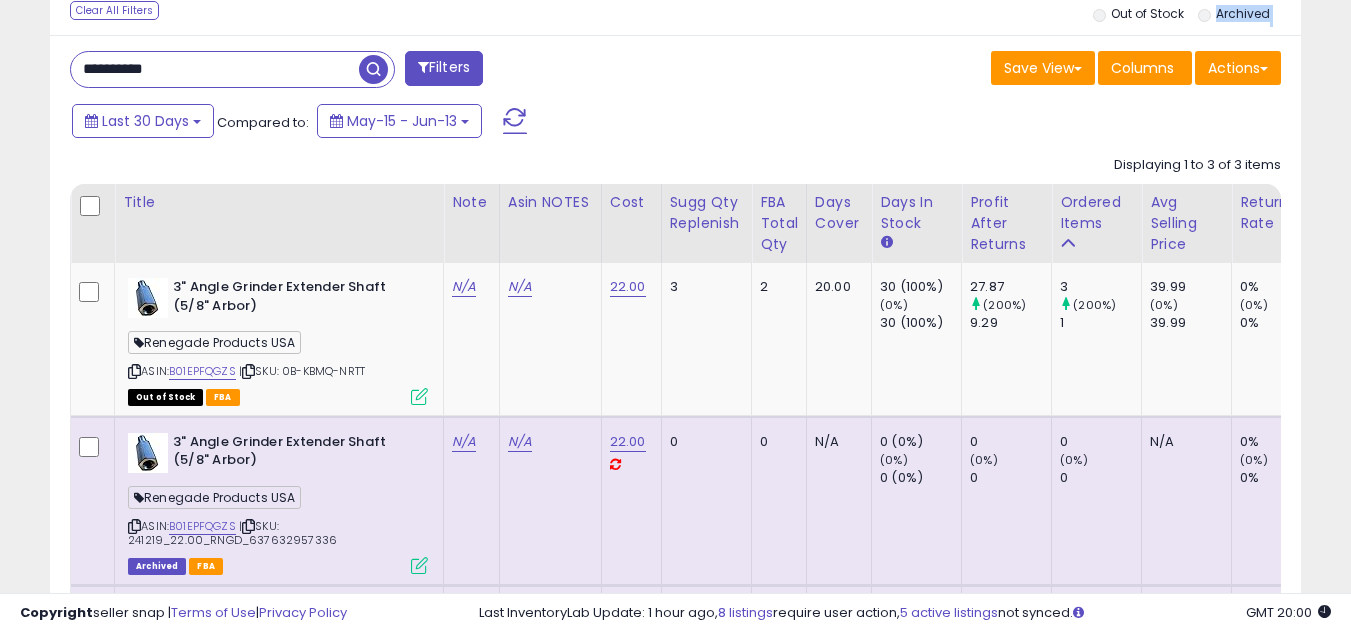click on "**********" at bounding box center (675, 435) 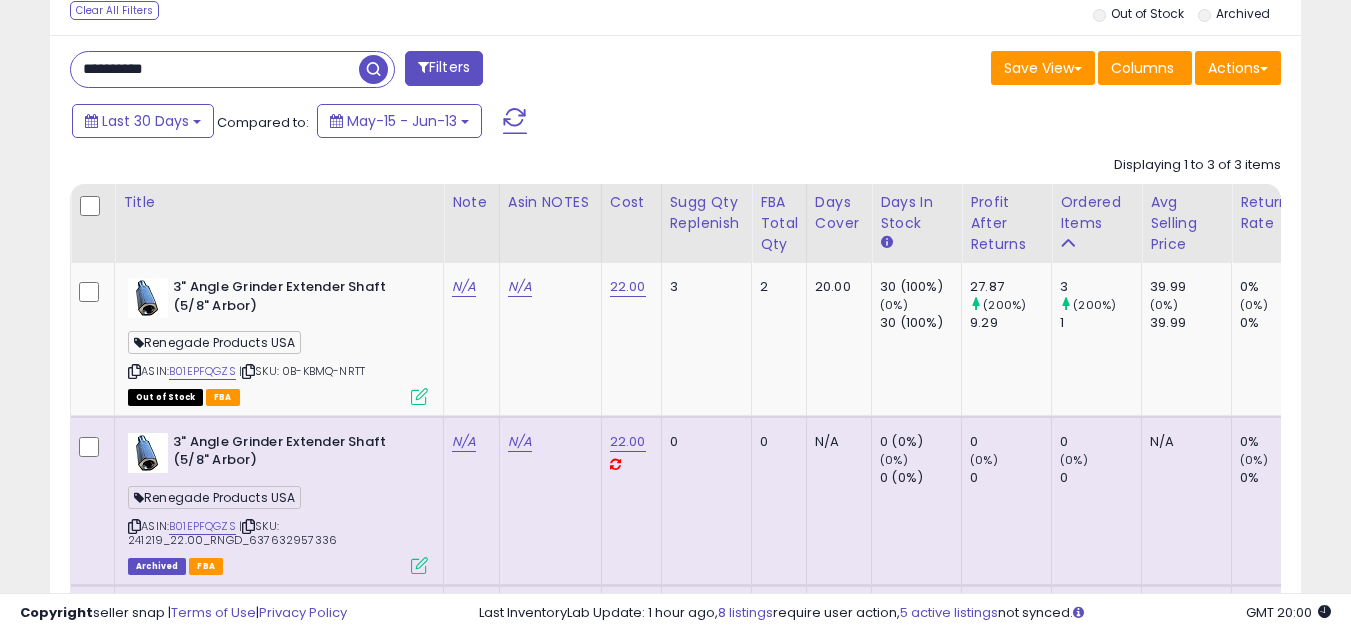 click on "**********" at bounding box center (215, 69) 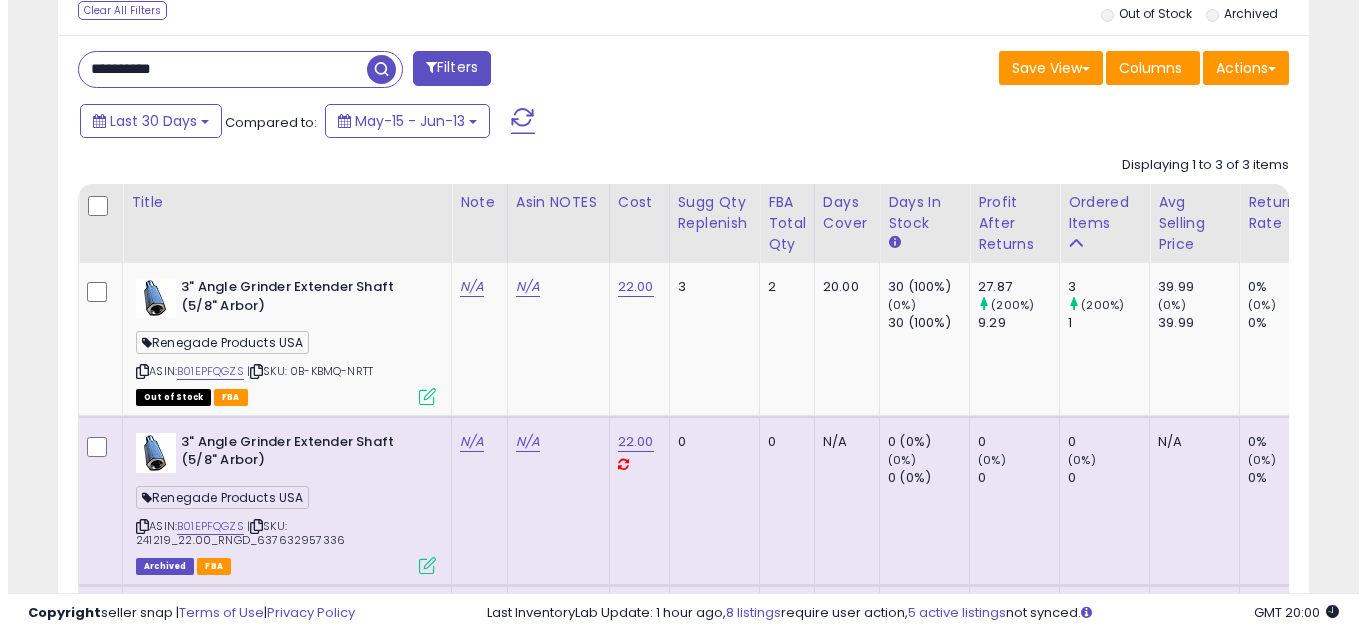 scroll, scrollTop: 637, scrollLeft: 0, axis: vertical 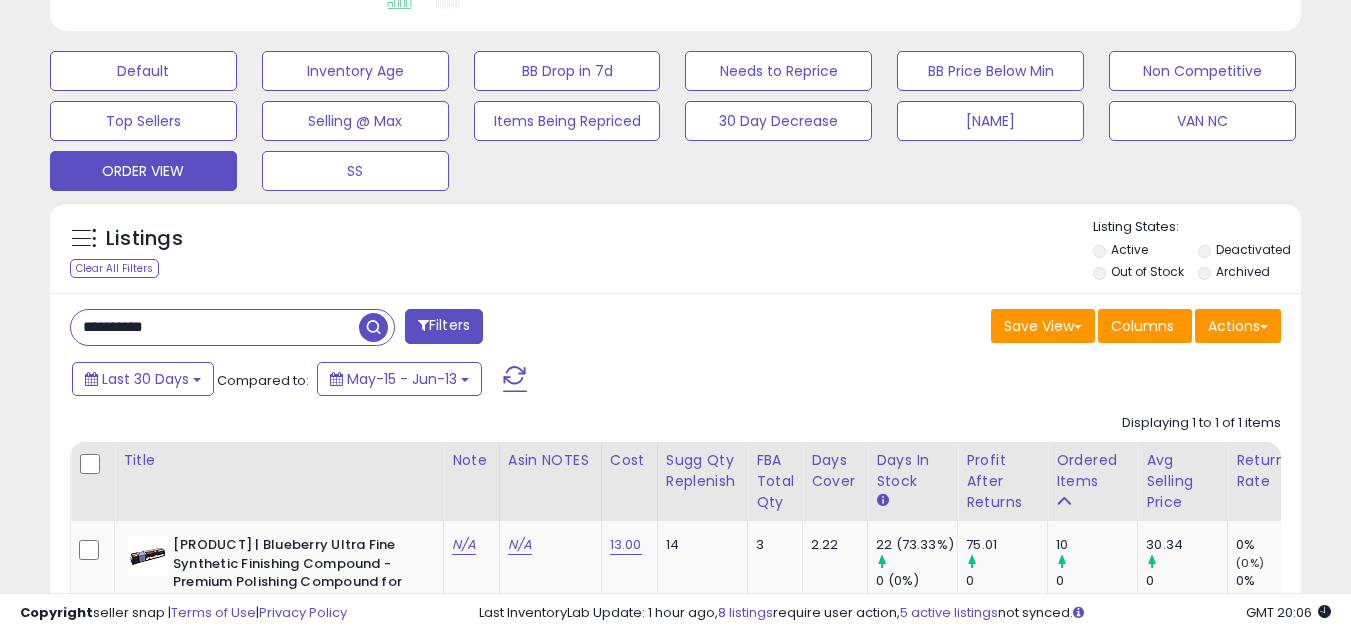 click on "**********" at bounding box center (215, 327) 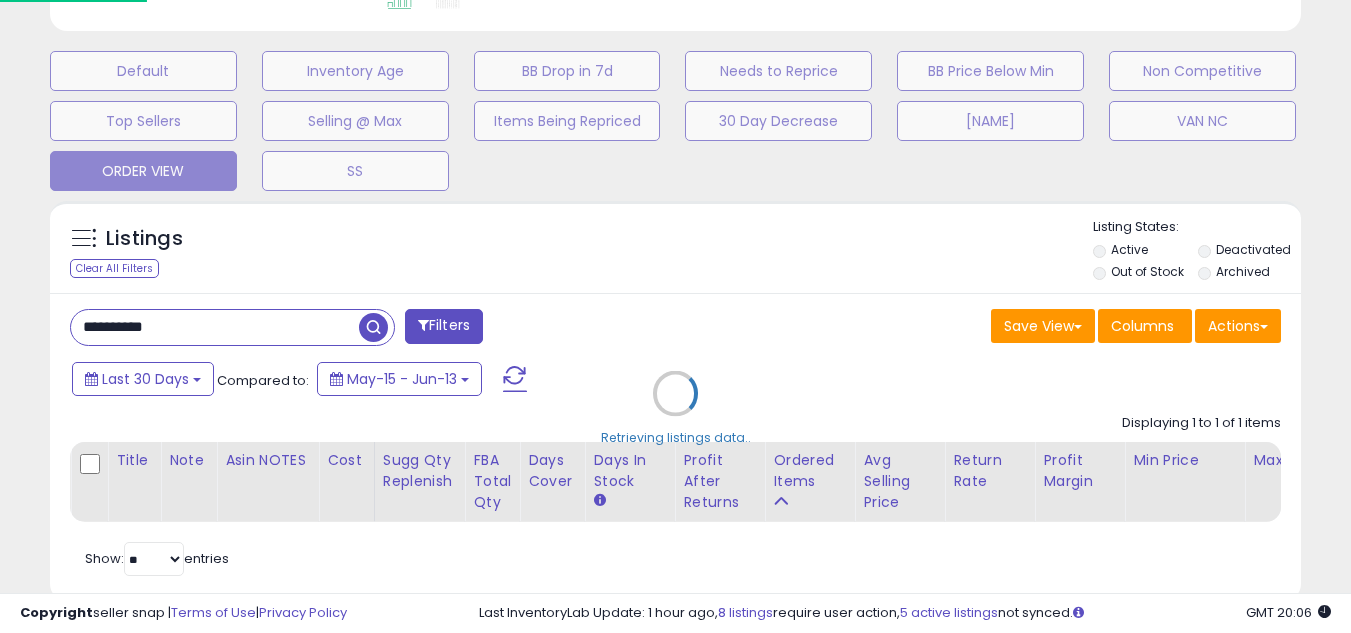 scroll, scrollTop: 999590, scrollLeft: 999267, axis: both 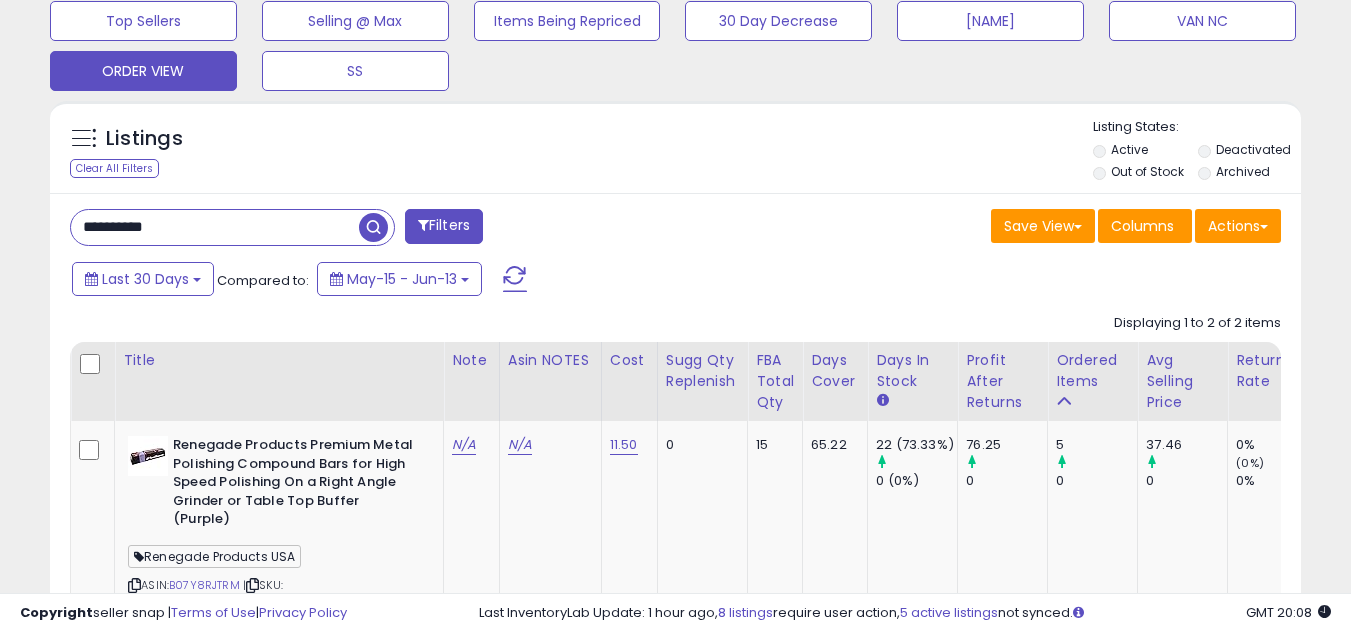 click on "**********" at bounding box center [215, 227] 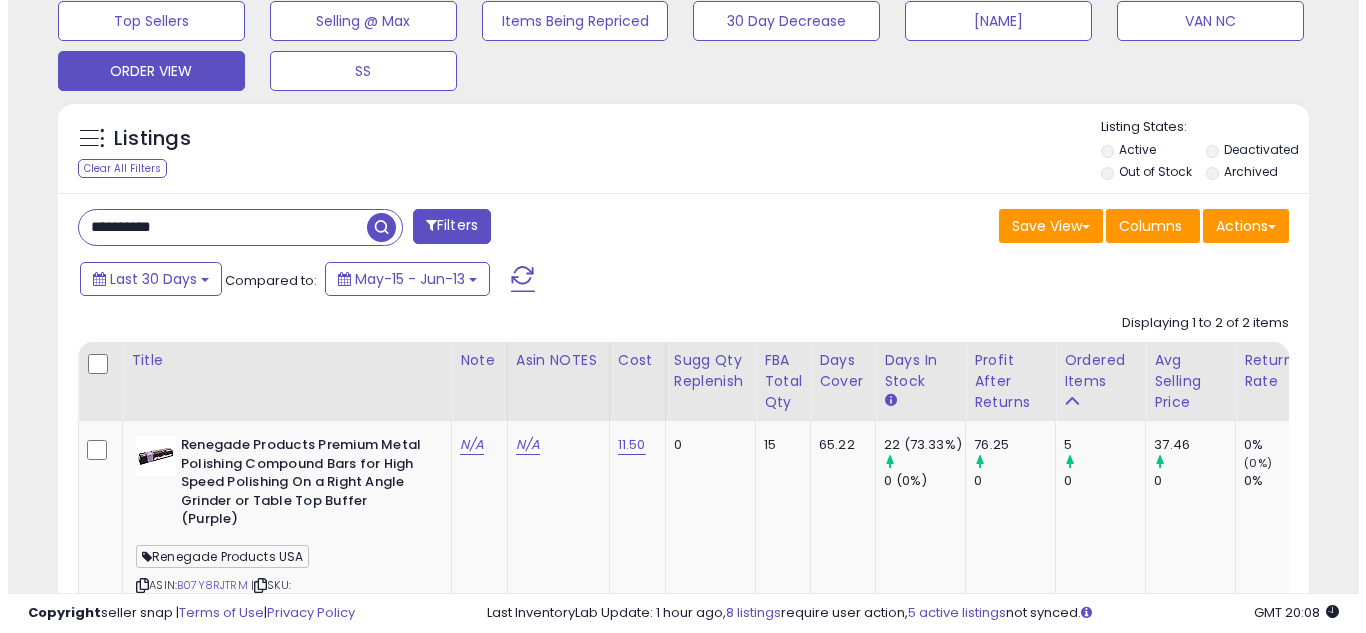 scroll, scrollTop: 637, scrollLeft: 0, axis: vertical 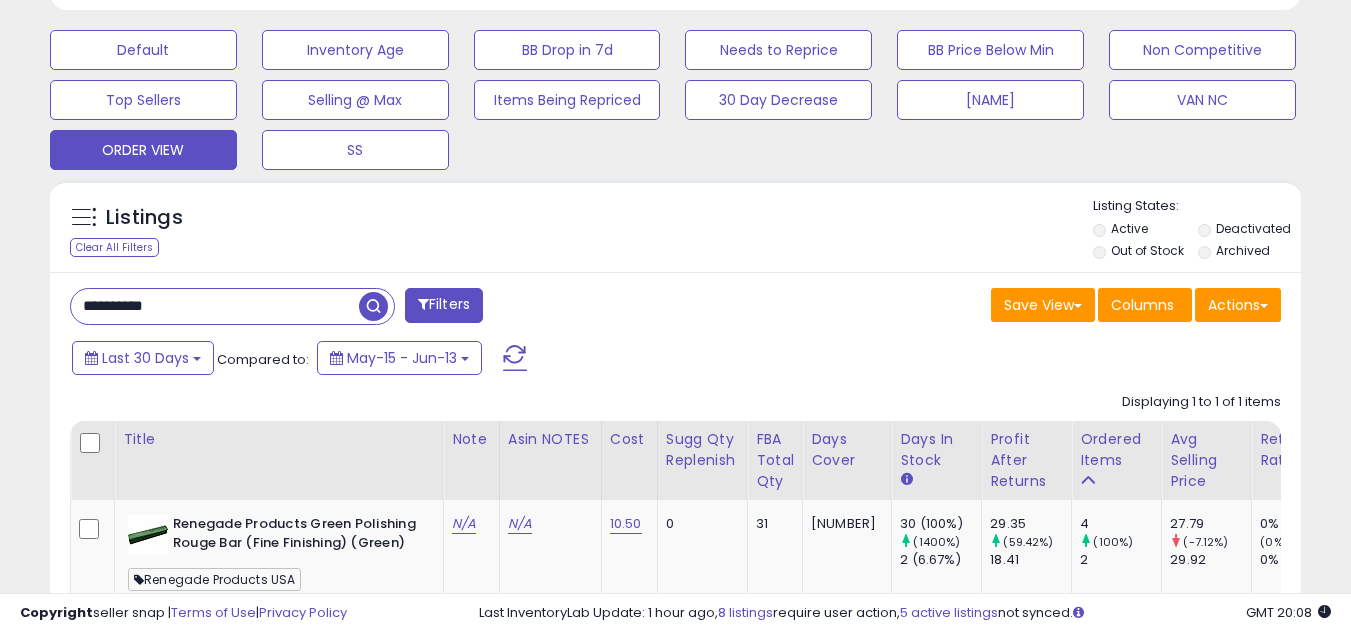 click on "**********" at bounding box center (215, 306) 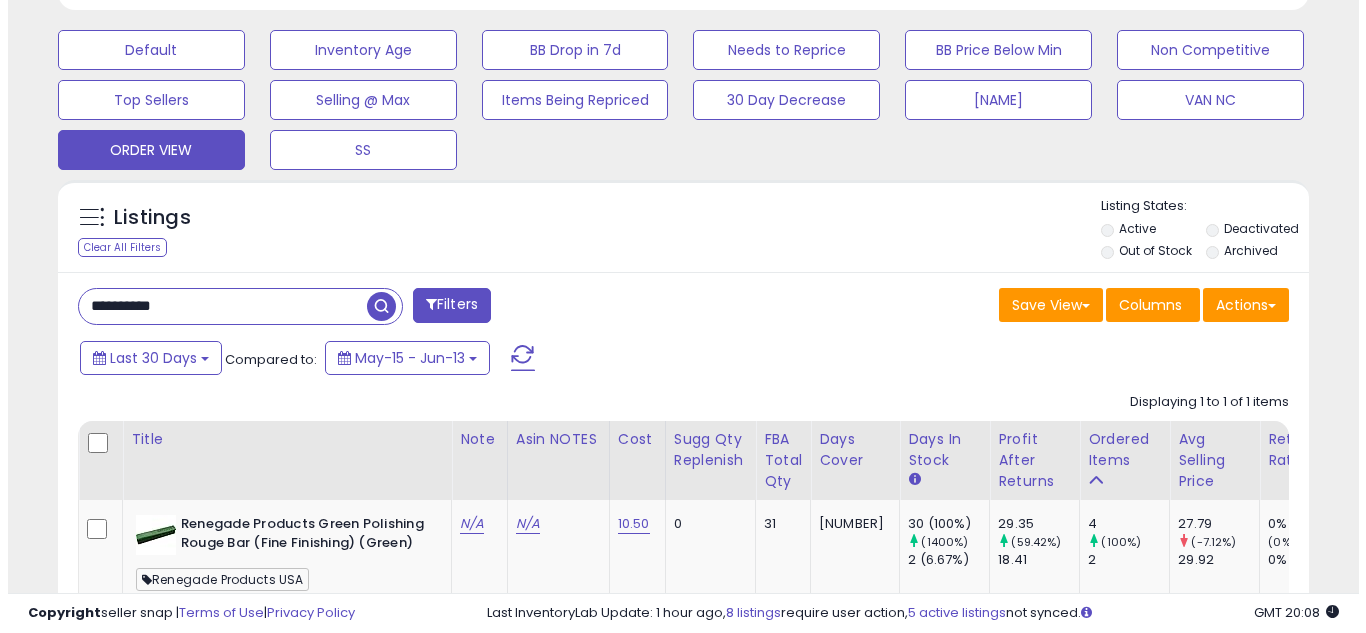 scroll, scrollTop: 999590, scrollLeft: 999267, axis: both 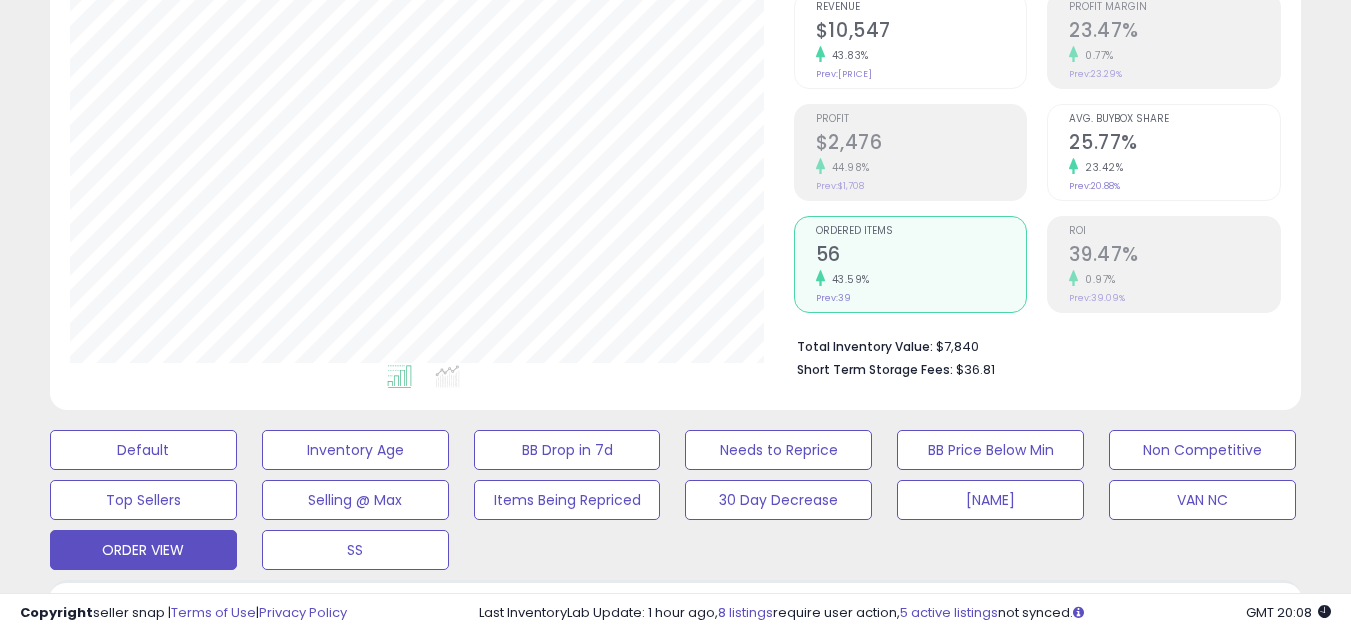 click on "Ordered Items
[NUMBER]
[PERCENTAGE]
Prev:  [NUMBER]" at bounding box center [921, 262] 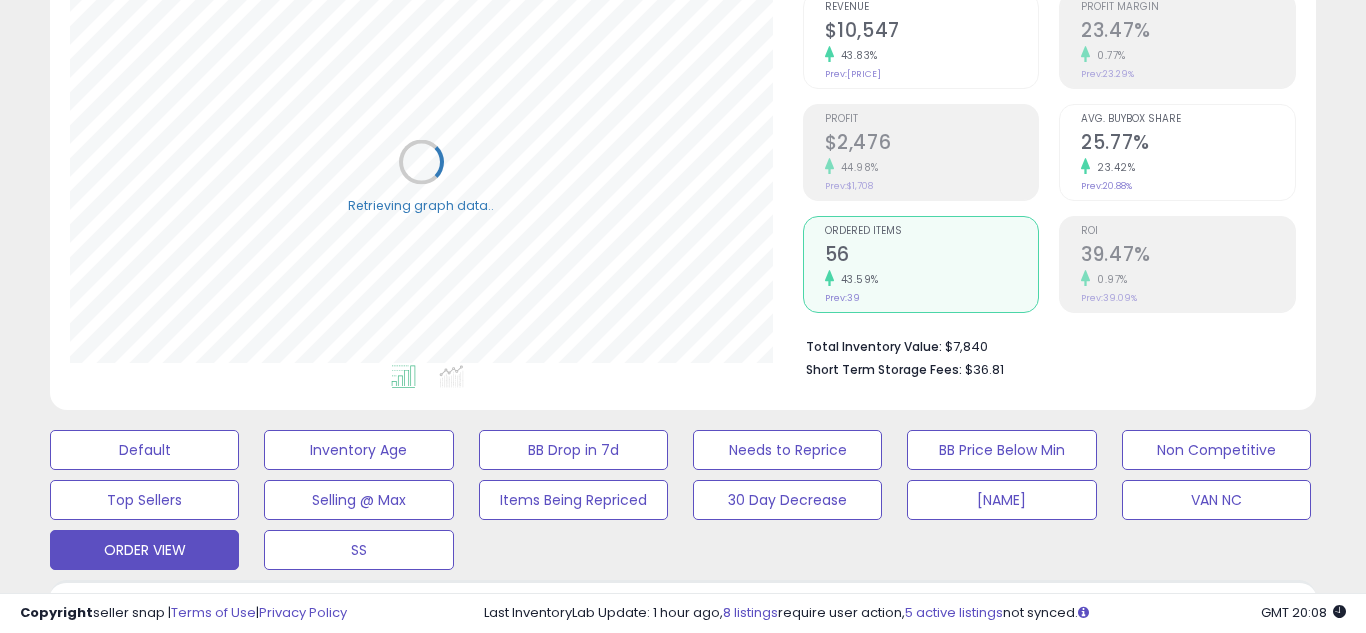 scroll, scrollTop: 999590, scrollLeft: 999267, axis: both 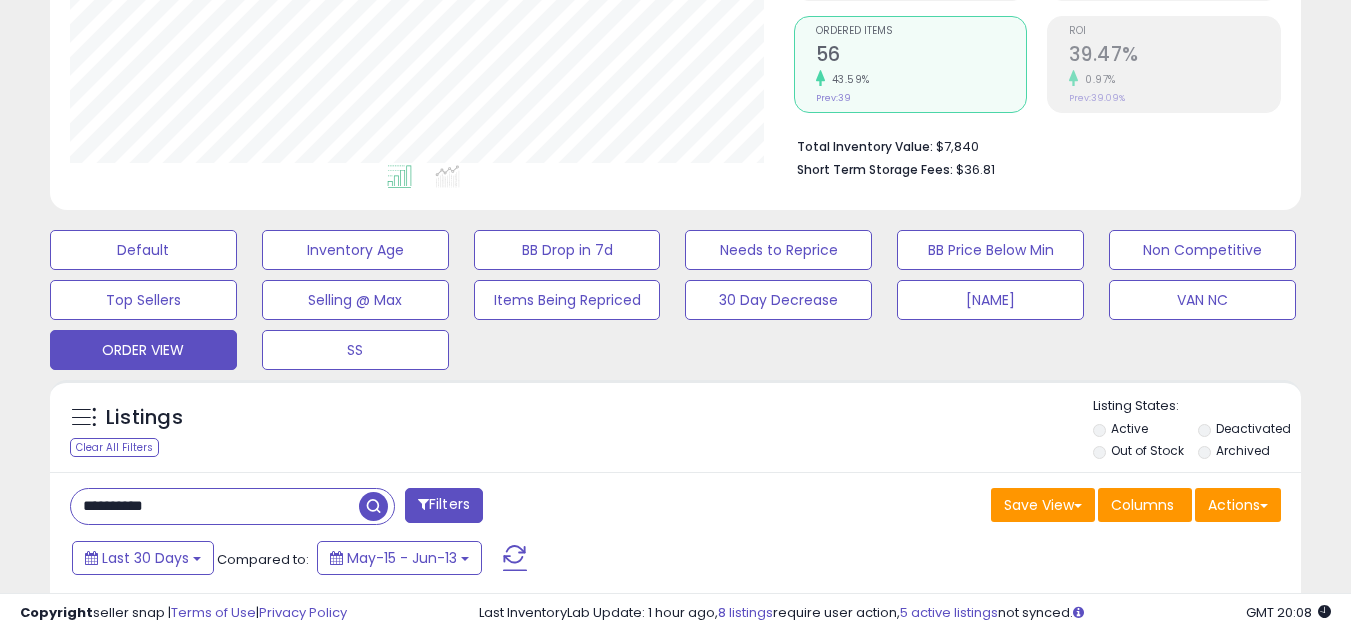 click on "**********" at bounding box center [365, 508] 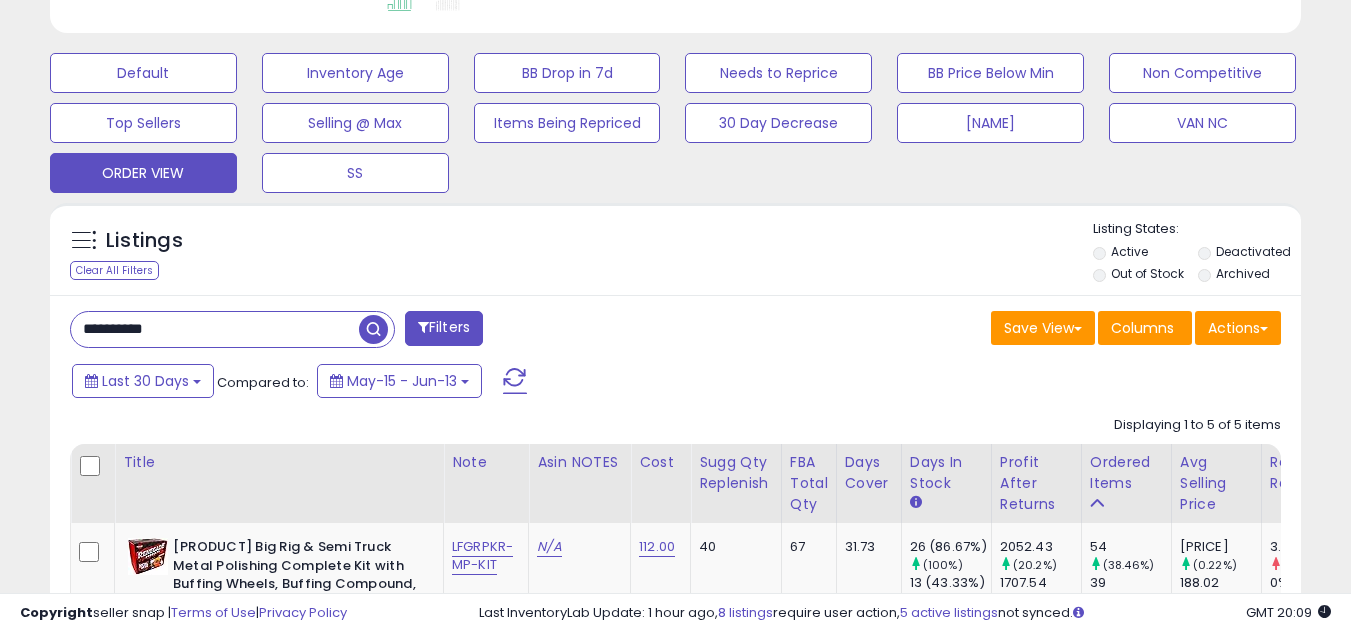 scroll, scrollTop: 800, scrollLeft: 0, axis: vertical 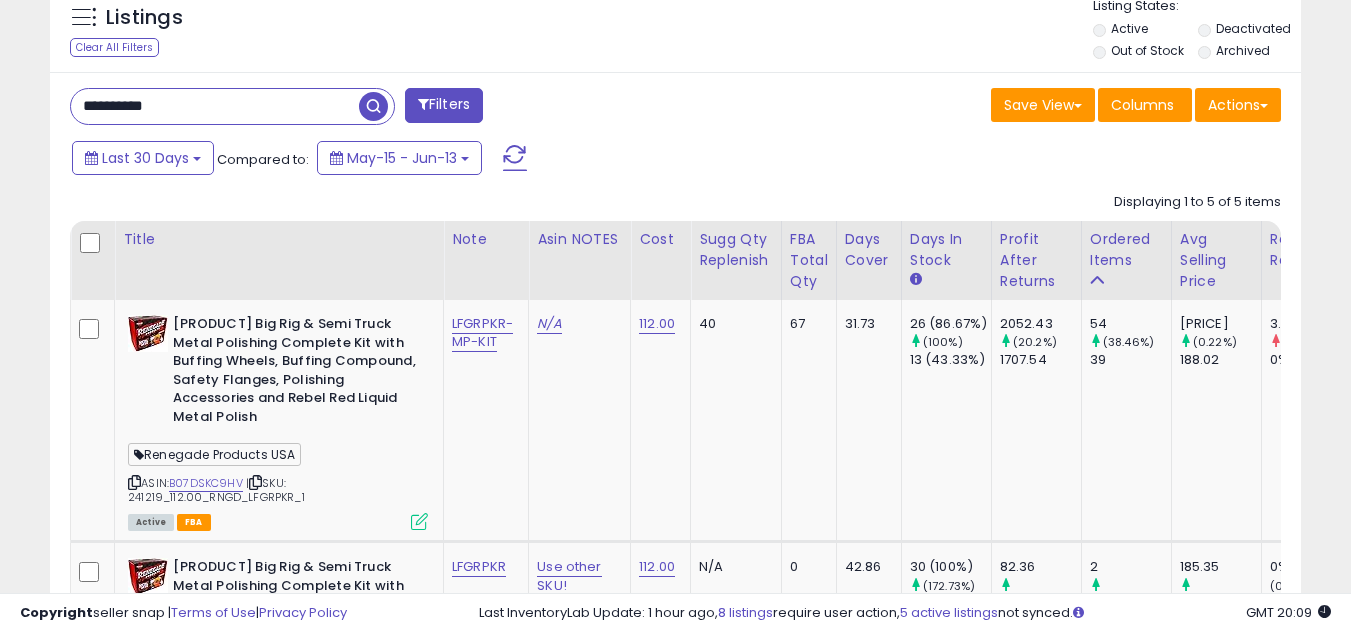 click on "**********" at bounding box center [215, 106] 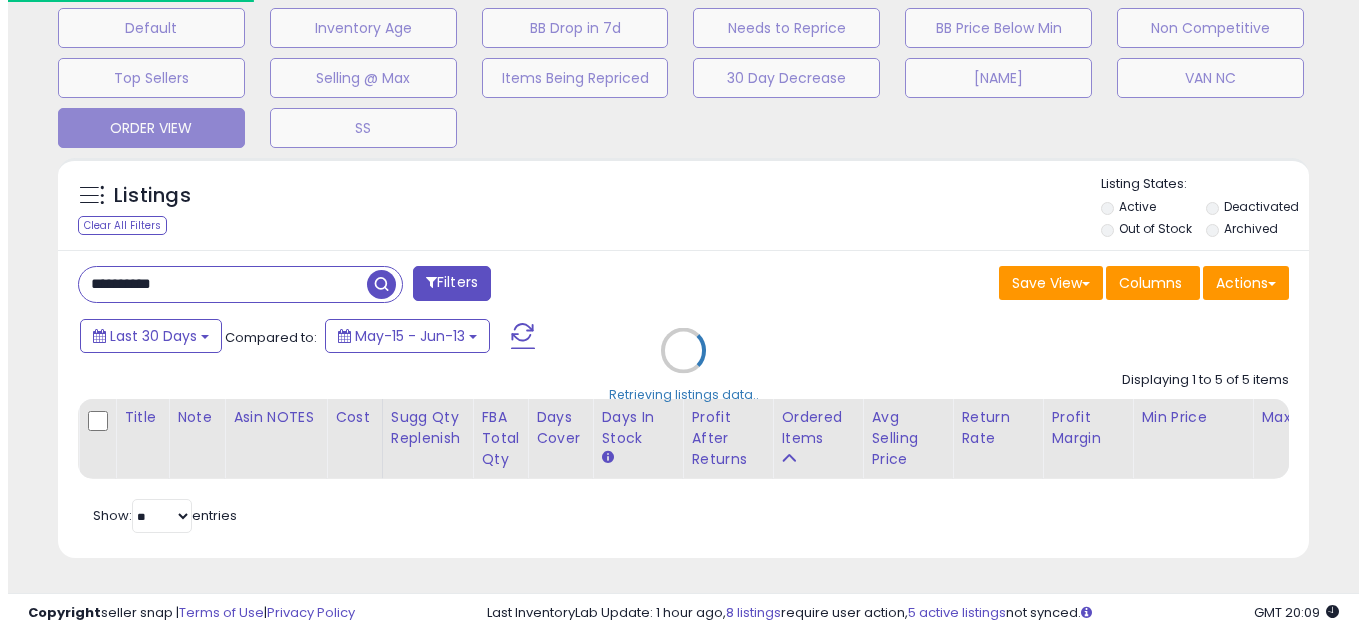 scroll, scrollTop: 637, scrollLeft: 0, axis: vertical 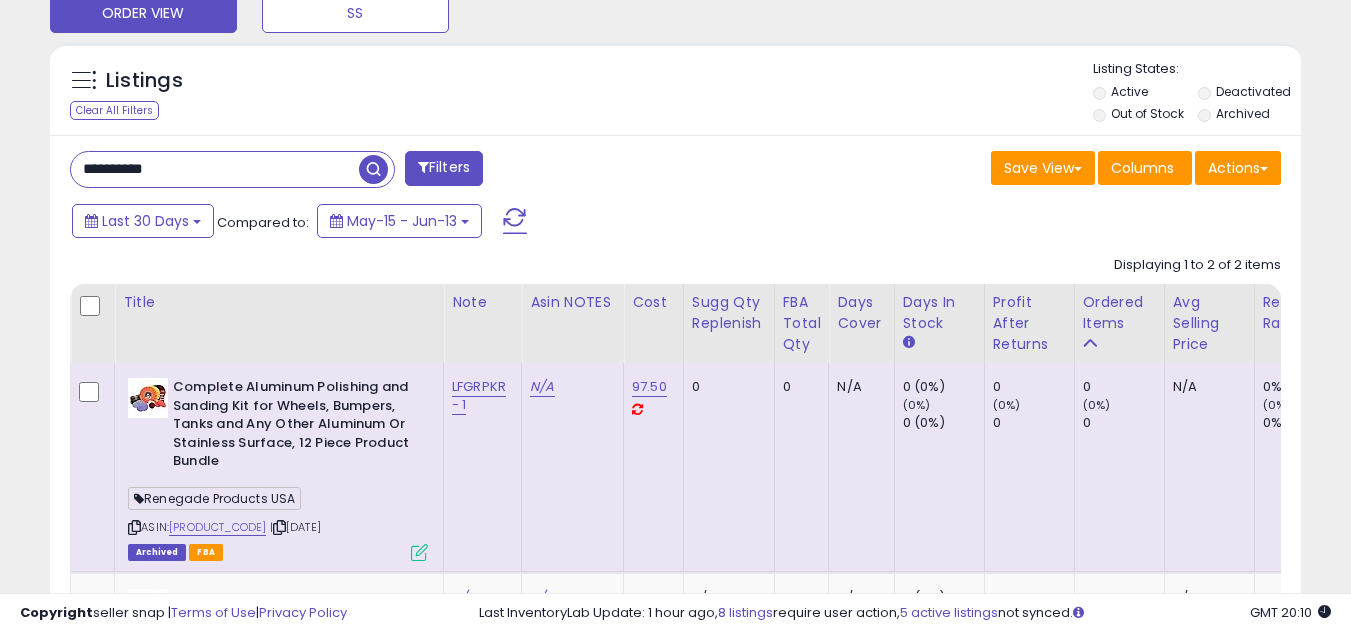 click on "**********" at bounding box center [215, 169] 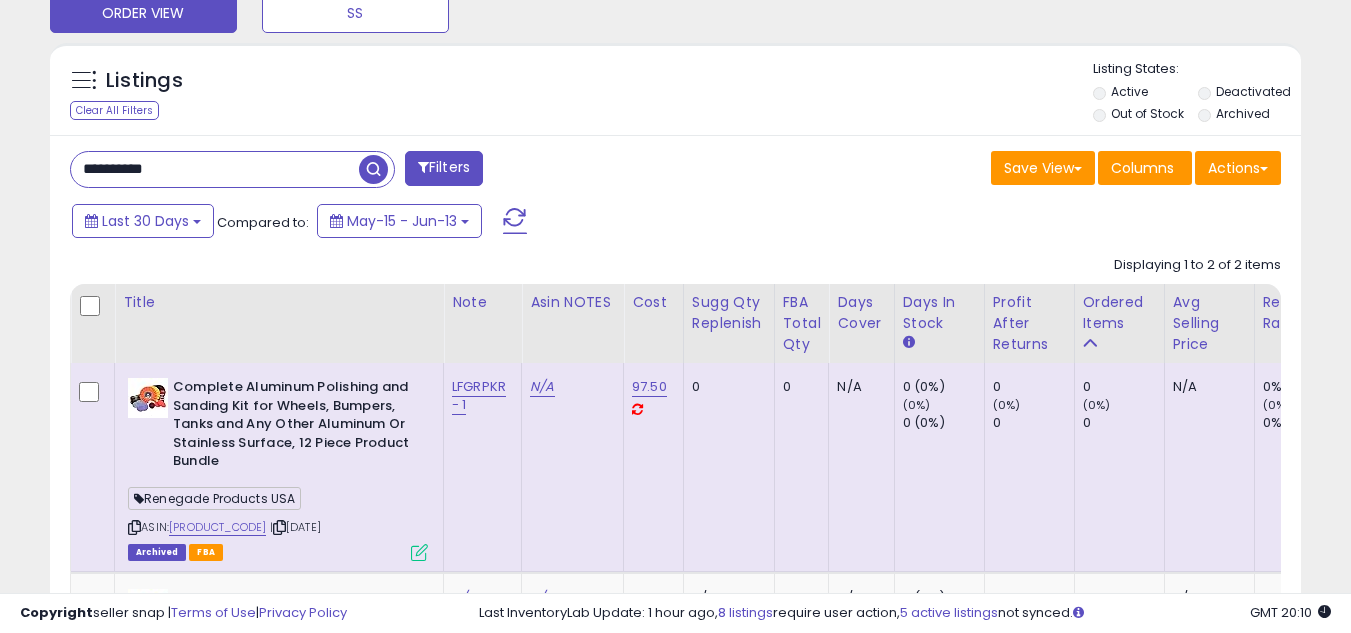 paste 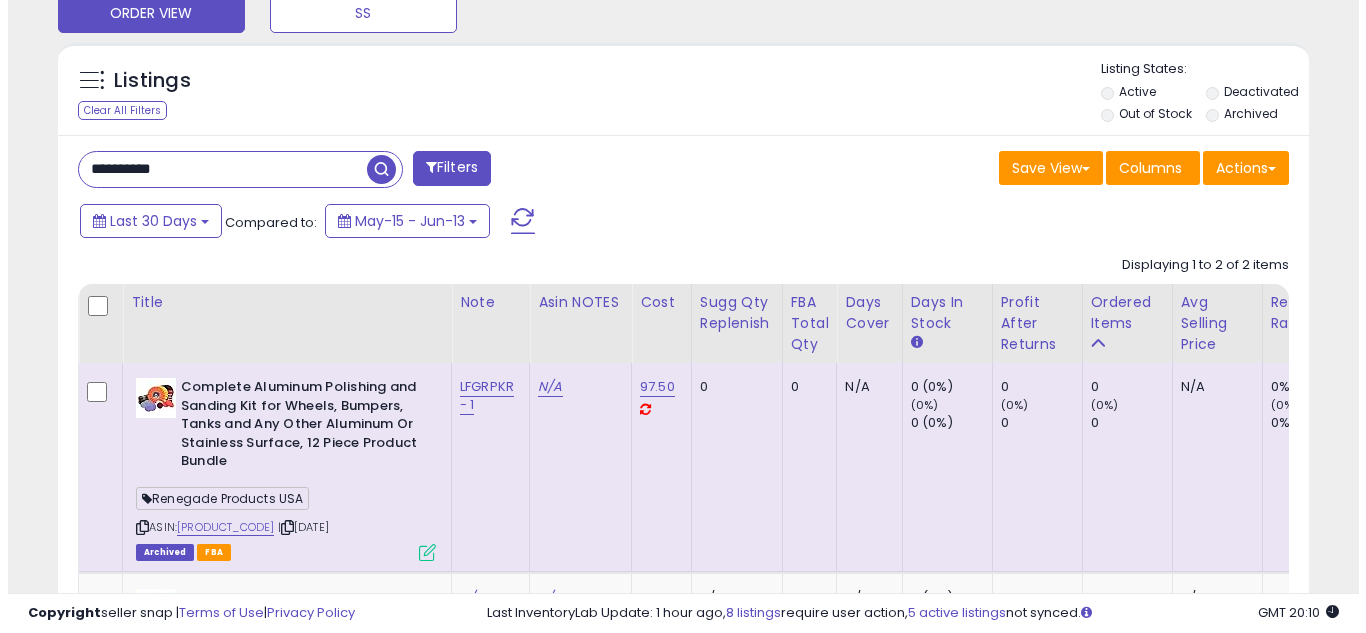 scroll, scrollTop: 637, scrollLeft: 0, axis: vertical 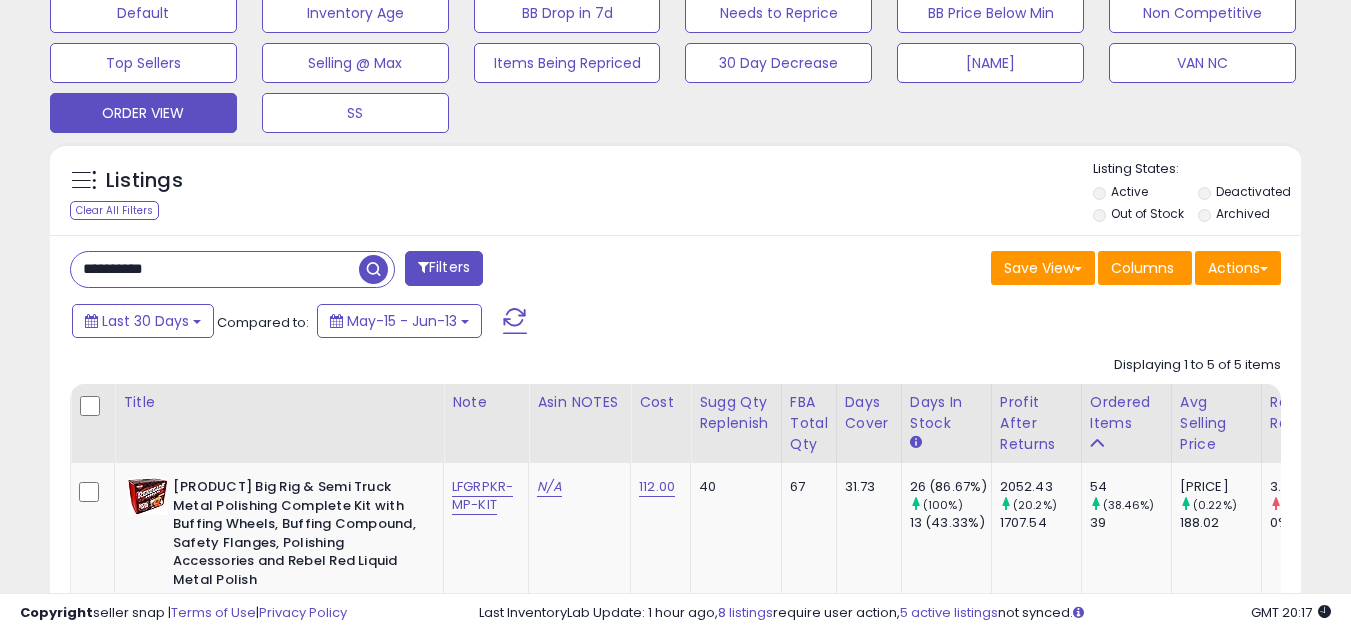 click on "**********" at bounding box center (215, 269) 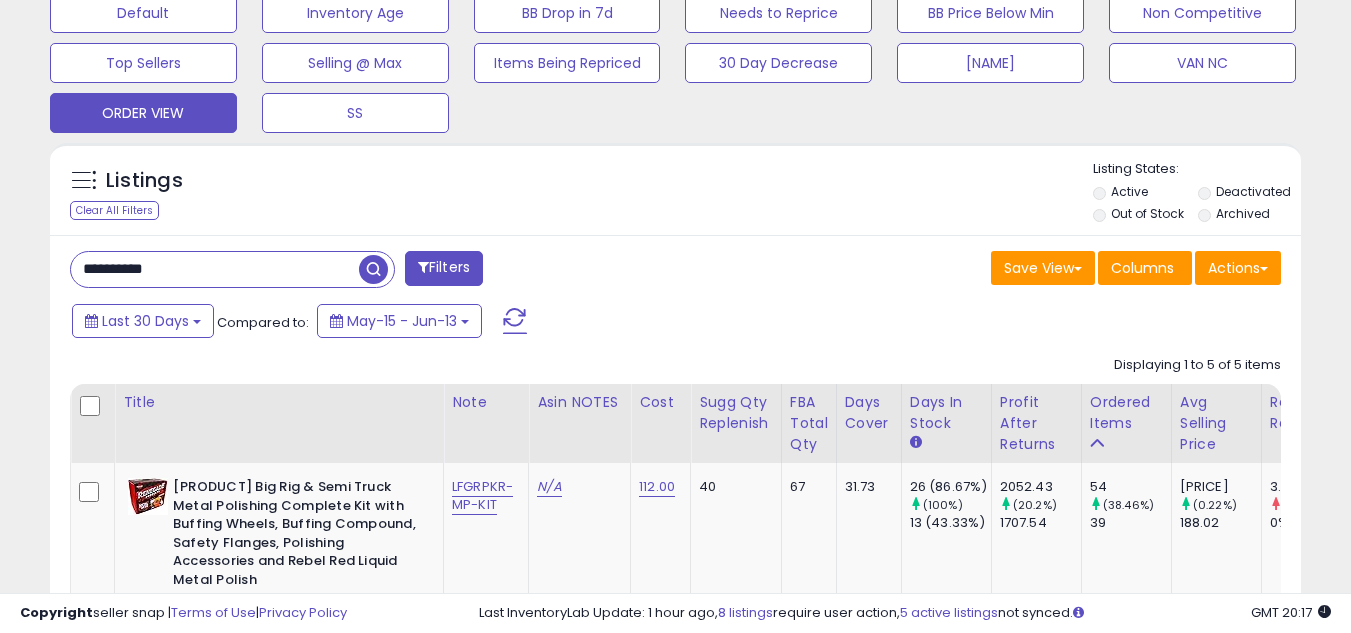 paste 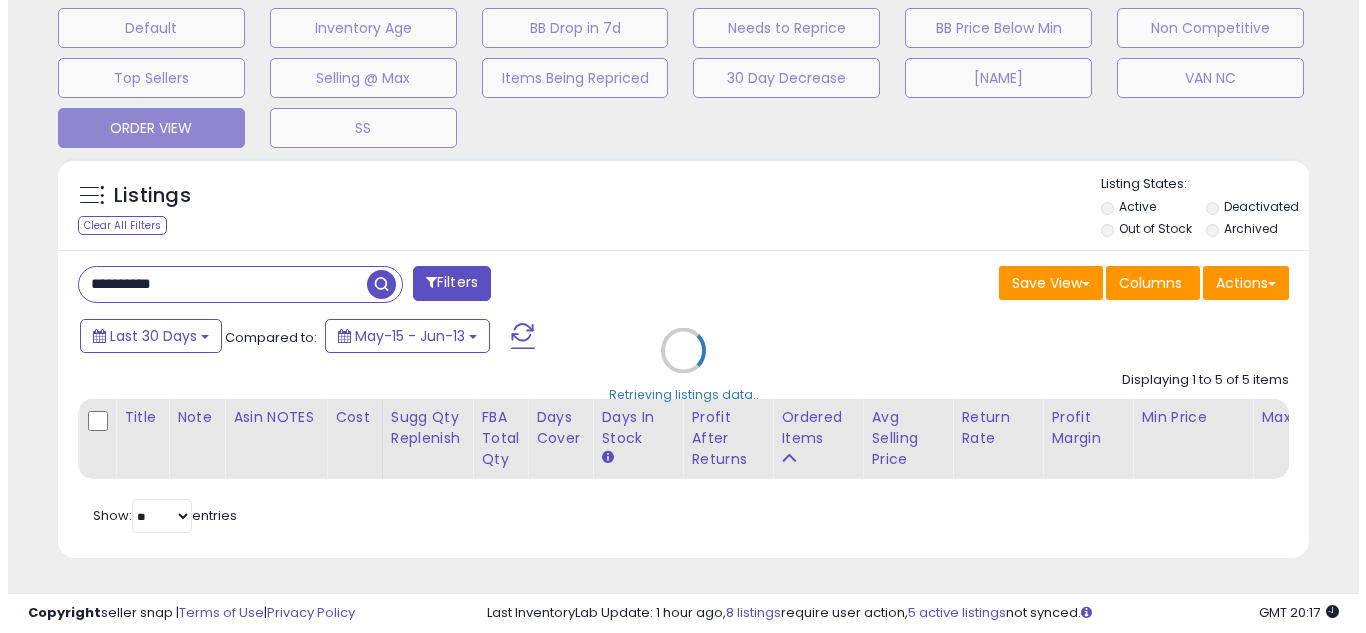 scroll, scrollTop: 999590, scrollLeft: 999267, axis: both 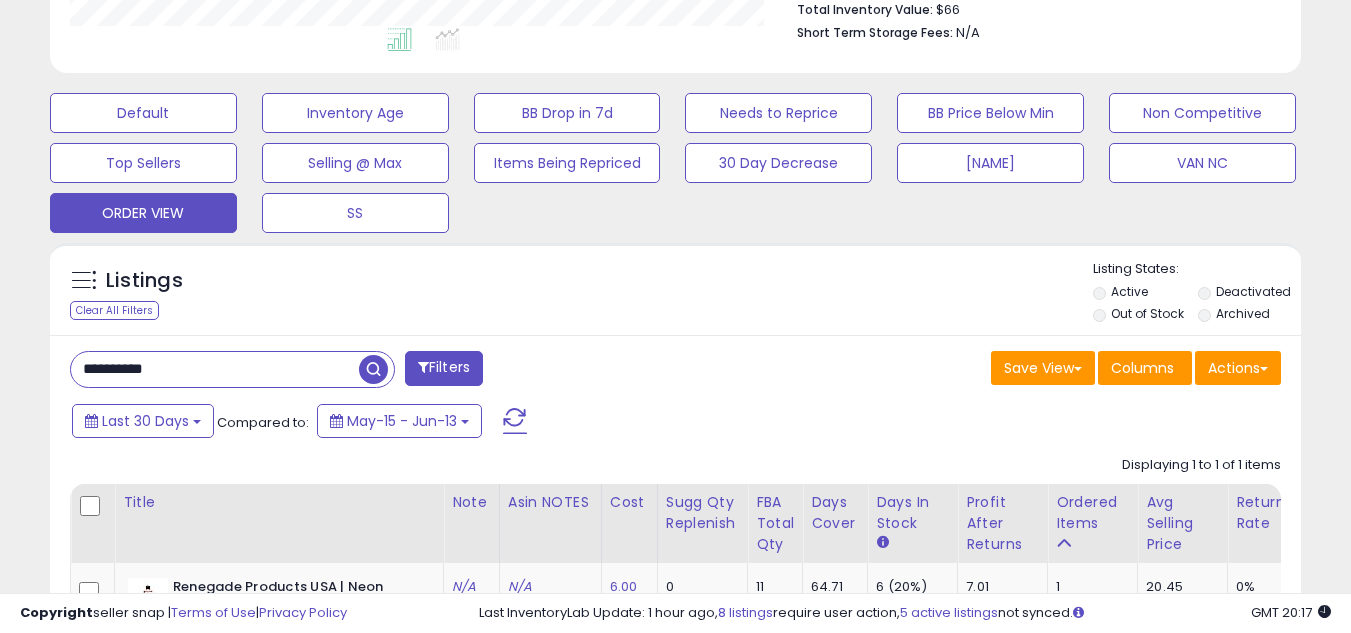 click on "**********" at bounding box center [215, 369] 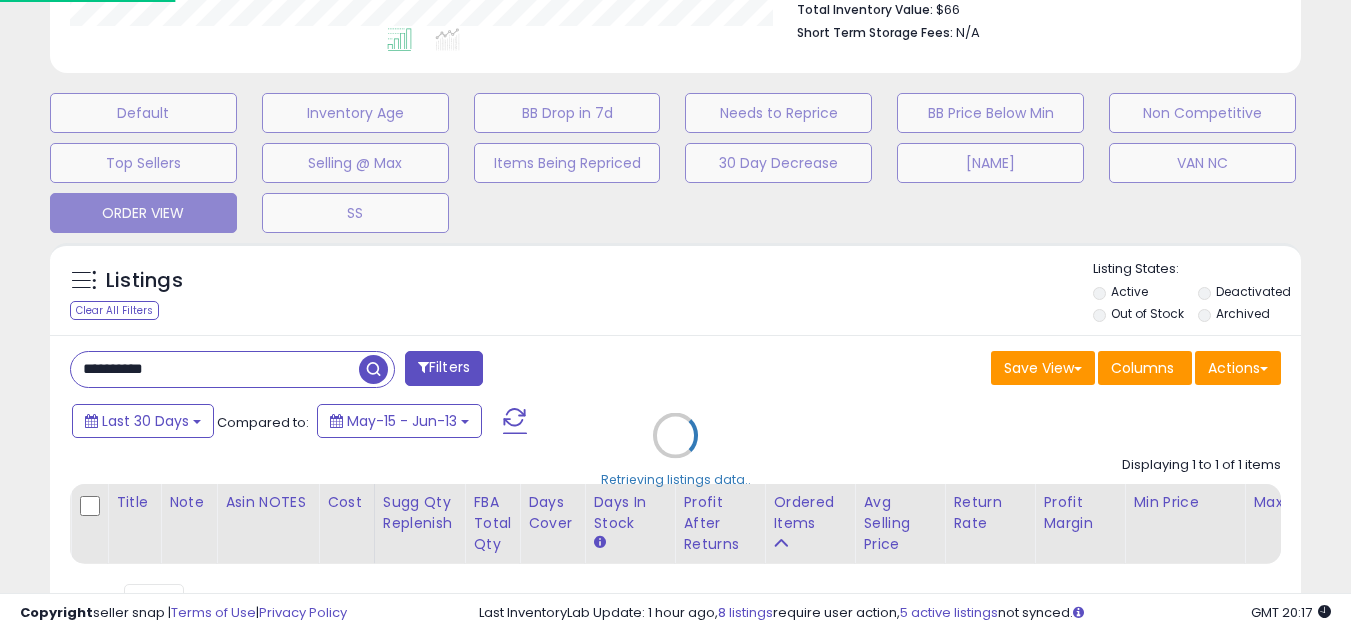 scroll, scrollTop: 999590, scrollLeft: 999267, axis: both 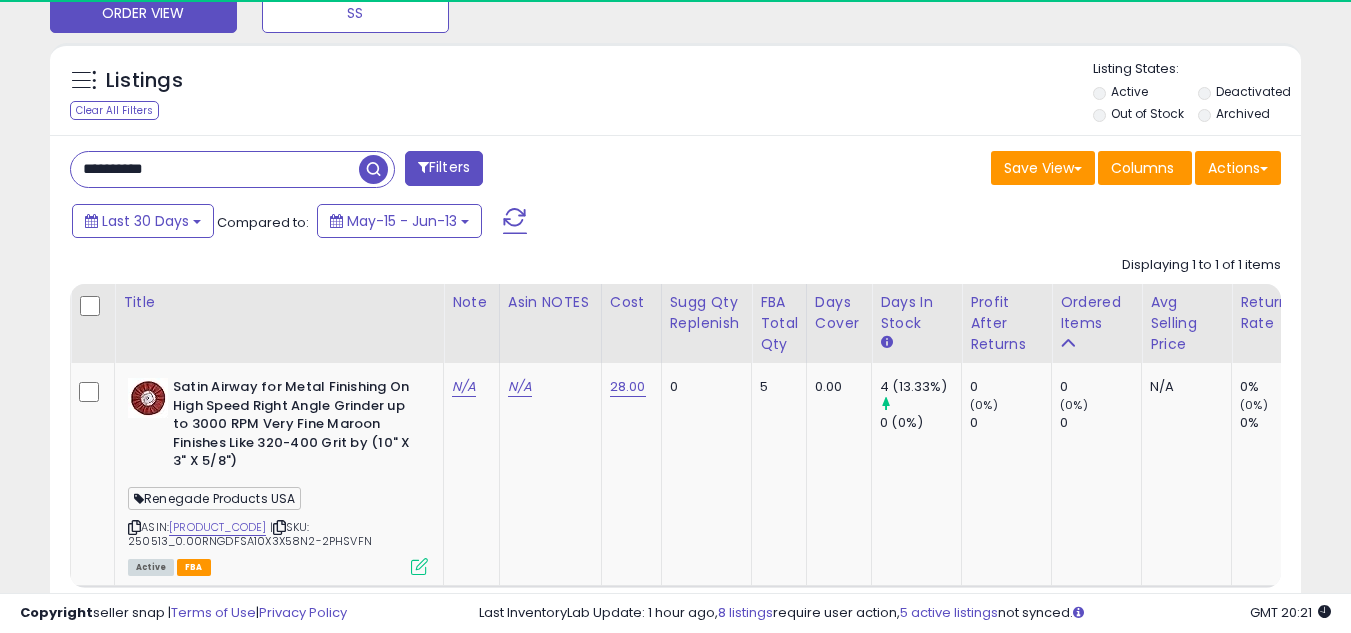 click on "**********" at bounding box center [365, 171] 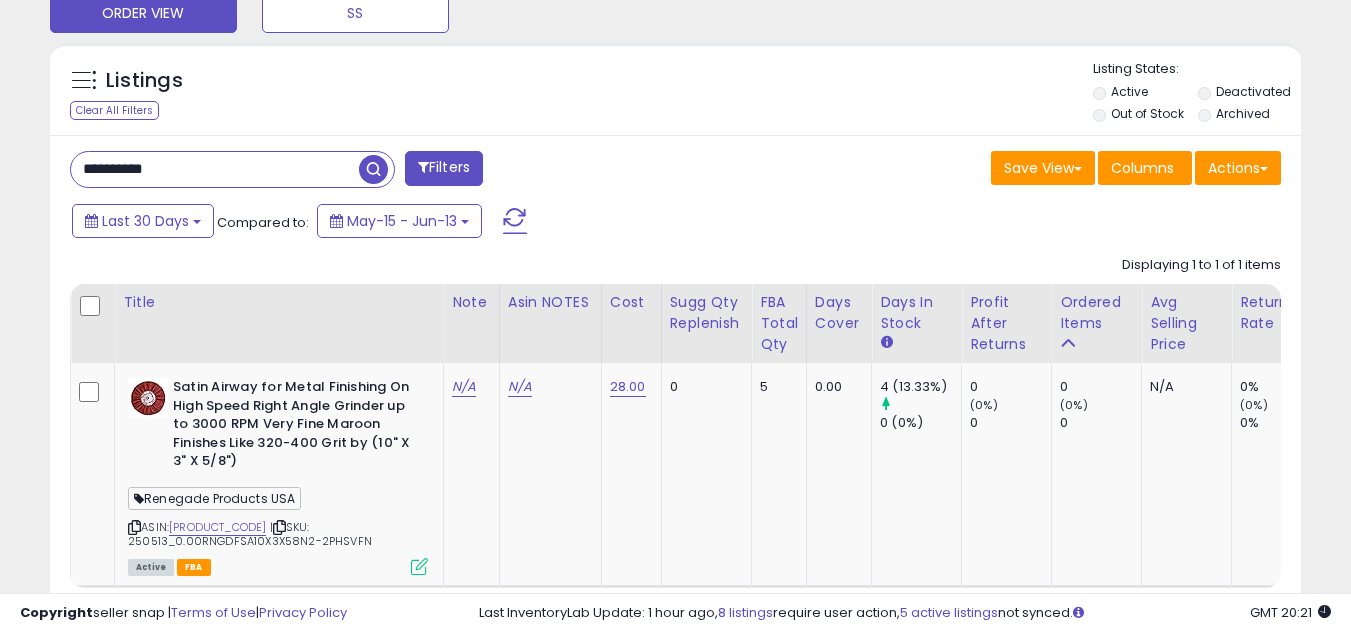 click on "**********" at bounding box center (215, 169) 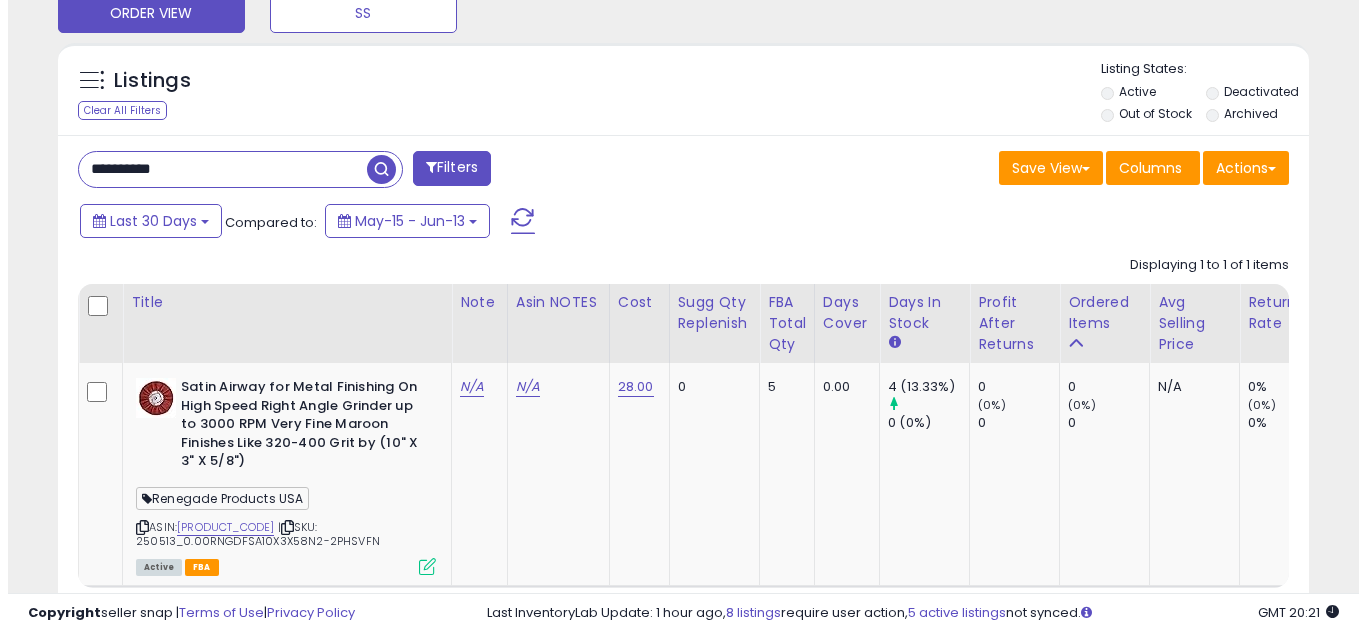 scroll, scrollTop: 637, scrollLeft: 0, axis: vertical 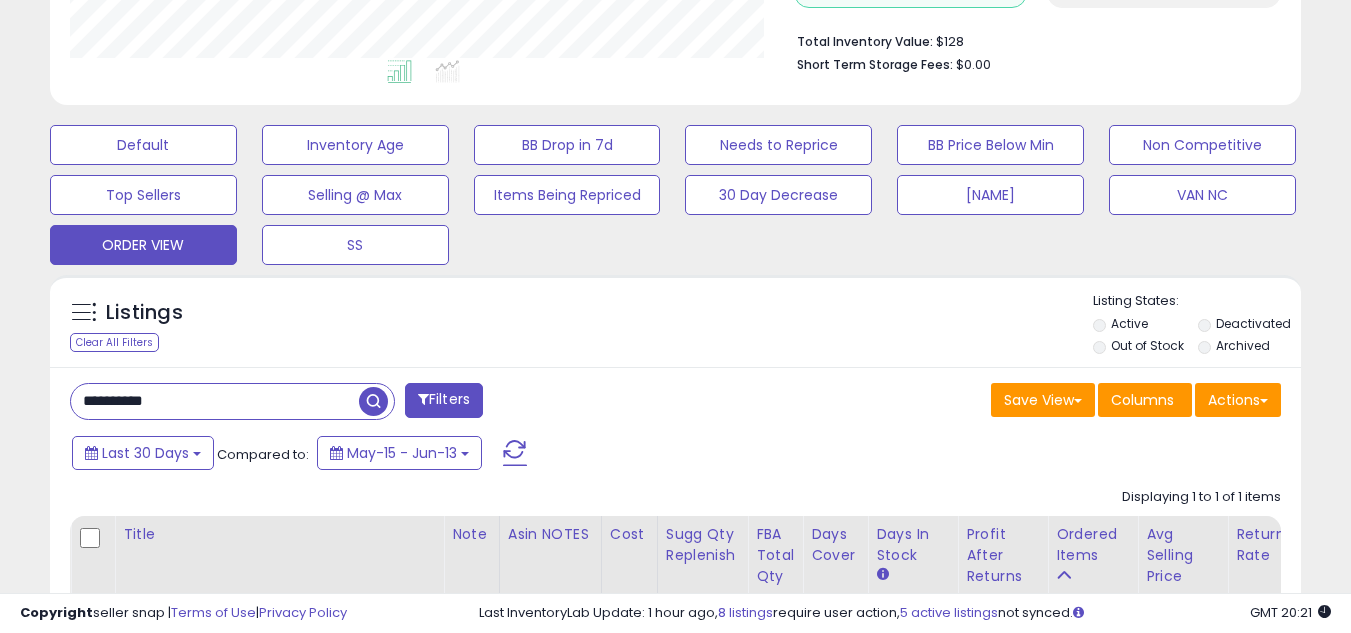 click on "**********" at bounding box center (215, 401) 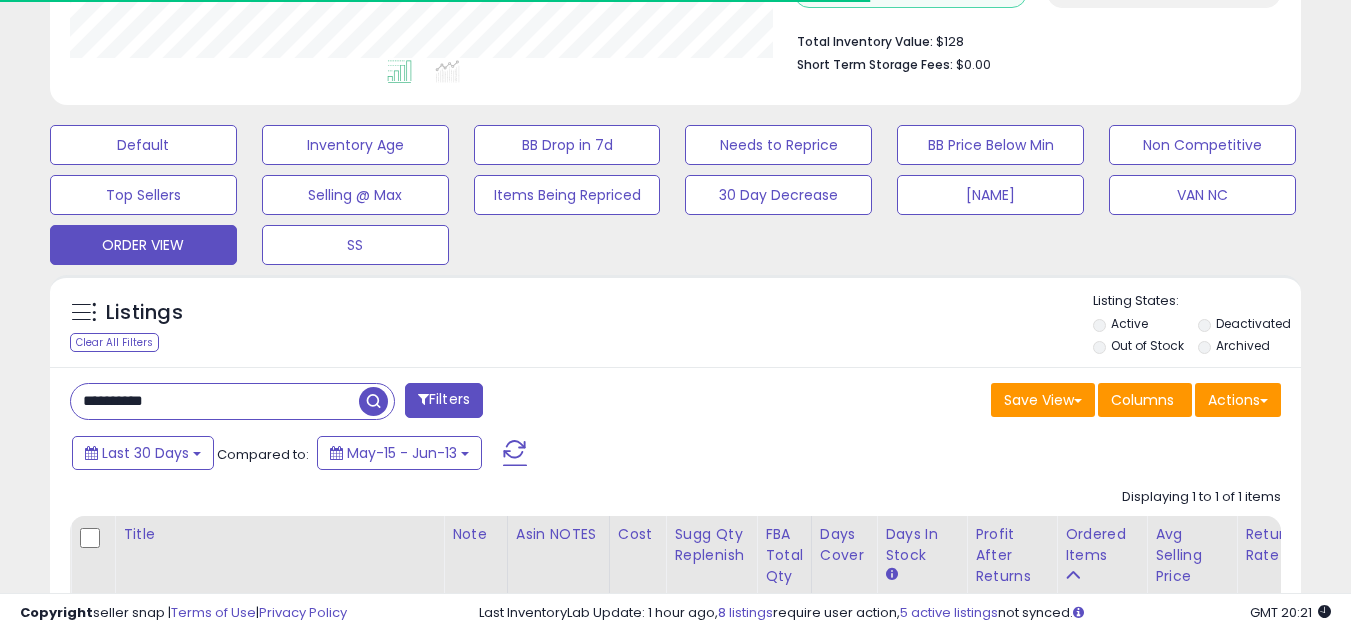 scroll, scrollTop: 410, scrollLeft: 724, axis: both 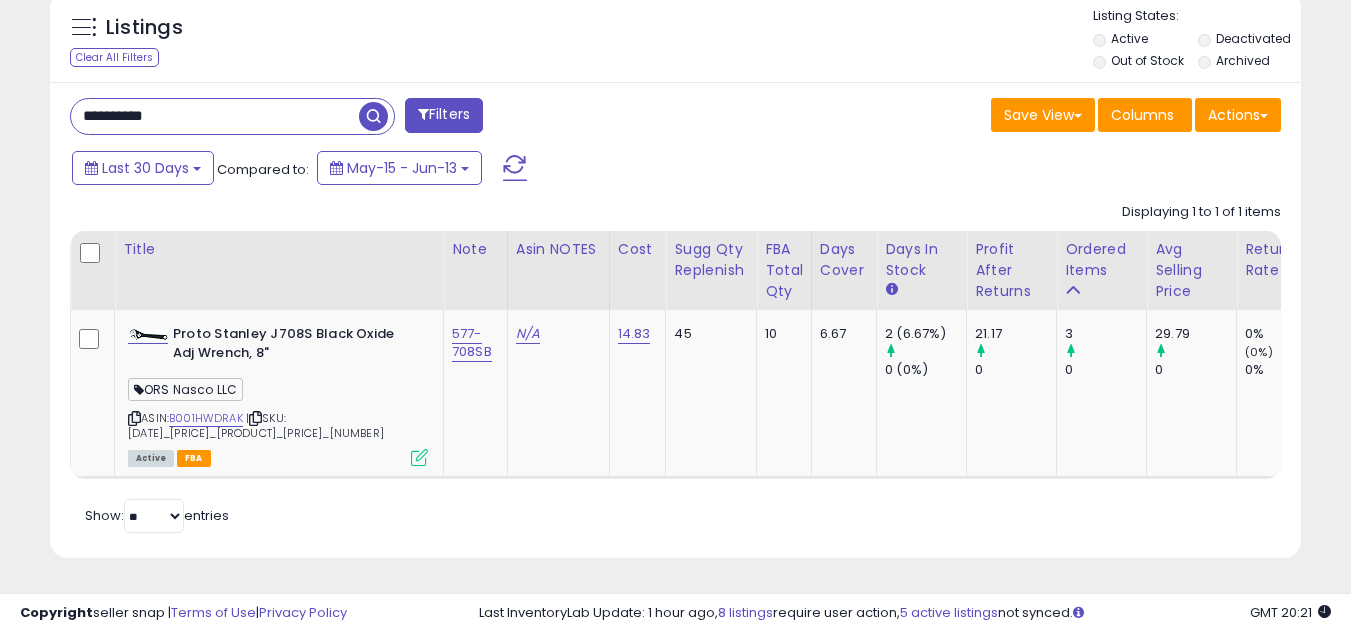 click on "**********" at bounding box center (215, 116) 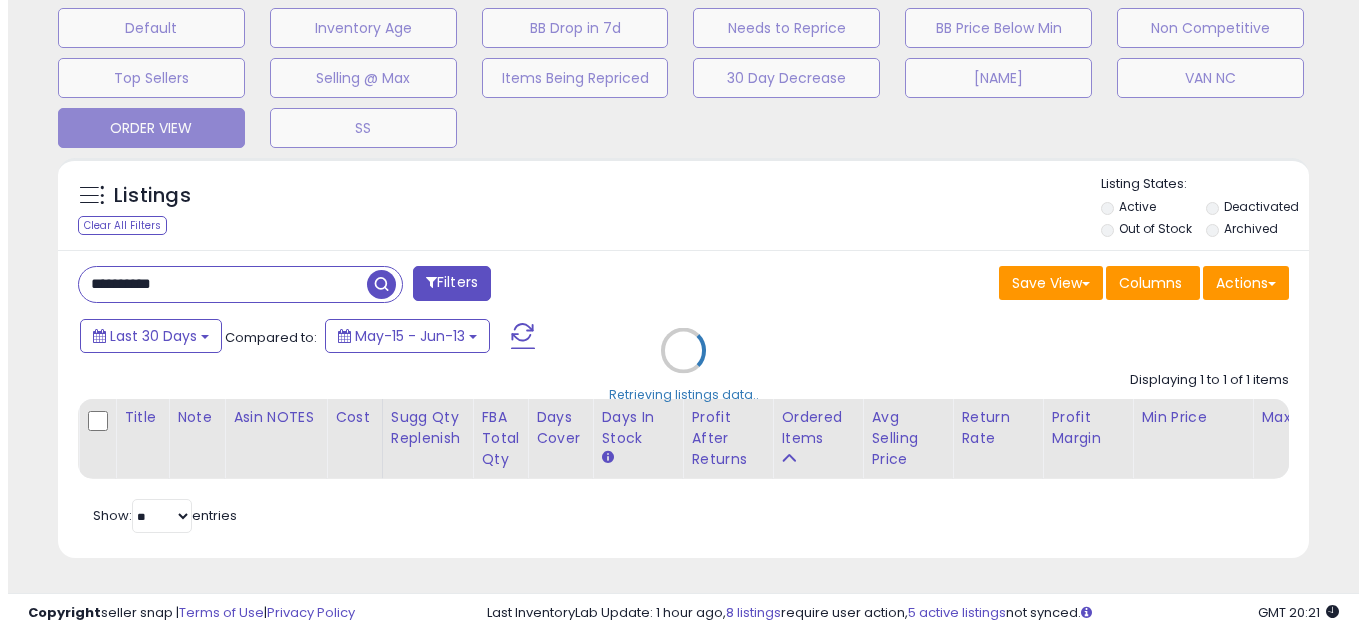 scroll, scrollTop: 637, scrollLeft: 0, axis: vertical 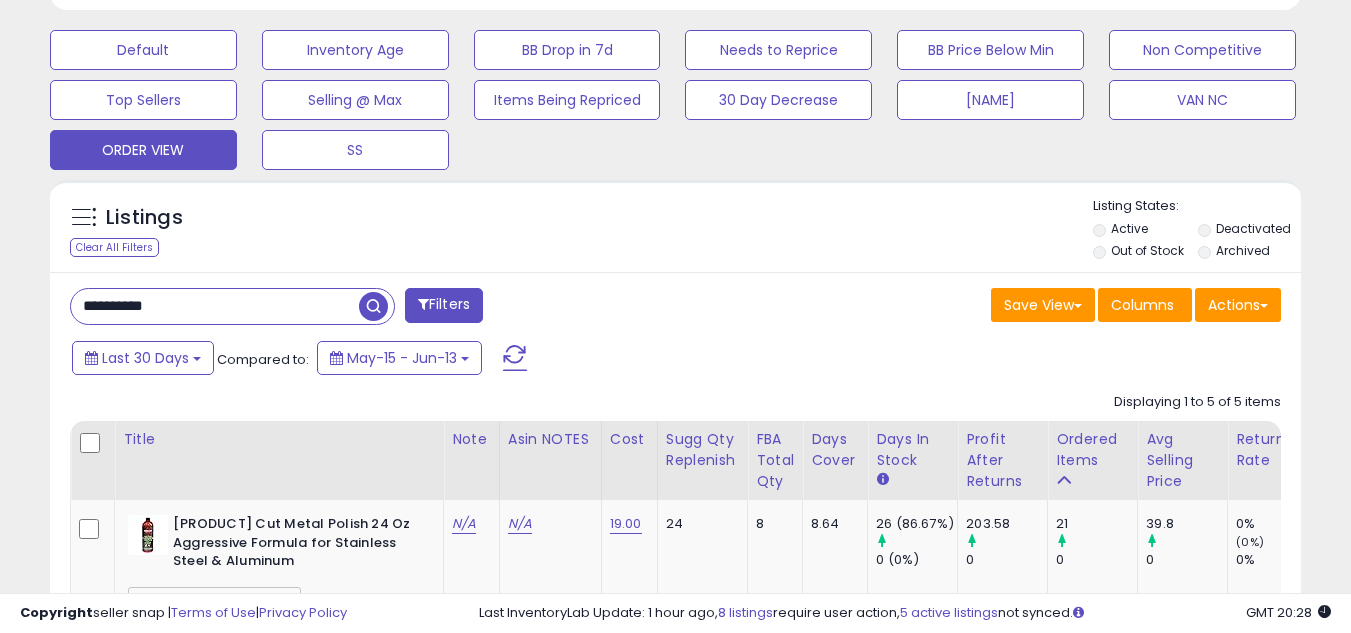 click on "**********" at bounding box center [215, 306] 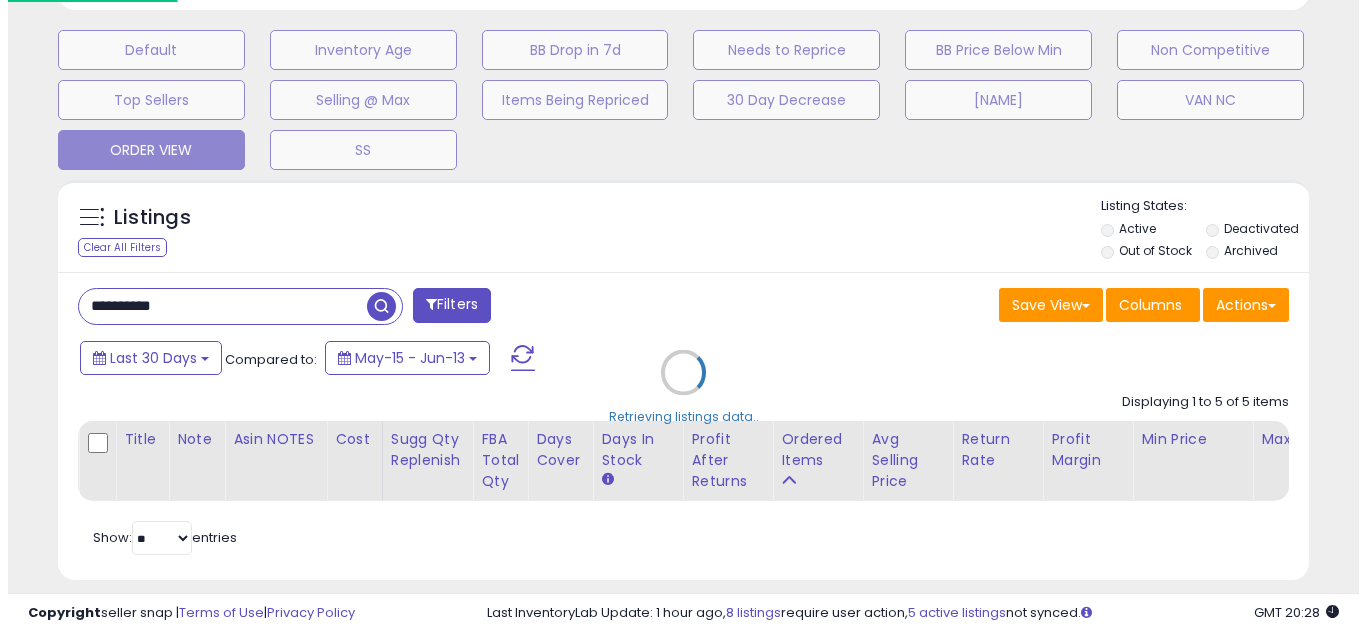 scroll, scrollTop: 999590, scrollLeft: 999267, axis: both 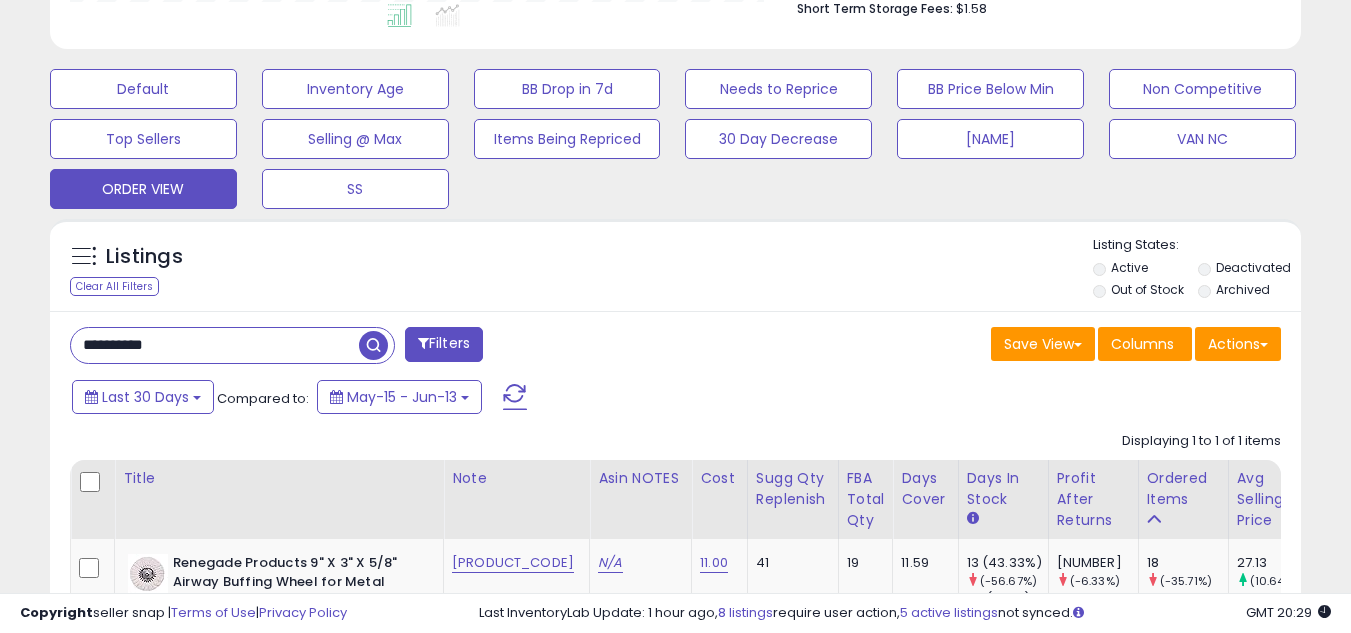 click on "**********" at bounding box center [215, 345] 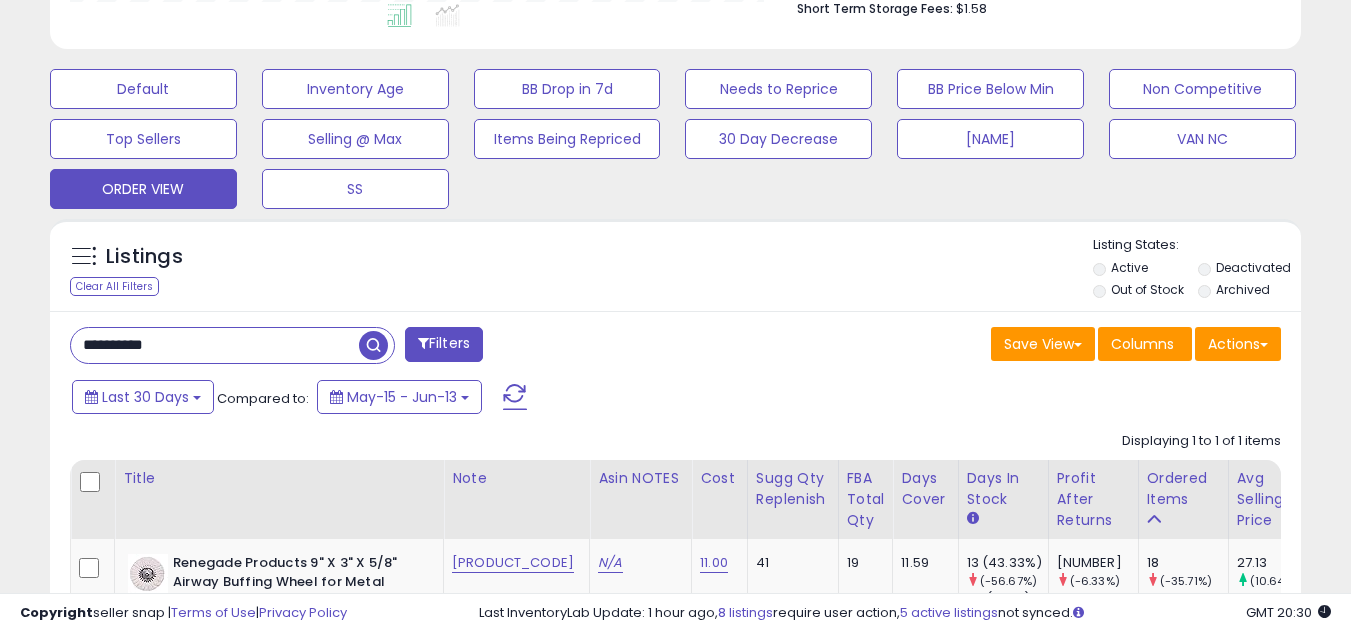 click on "**********" at bounding box center (215, 345) 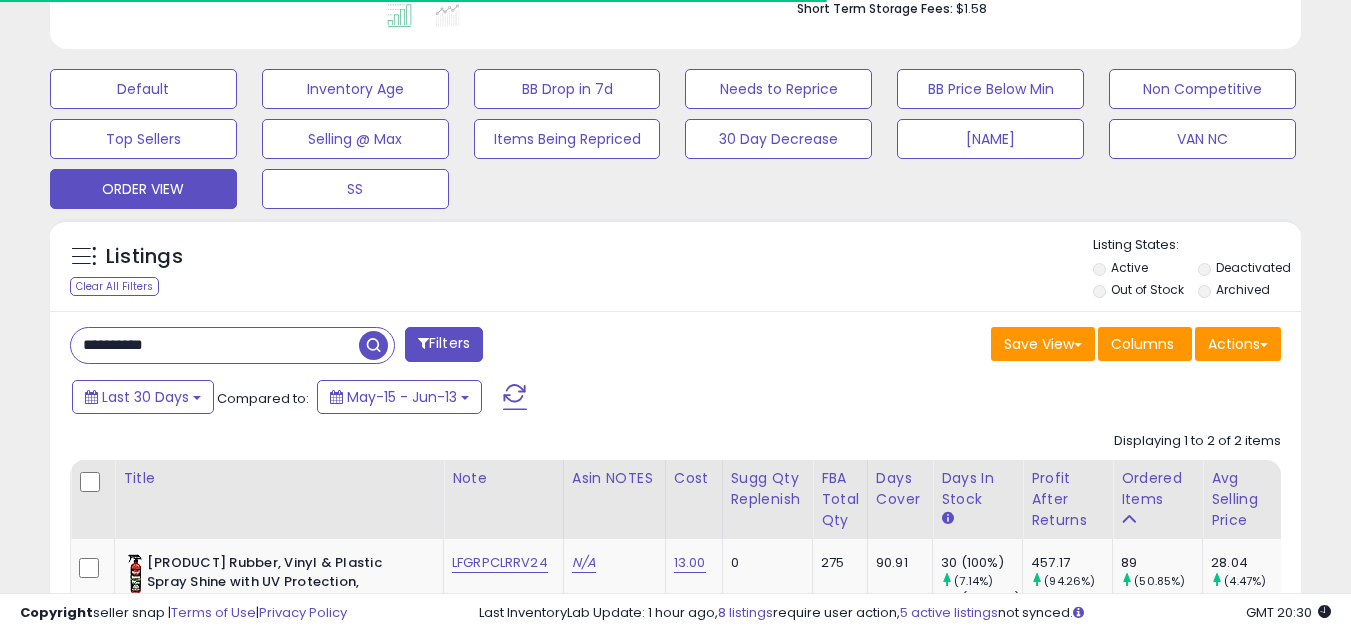 scroll, scrollTop: 410, scrollLeft: 724, axis: both 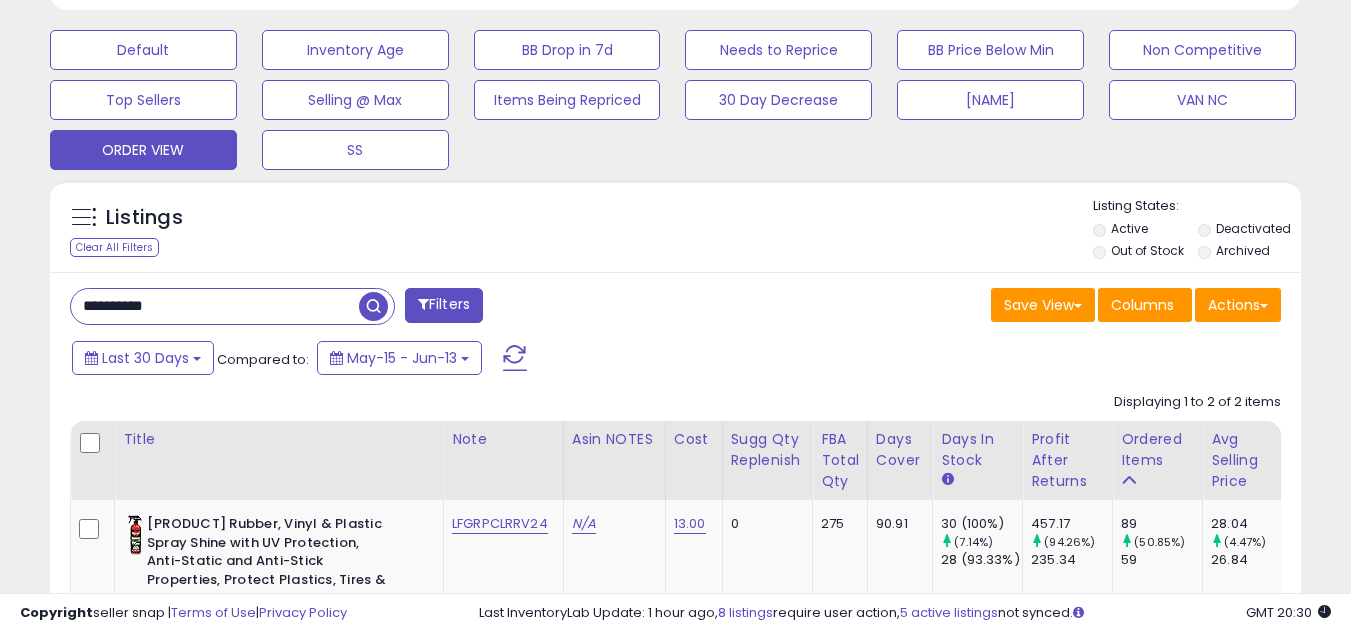 click on "**********" at bounding box center (675, 655) 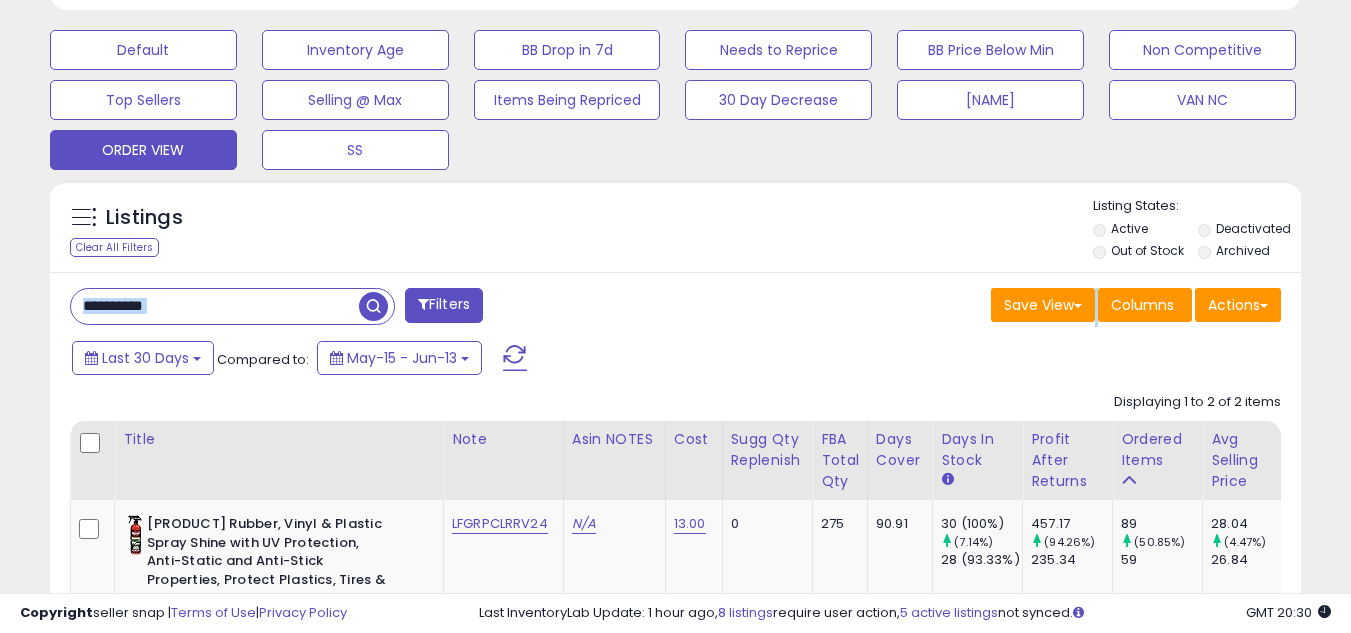 click on "**********" at bounding box center [675, 655] 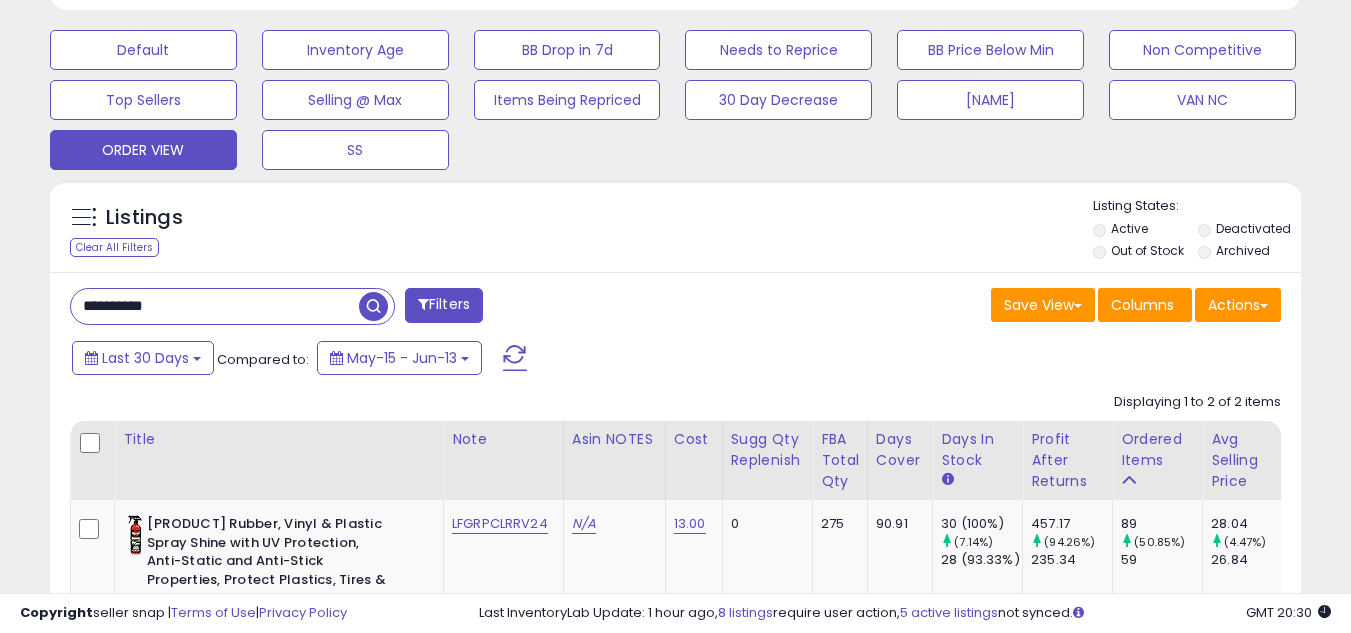 click on "**********" at bounding box center (215, 306) 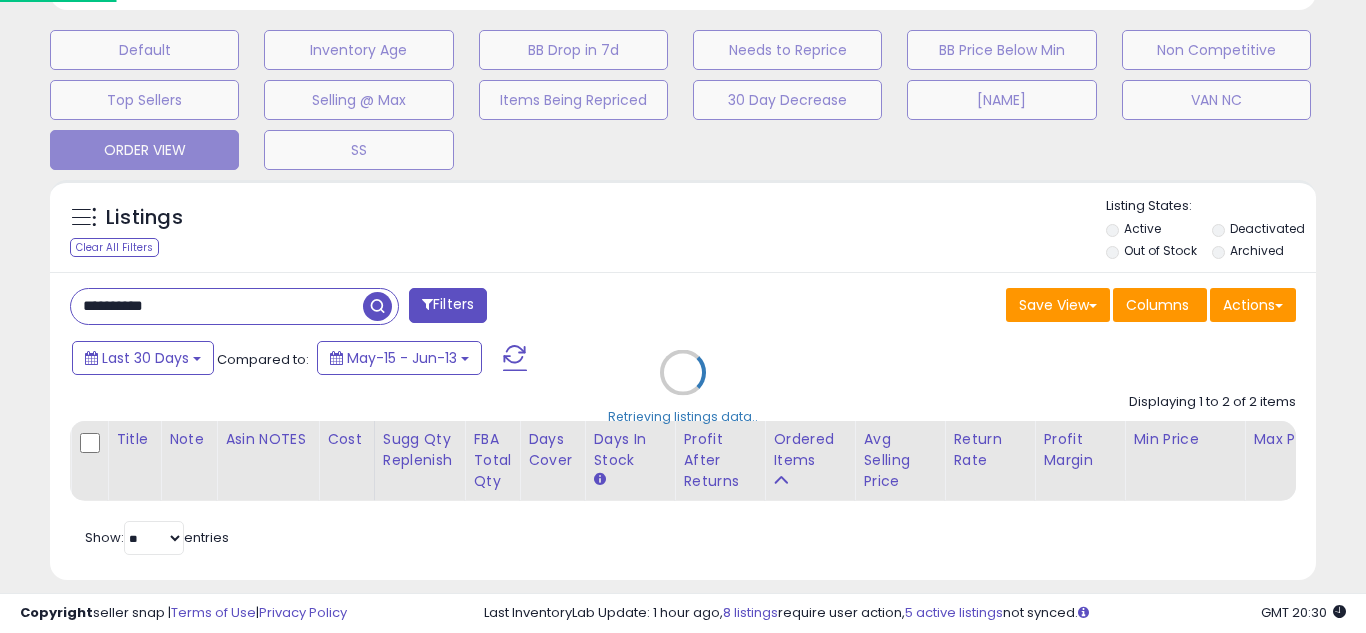 scroll, scrollTop: 999590, scrollLeft: 999267, axis: both 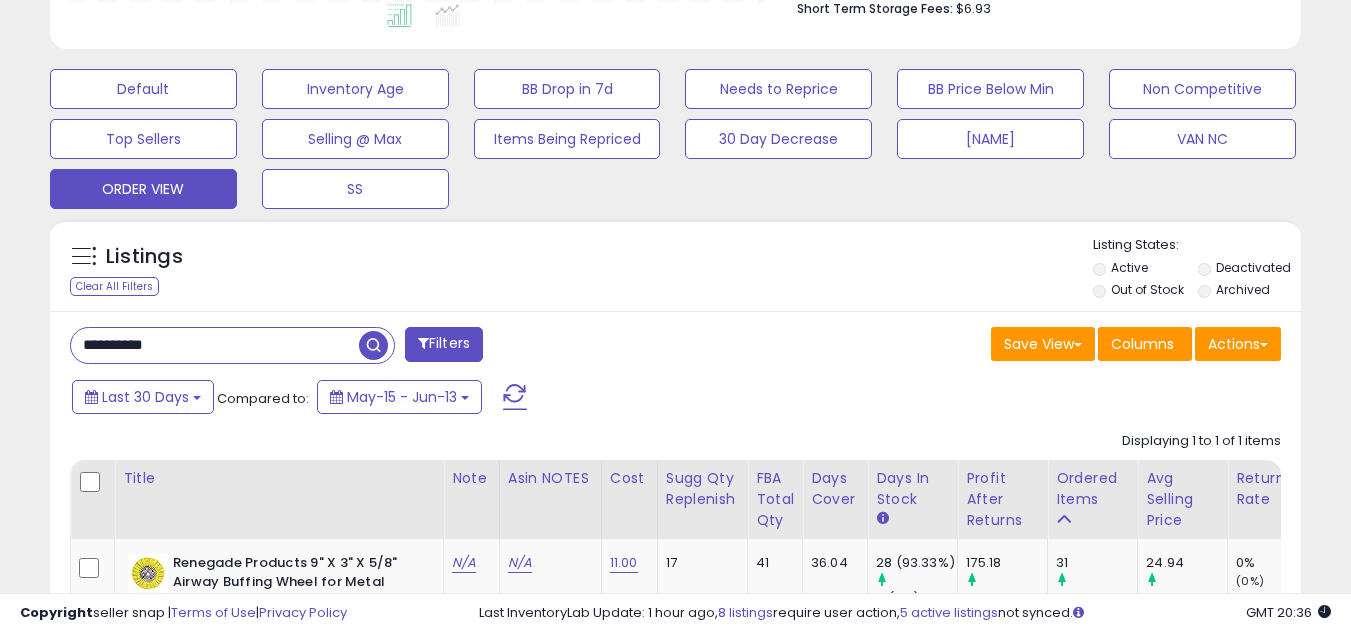 click on "**********" at bounding box center [215, 345] 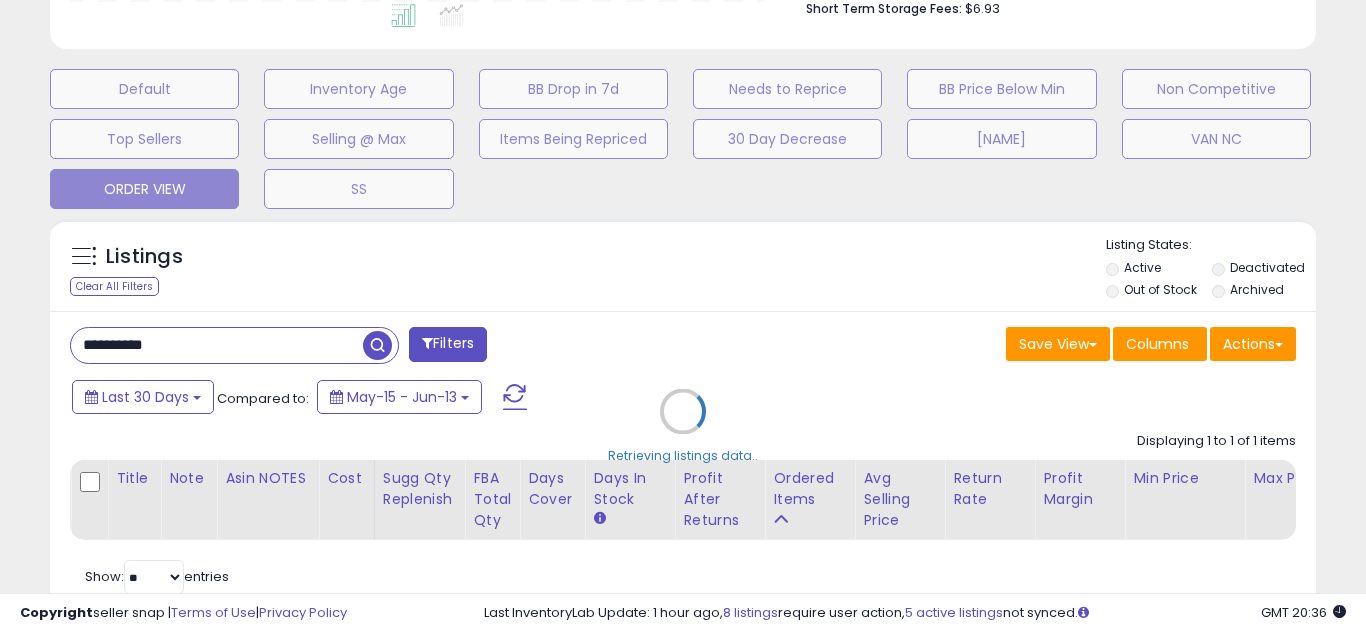 scroll, scrollTop: 999590, scrollLeft: 999267, axis: both 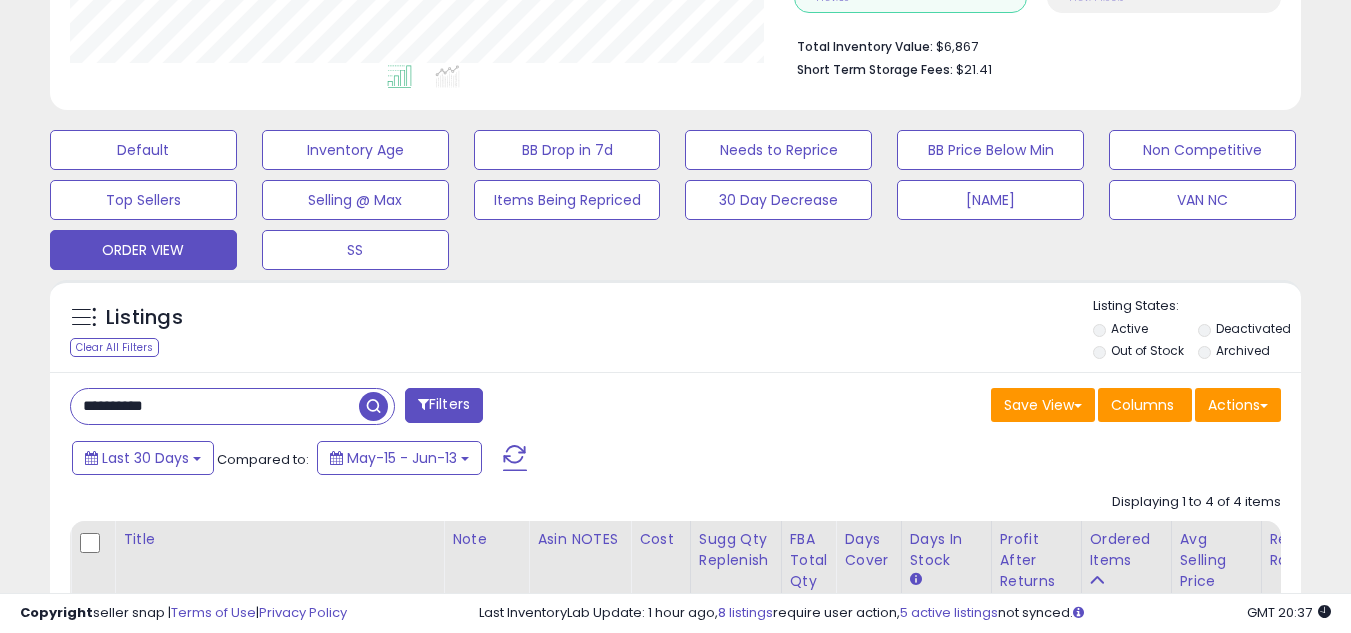 click on "**********" at bounding box center (215, 406) 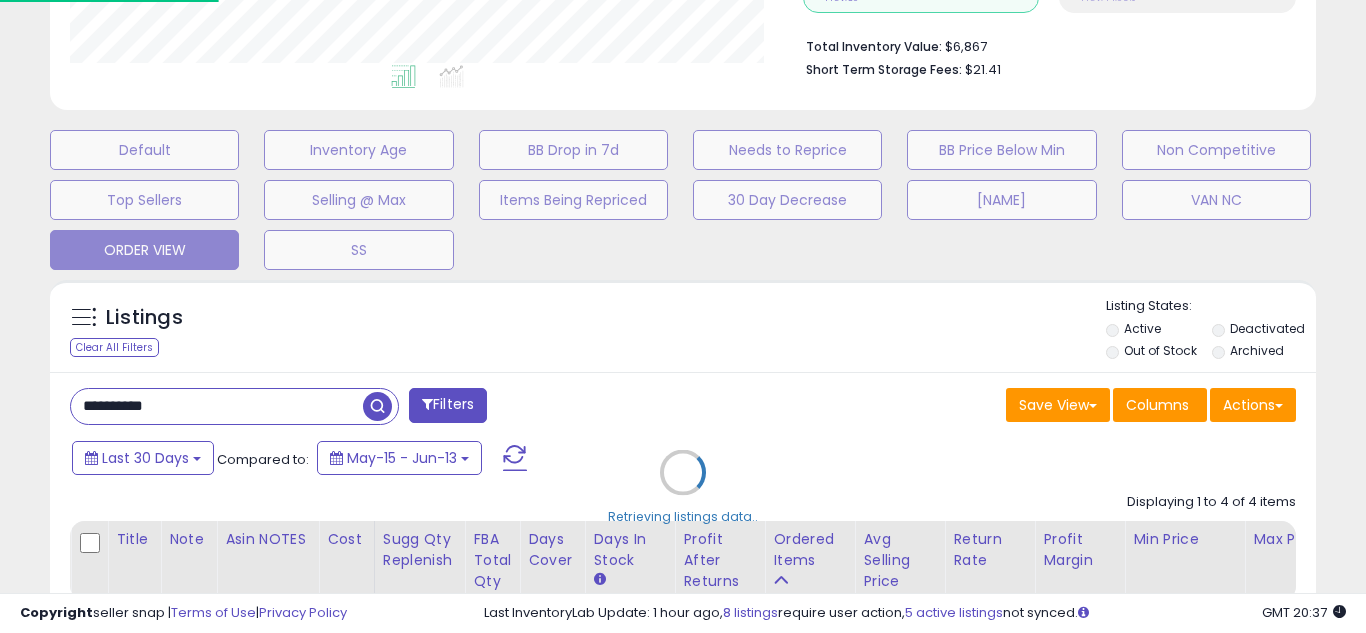 scroll, scrollTop: 999590, scrollLeft: 999267, axis: both 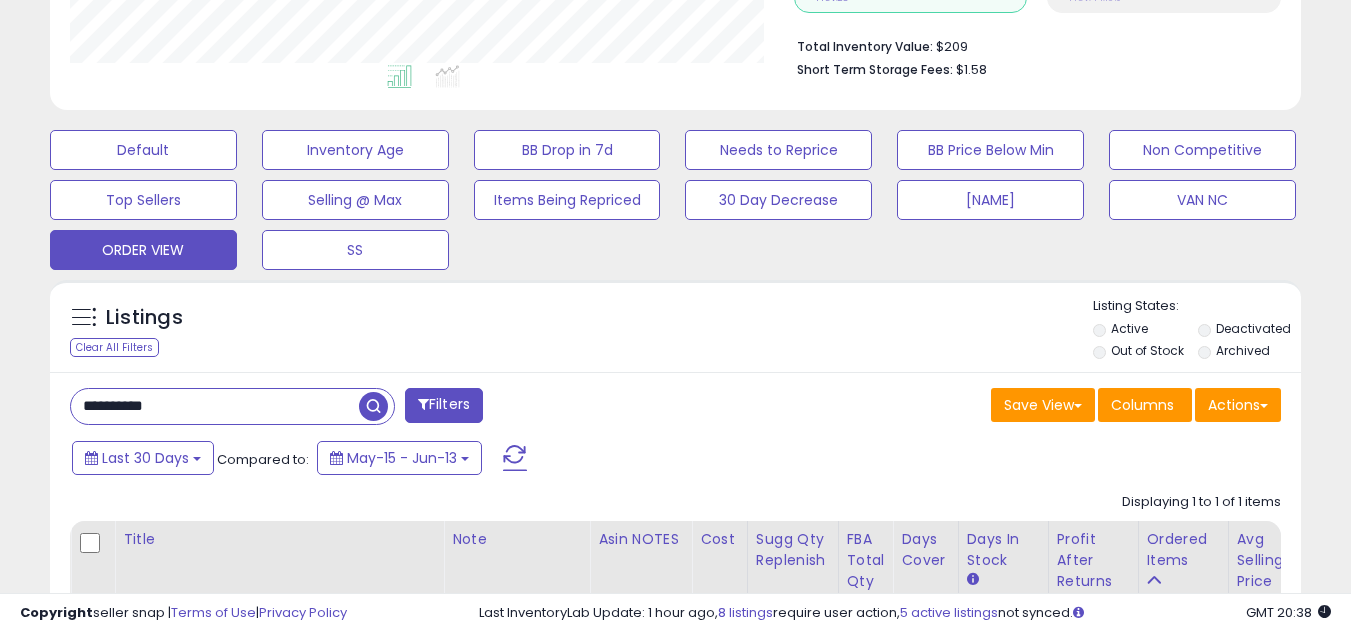 click on "**********" at bounding box center [215, 406] 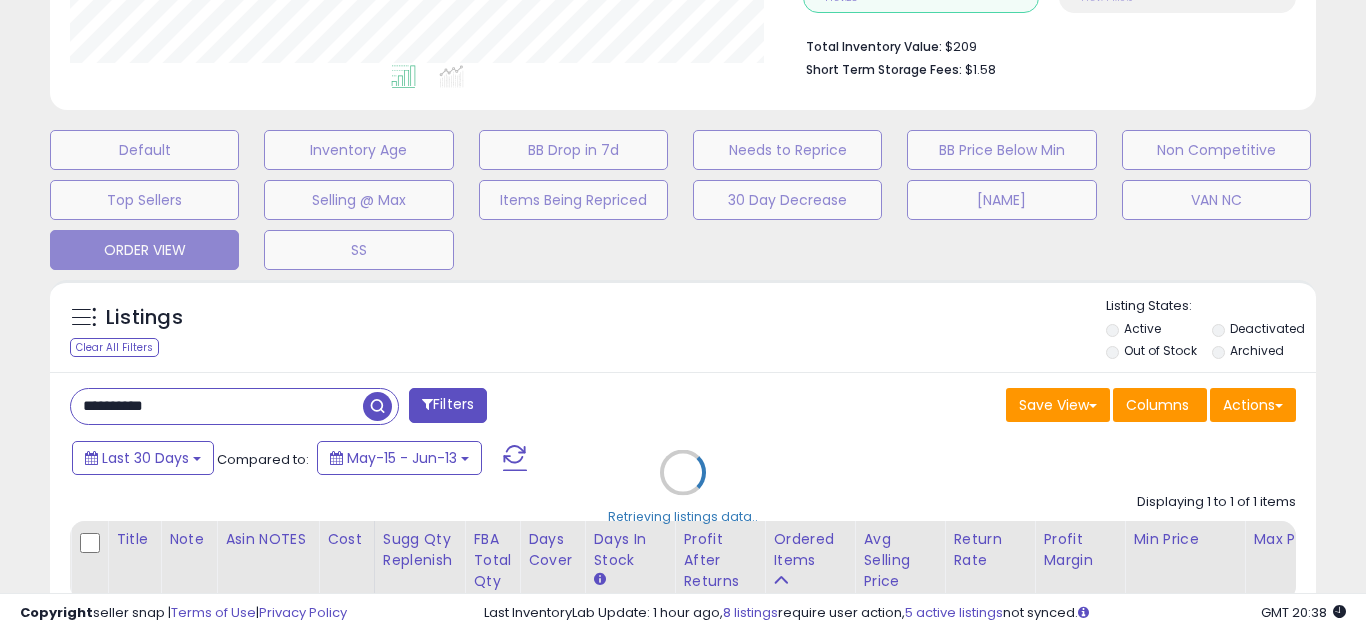 scroll, scrollTop: 999590, scrollLeft: 999267, axis: both 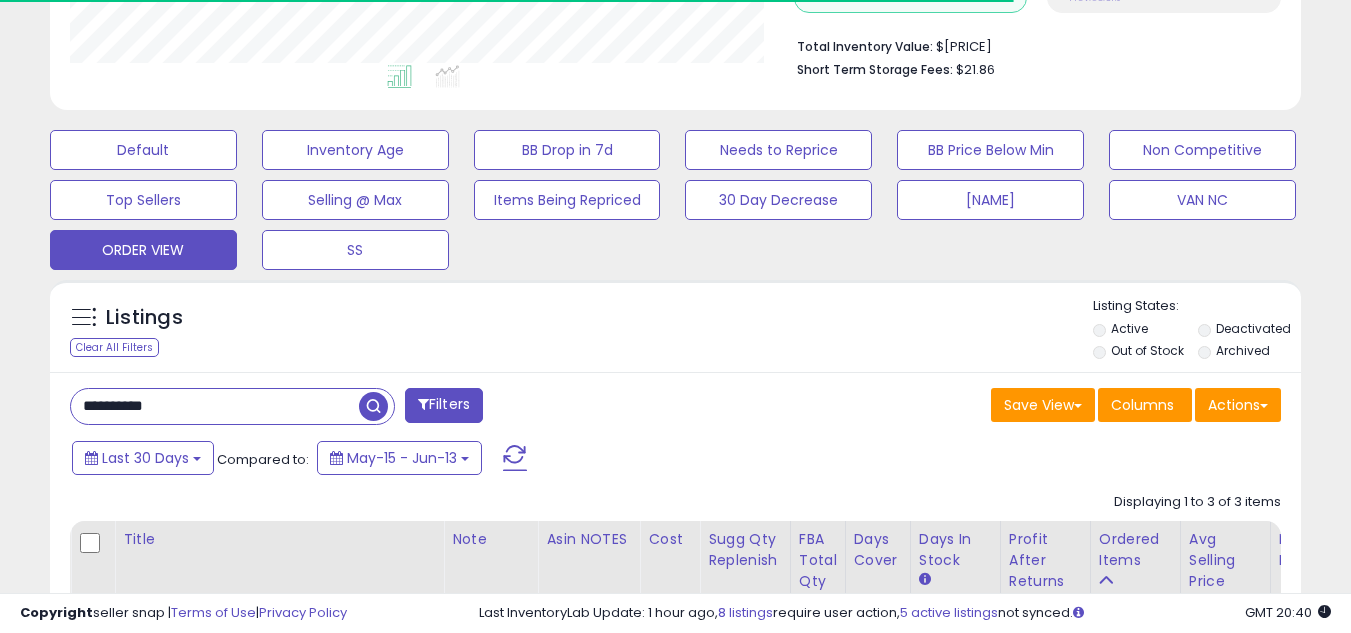click on "**********" at bounding box center (215, 406) 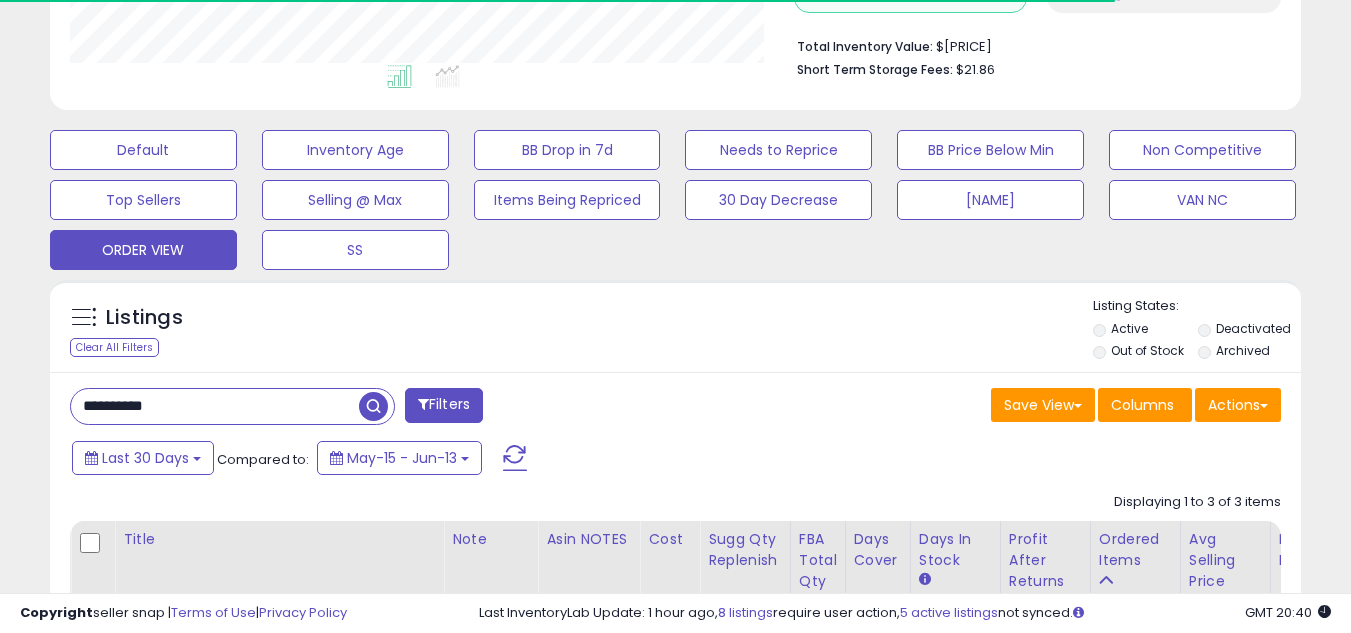 paste 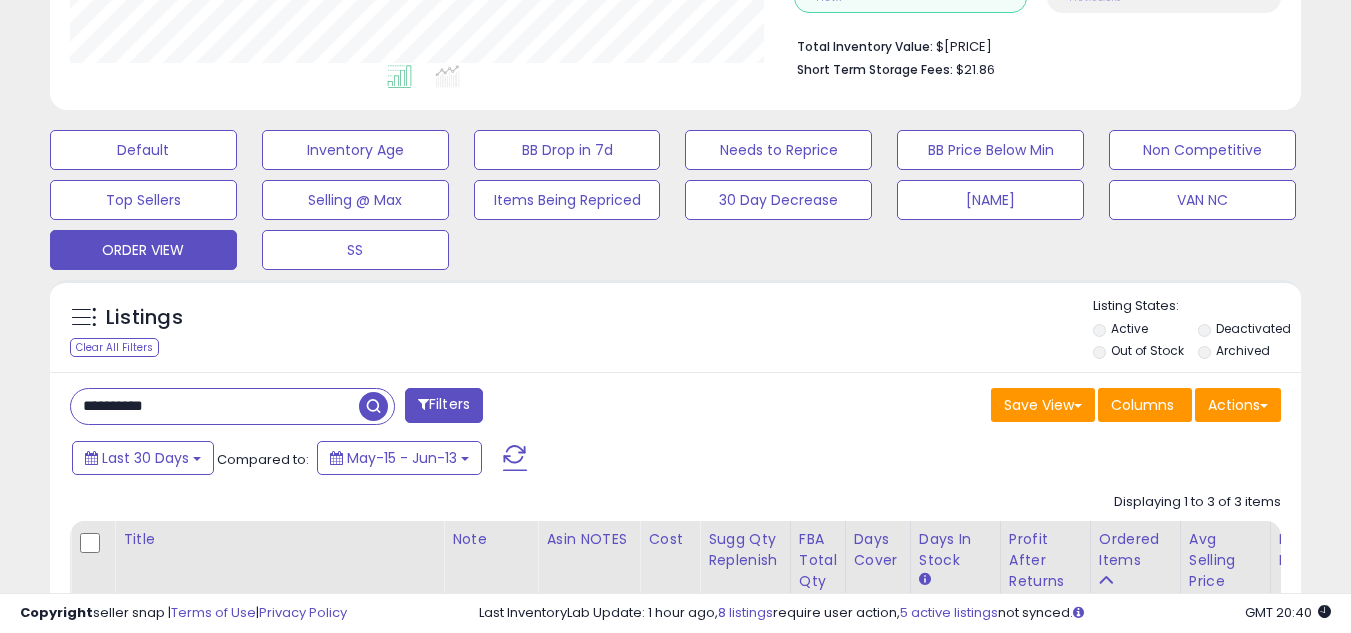click at bounding box center (373, 406) 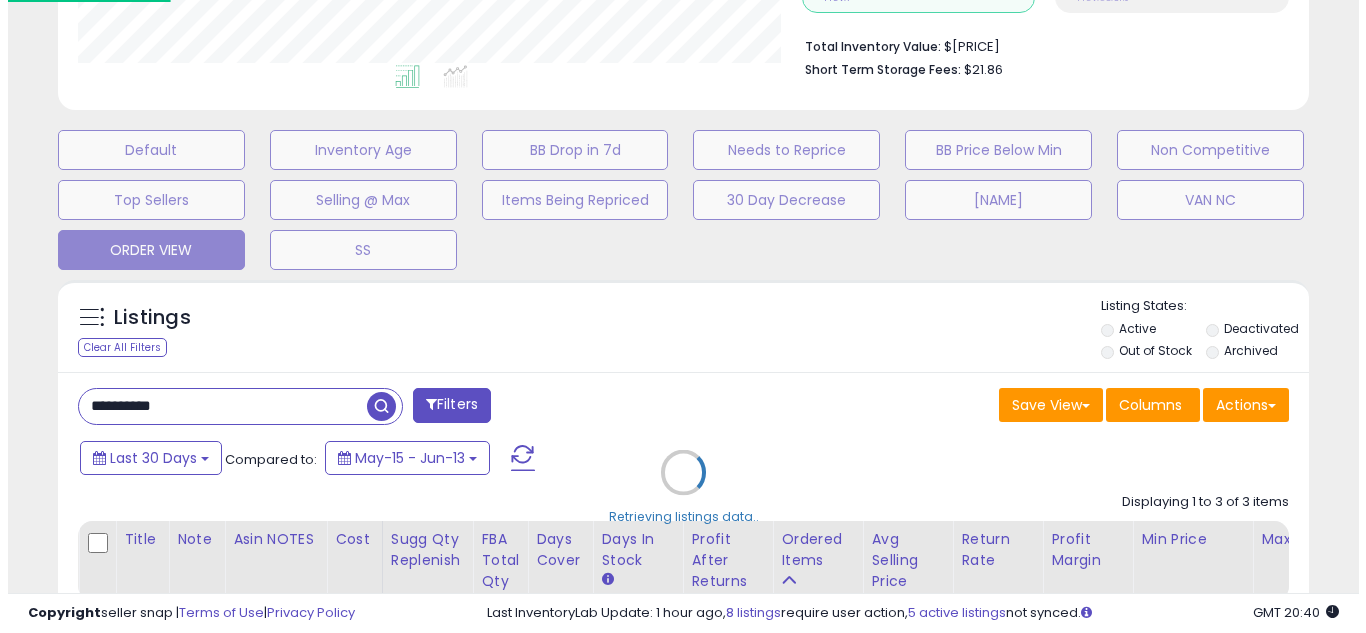 scroll, scrollTop: 999590, scrollLeft: 999267, axis: both 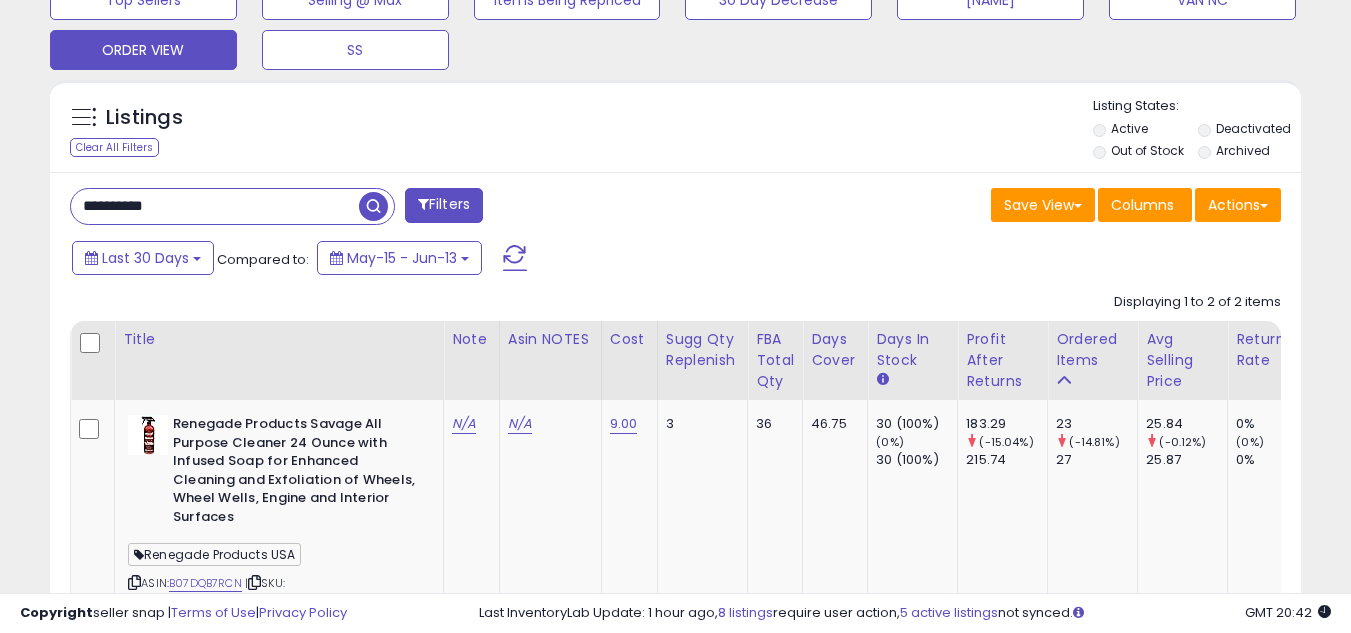 click on "**********" at bounding box center [215, 206] 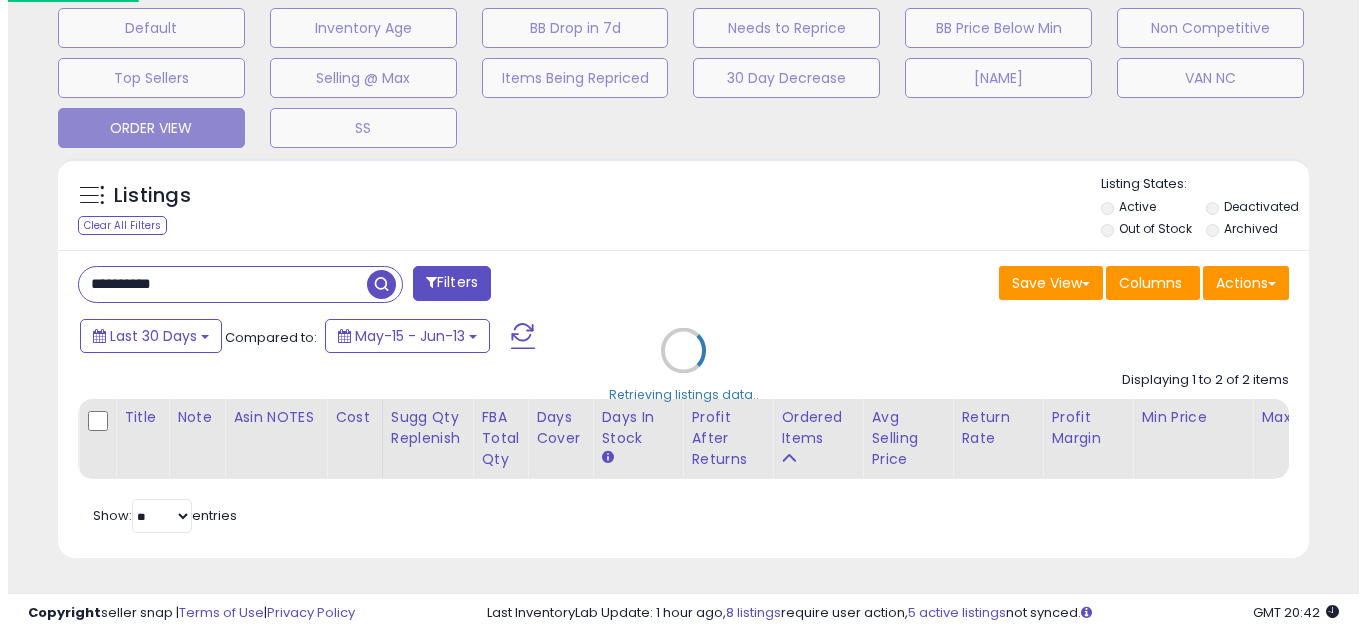 scroll, scrollTop: 637, scrollLeft: 0, axis: vertical 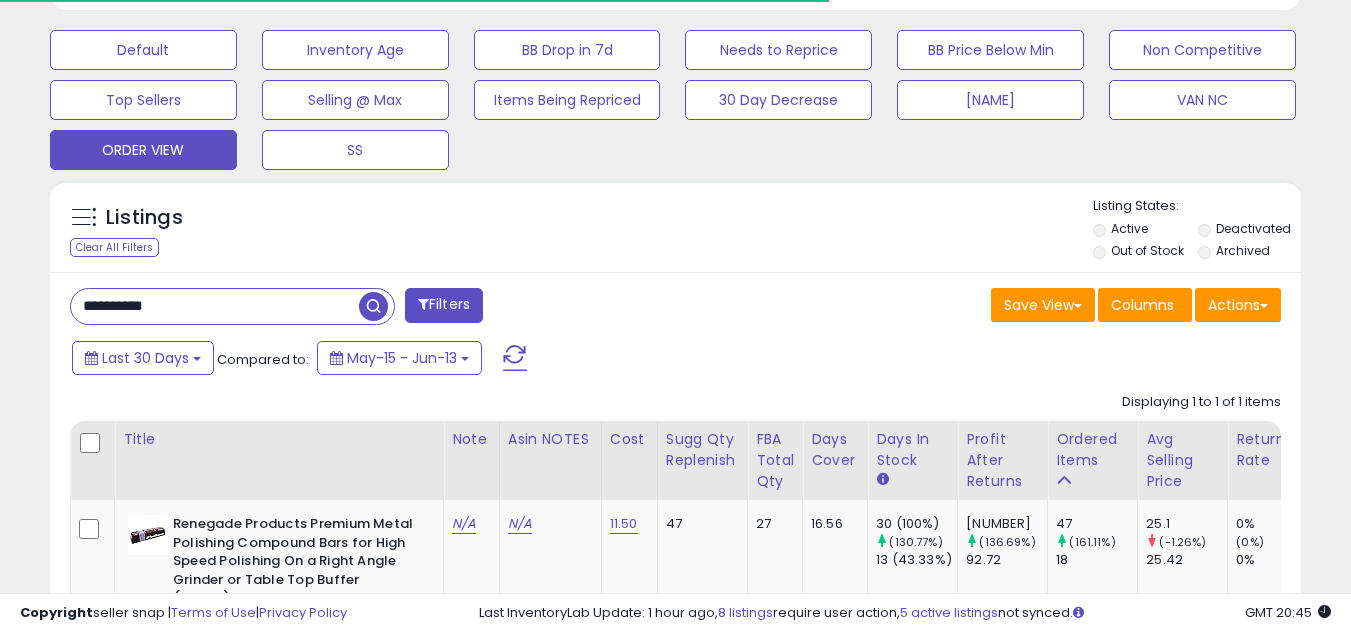 click on "**********" at bounding box center [215, 306] 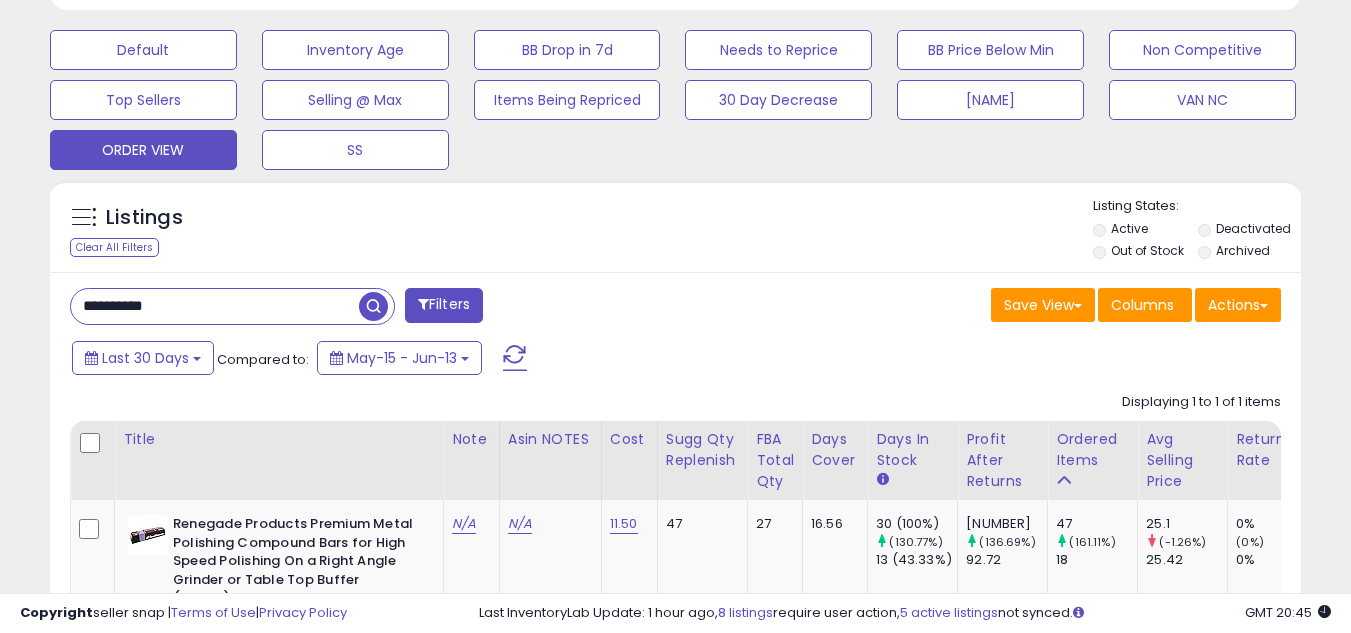 click on "**********" at bounding box center [215, 306] 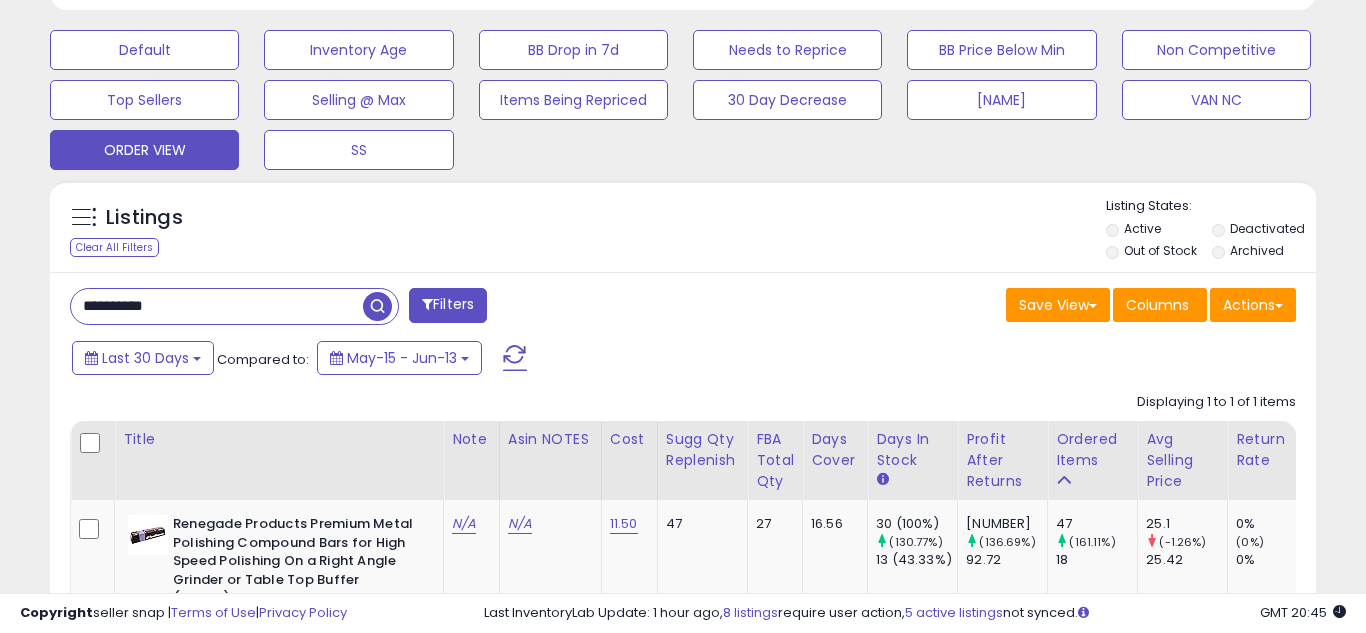 scroll, scrollTop: 999590, scrollLeft: 999267, axis: both 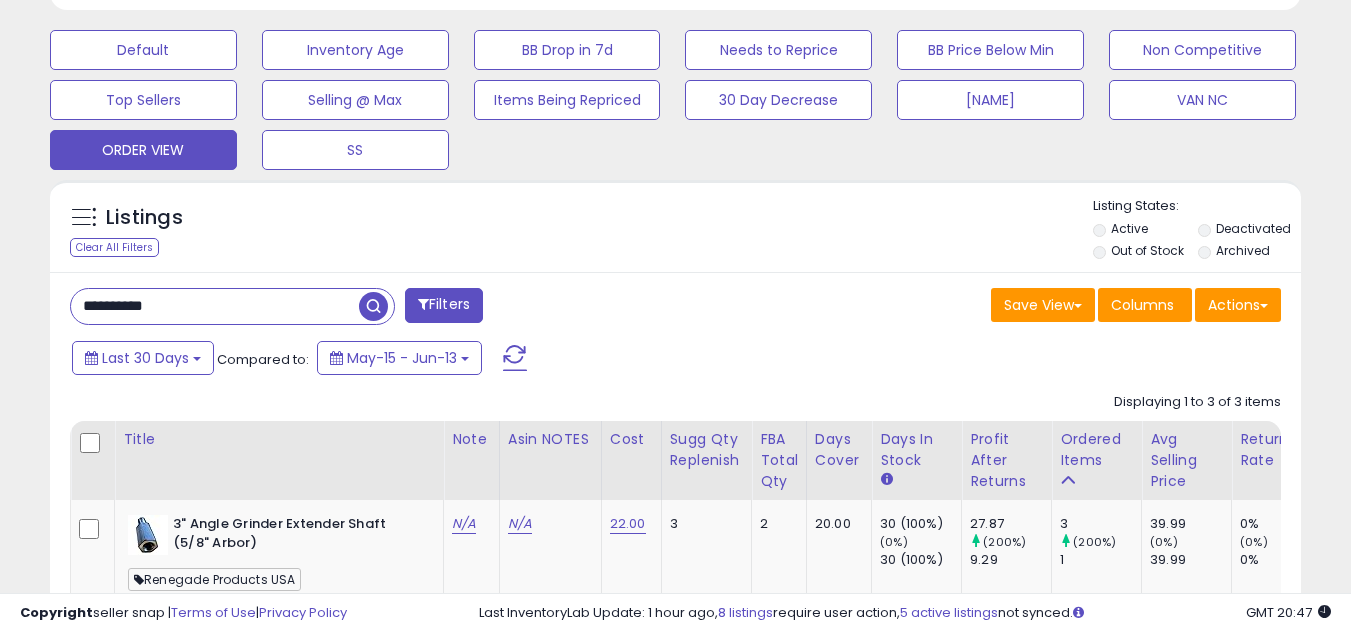 click on "**********" at bounding box center (215, 306) 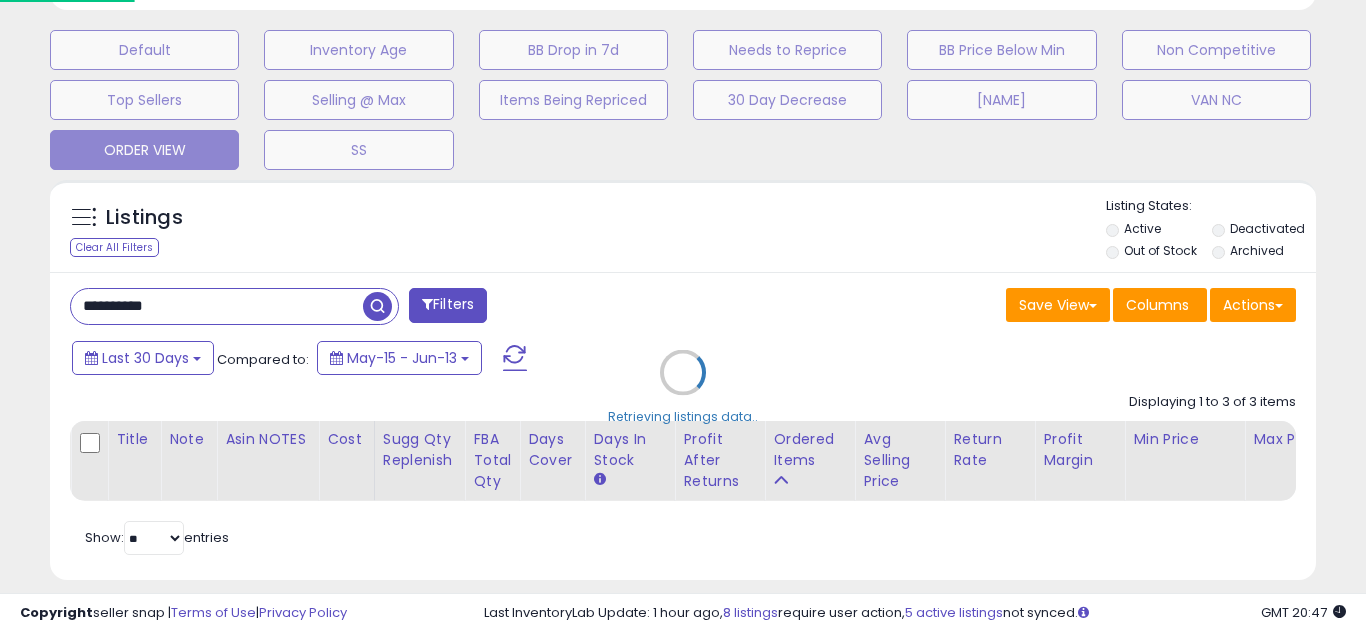 scroll, scrollTop: 999590, scrollLeft: 999267, axis: both 